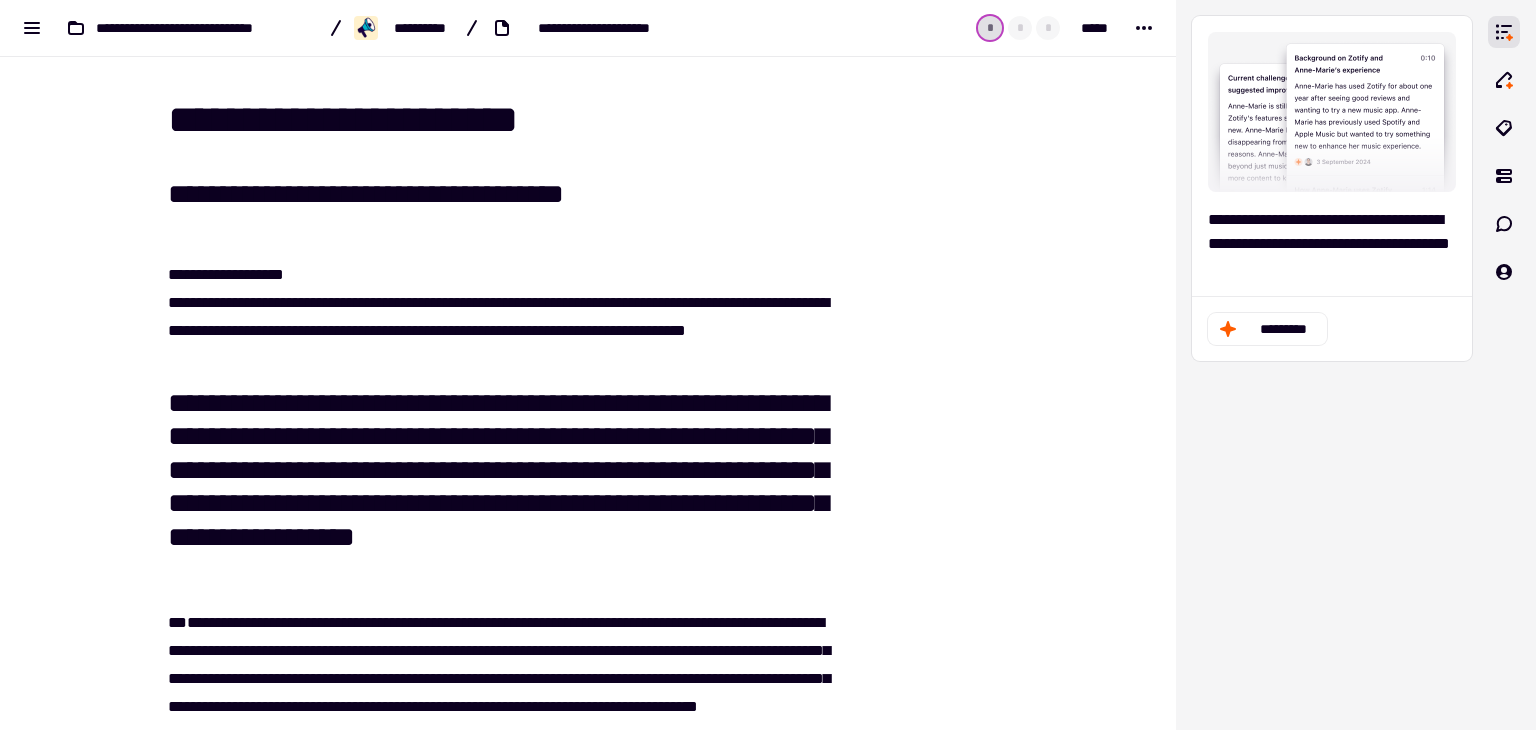 scroll, scrollTop: 0, scrollLeft: 0, axis: both 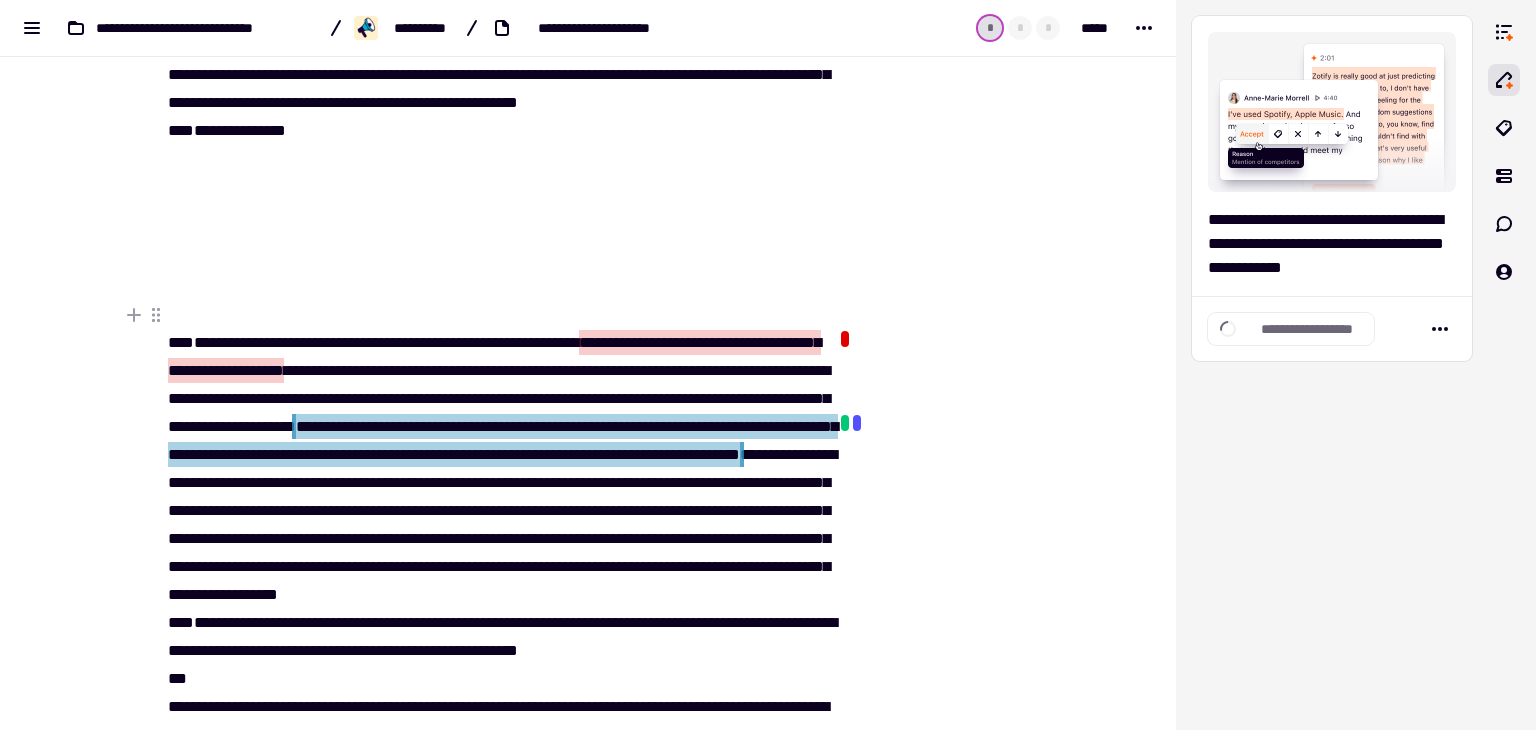 click on "**********" 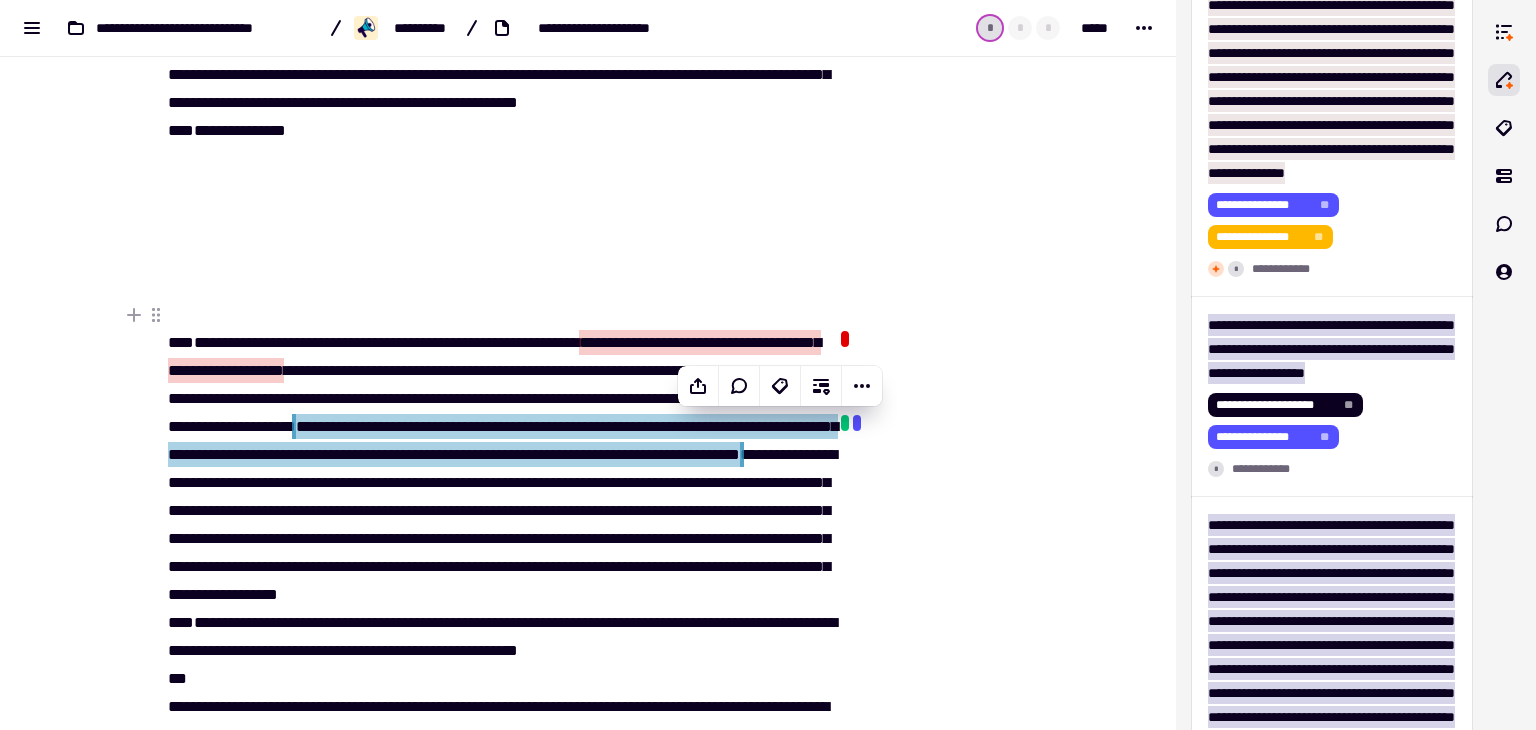 scroll, scrollTop: 5216, scrollLeft: 0, axis: vertical 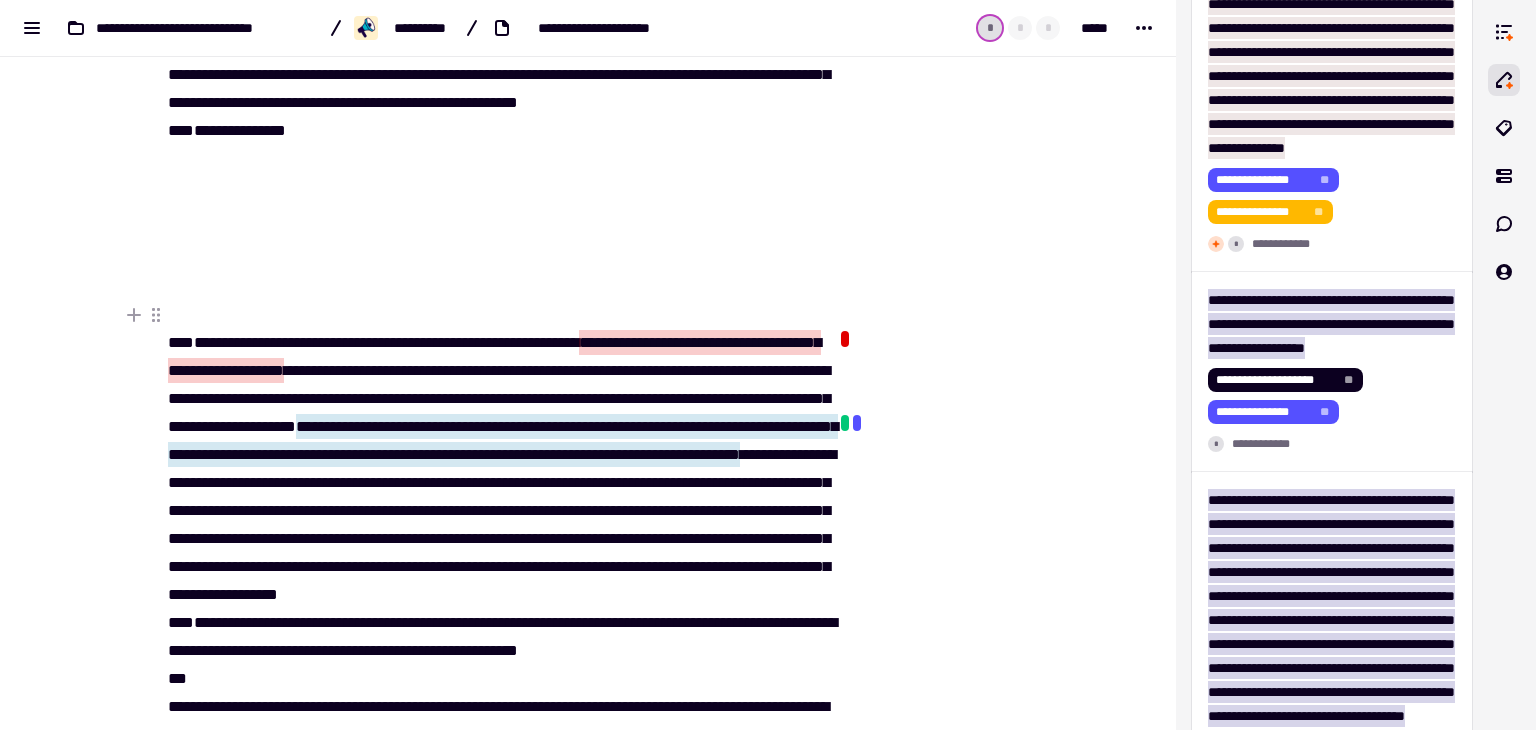 click on "**********" at bounding box center [500, 567] 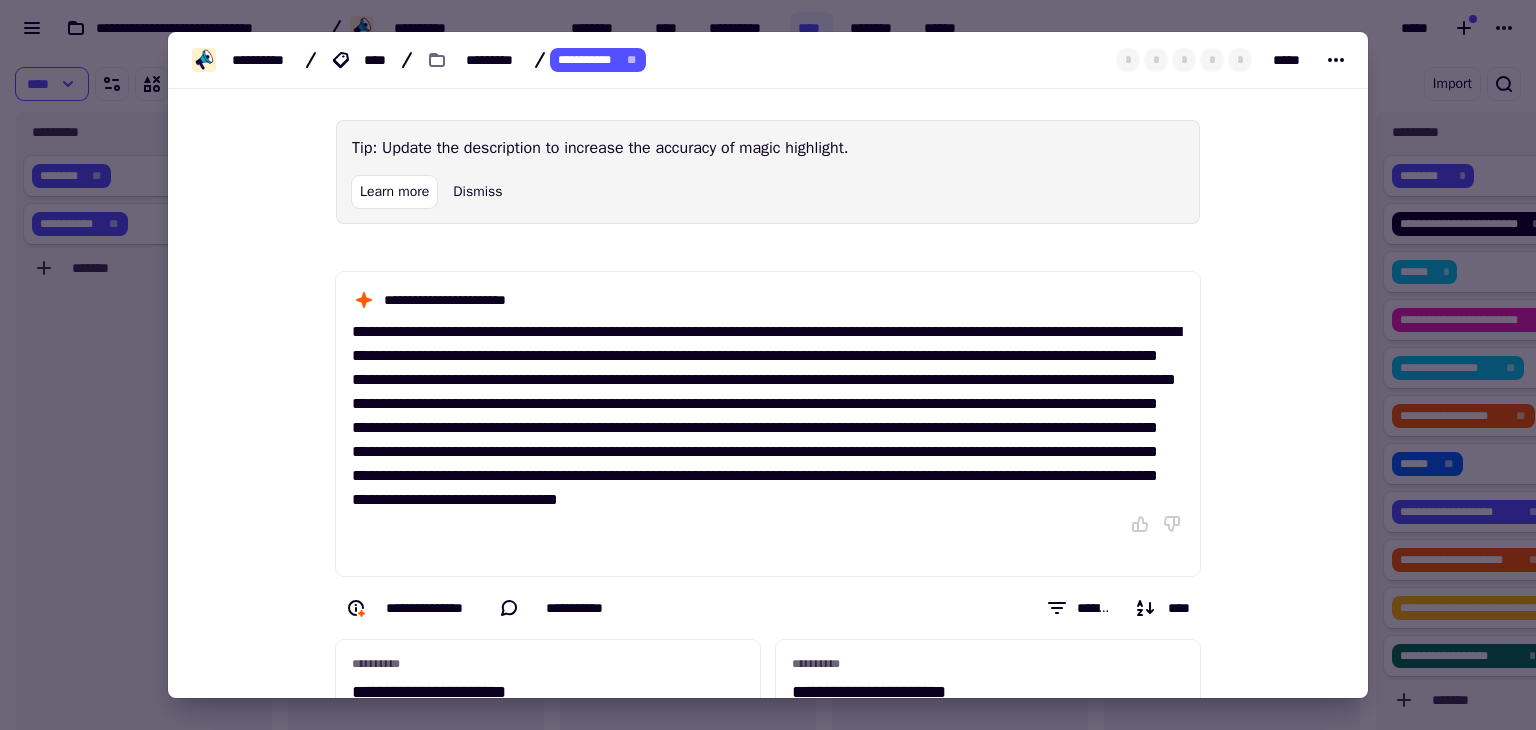 scroll, scrollTop: 0, scrollLeft: 0, axis: both 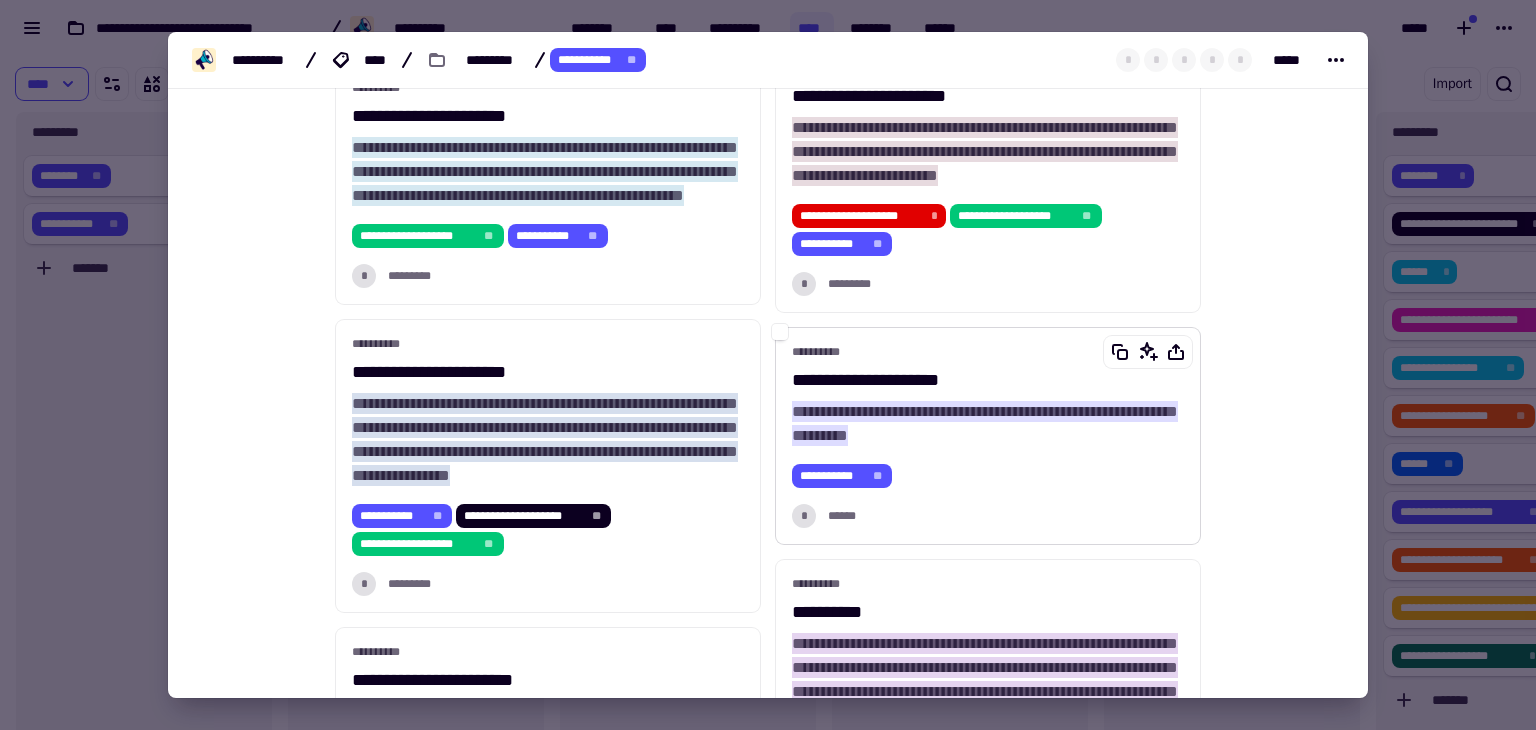 click on "**********" at bounding box center (985, 423) 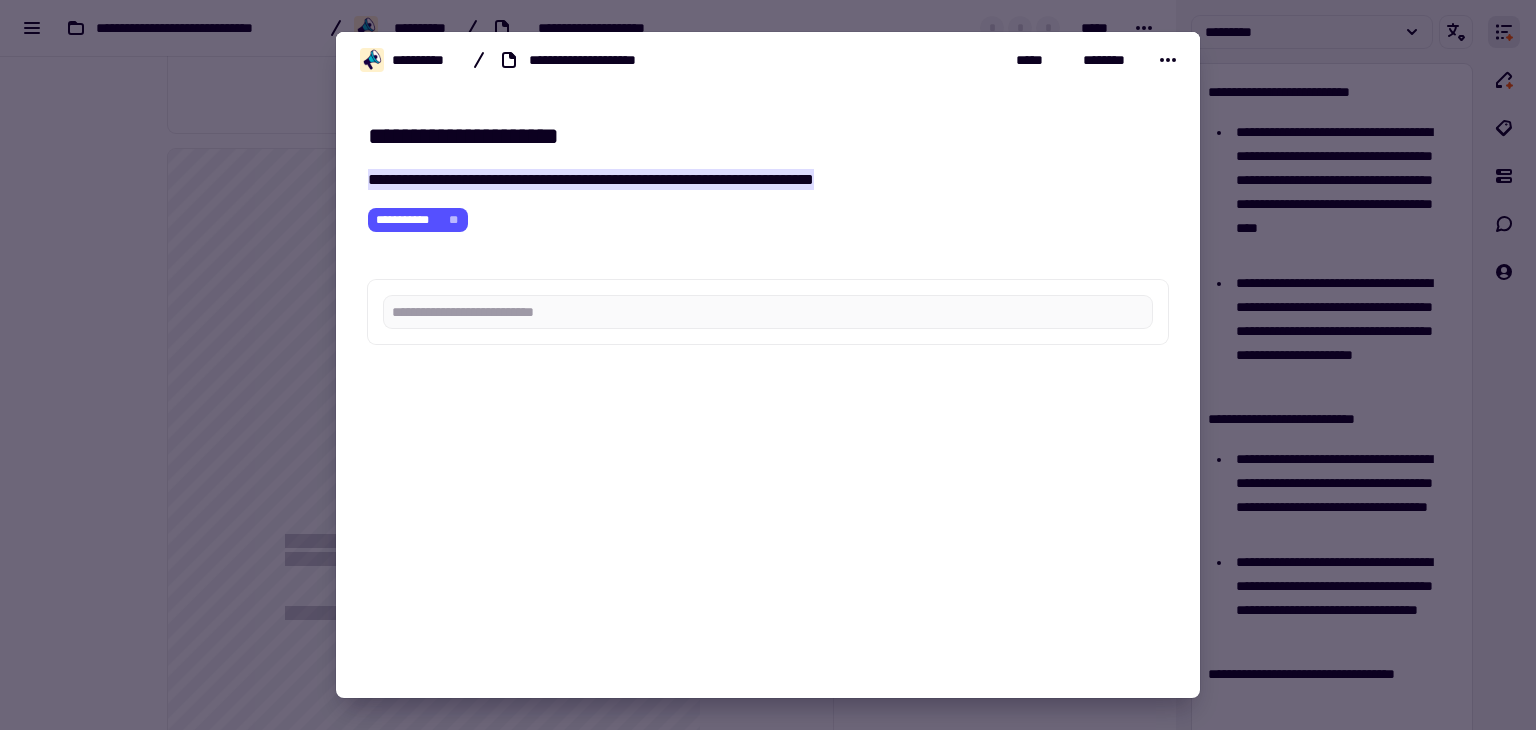 scroll, scrollTop: 5363, scrollLeft: 0, axis: vertical 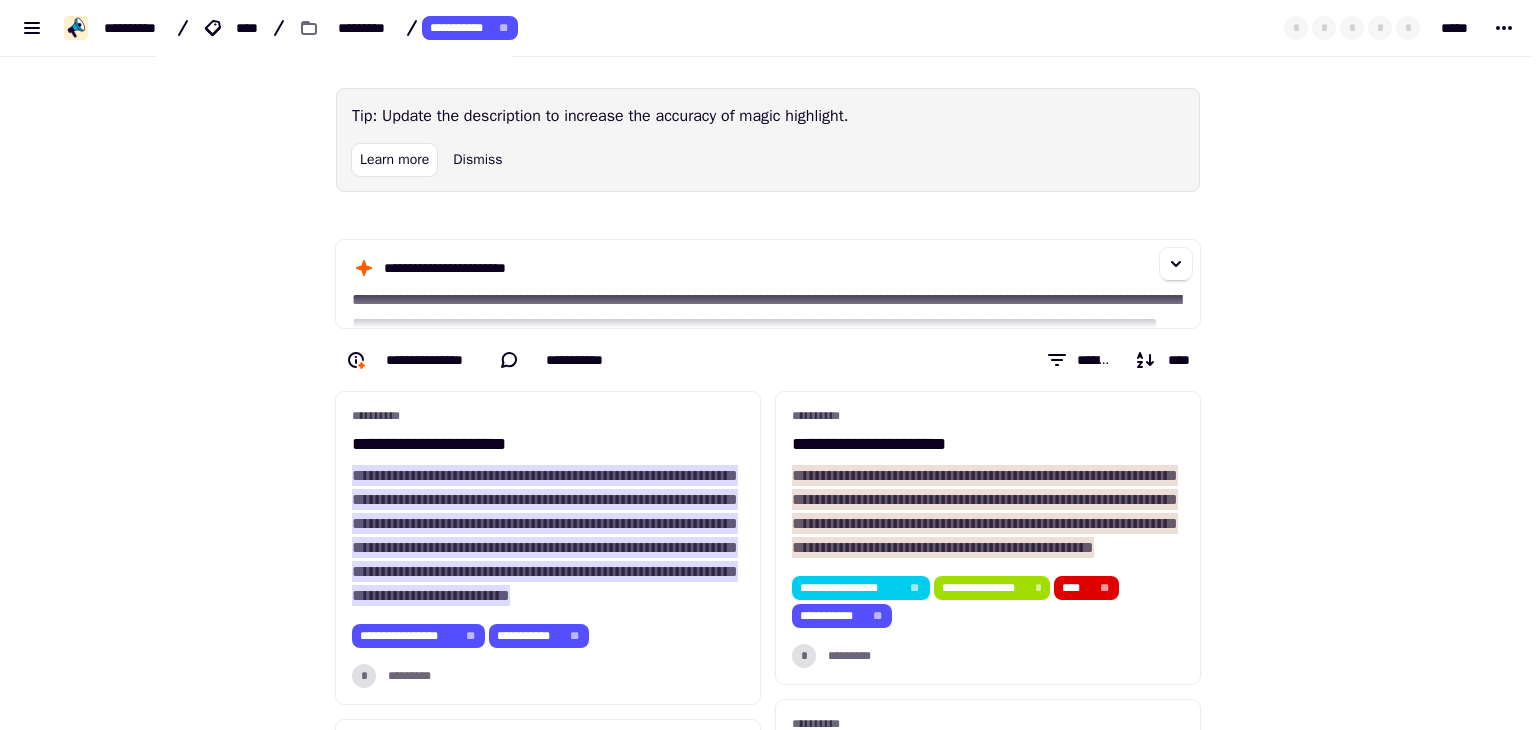click on "**********" at bounding box center [768, 284] 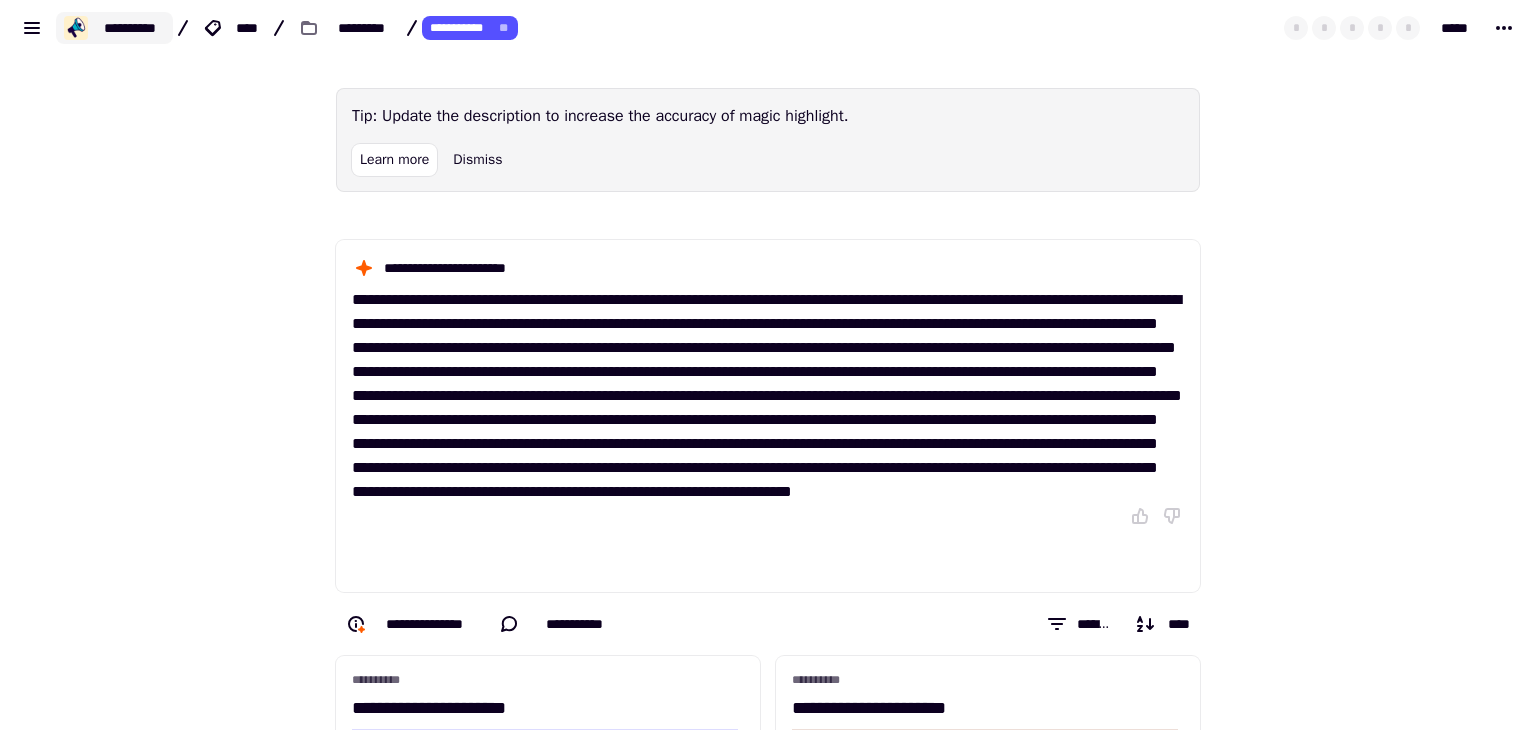 click on "**********" 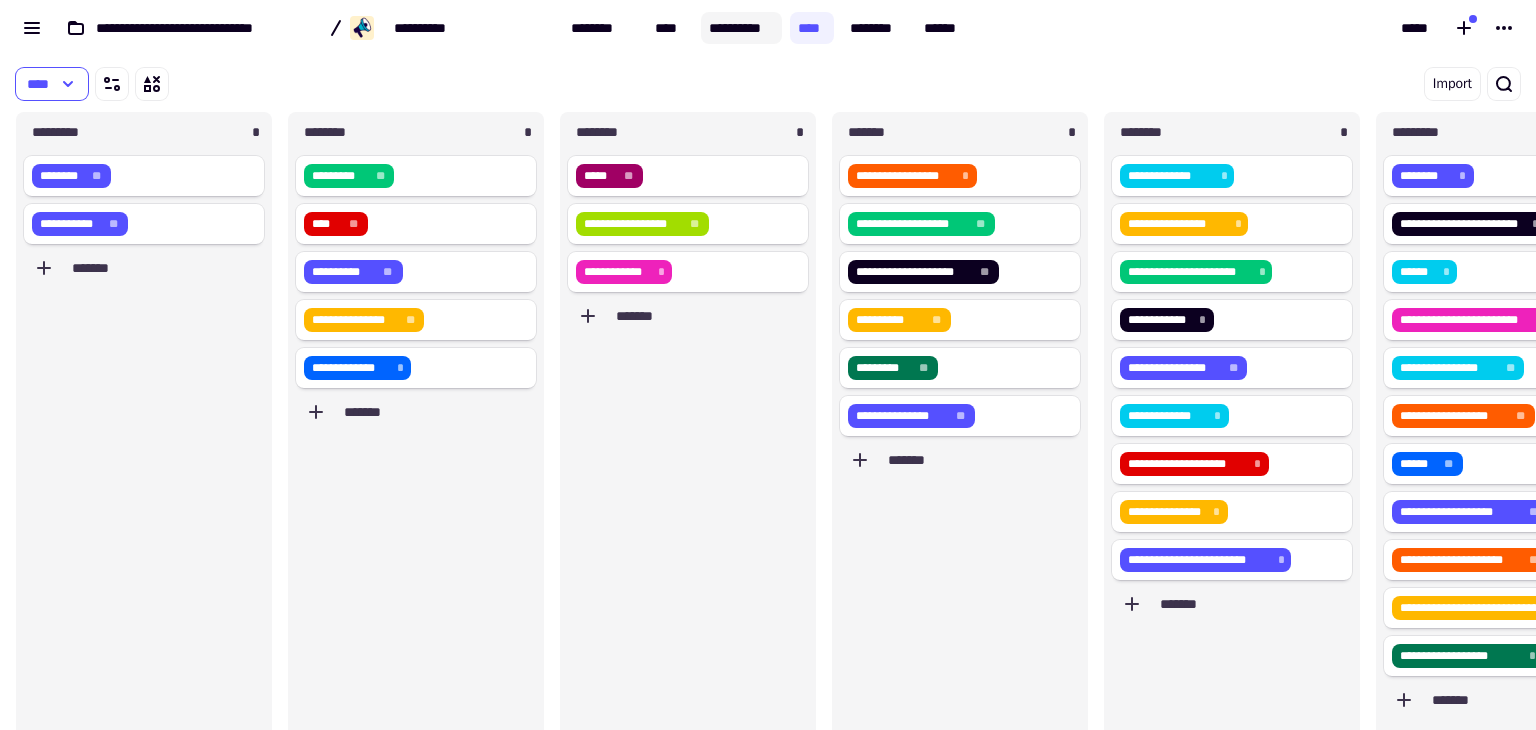scroll, scrollTop: 16, scrollLeft: 16, axis: both 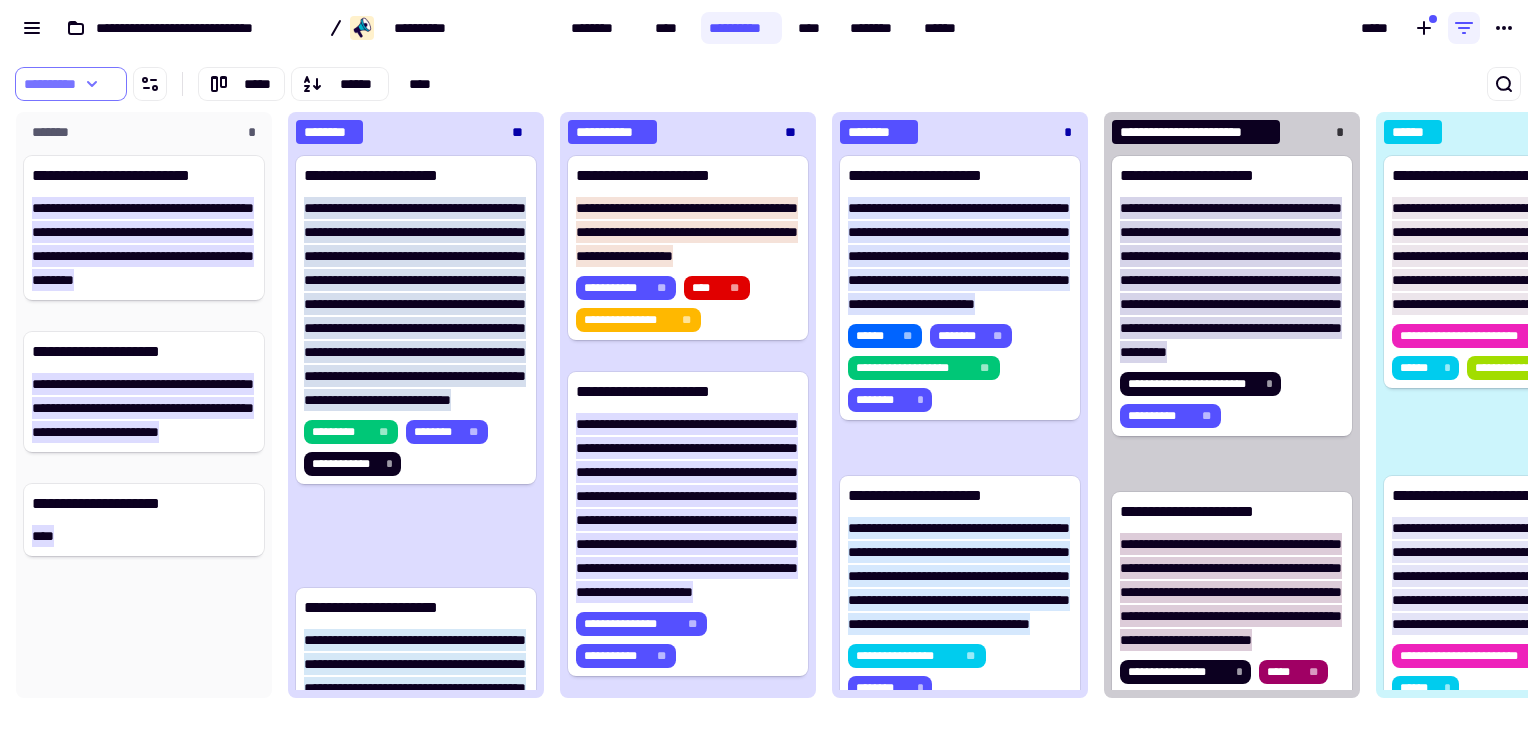 click 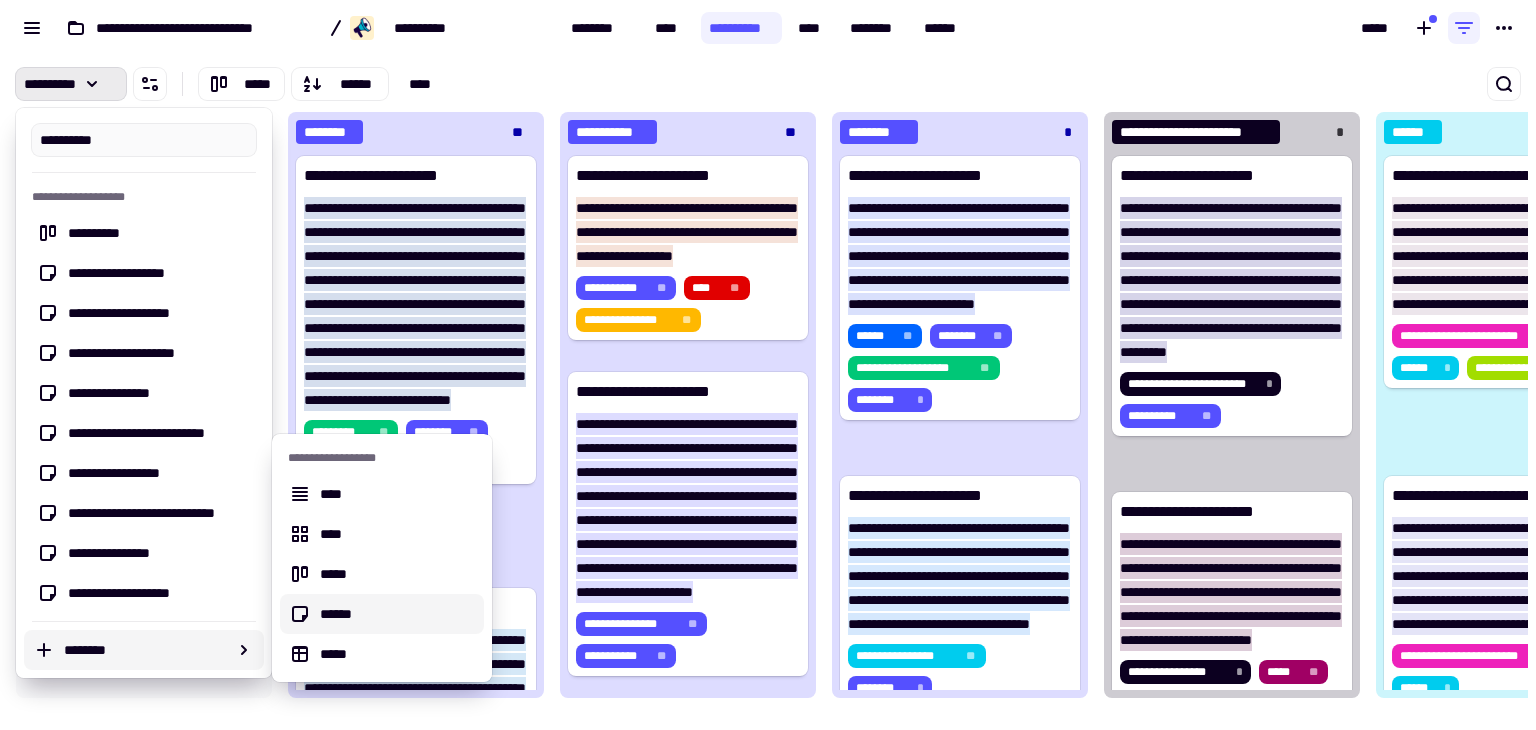 click on "******" at bounding box center [398, 614] 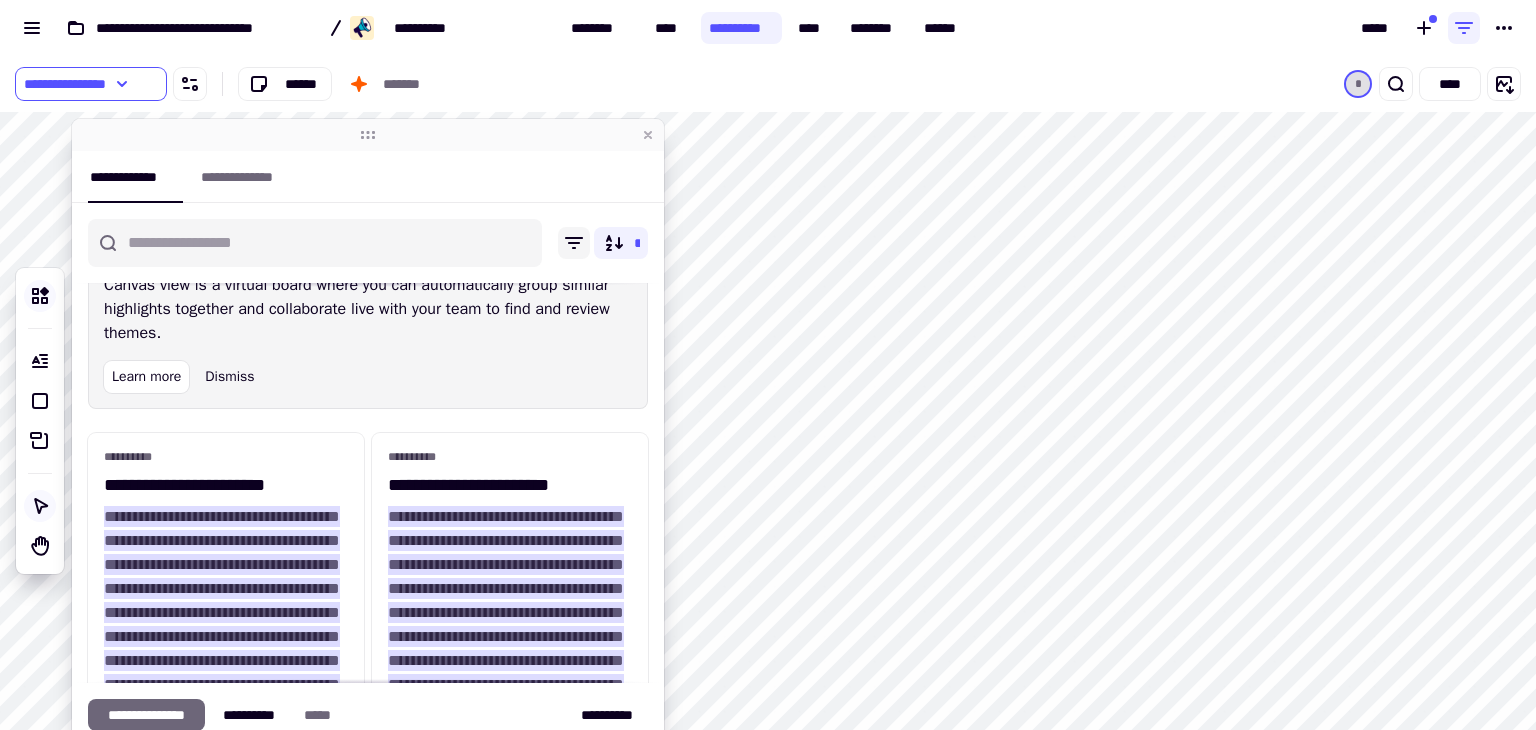 click 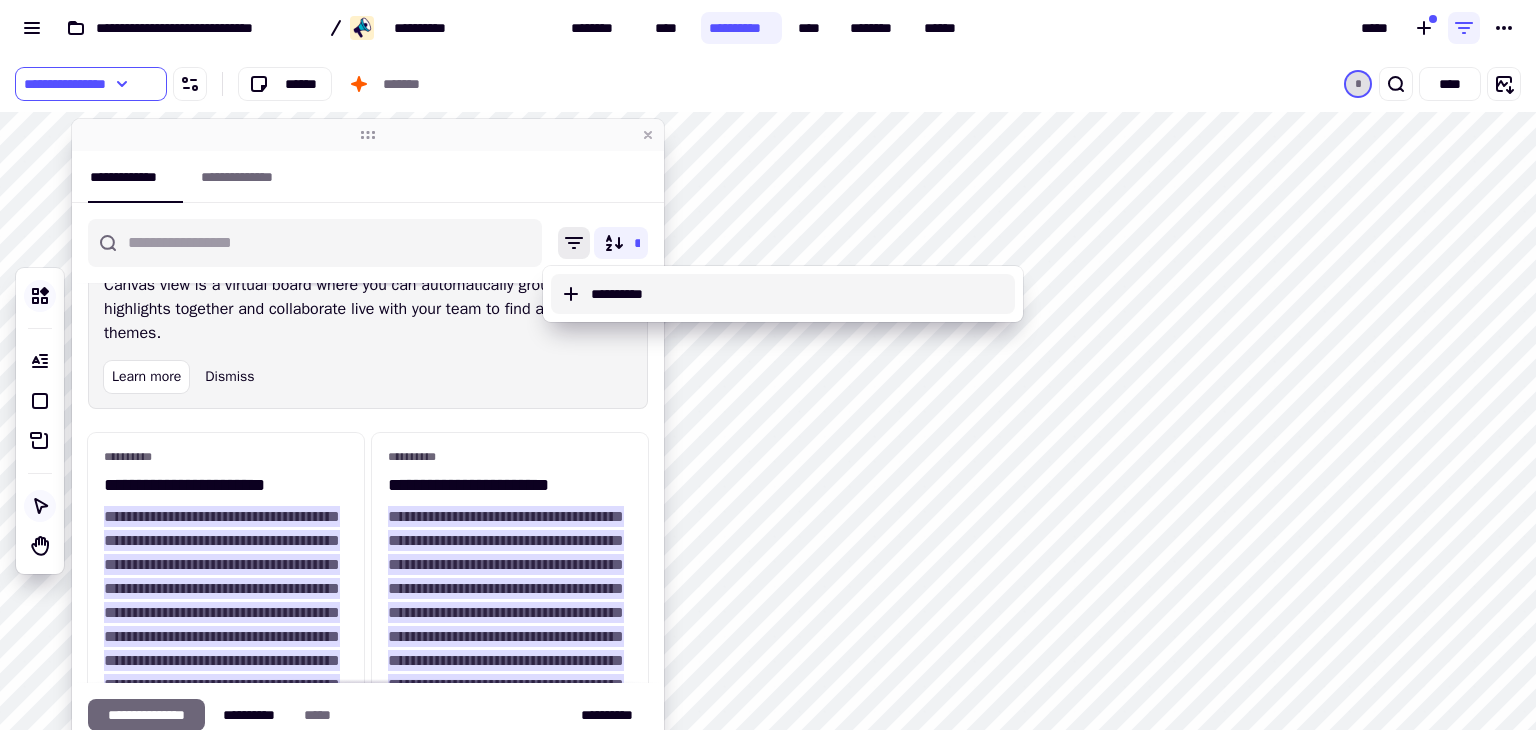 click on "**********" at bounding box center (799, 294) 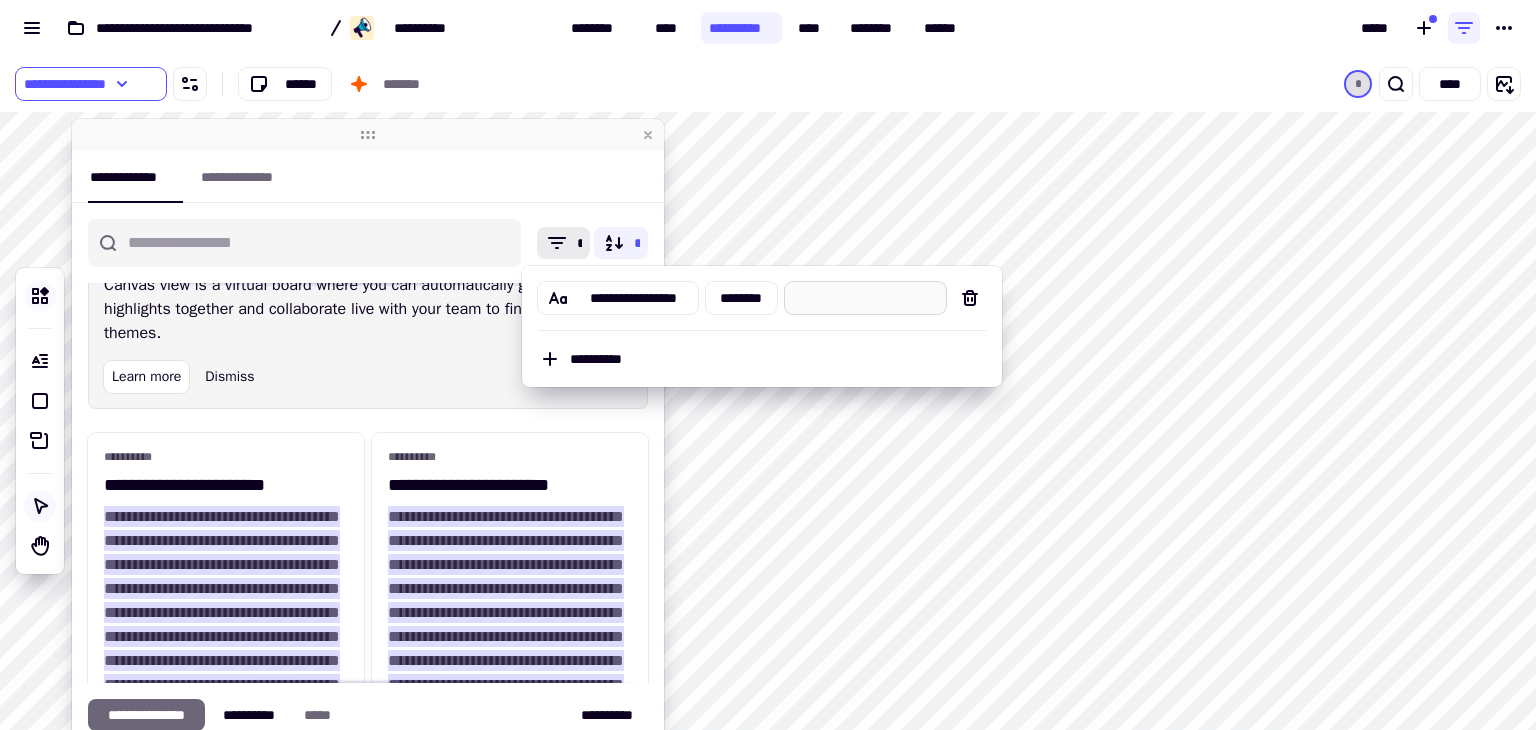 click at bounding box center (865, 298) 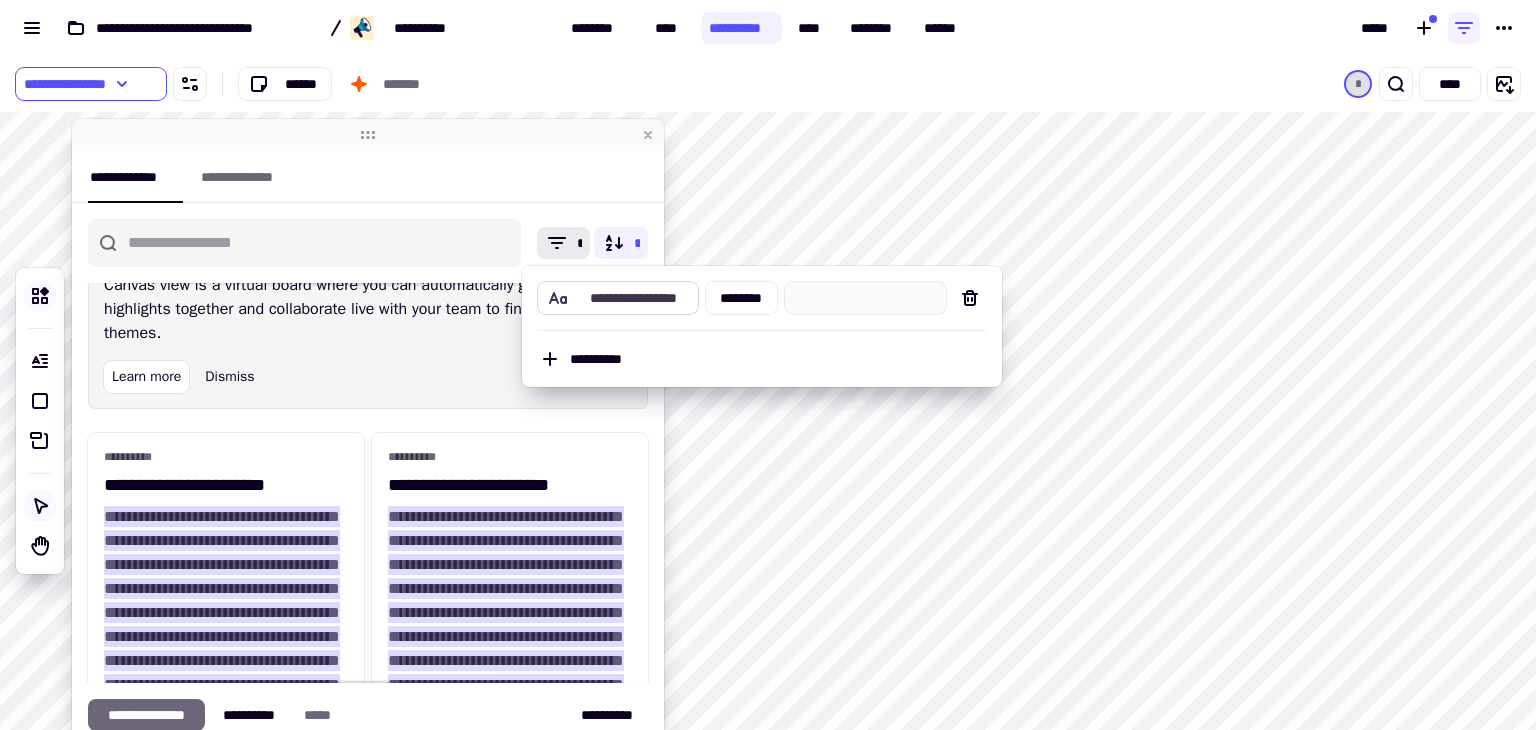 click on "**********" 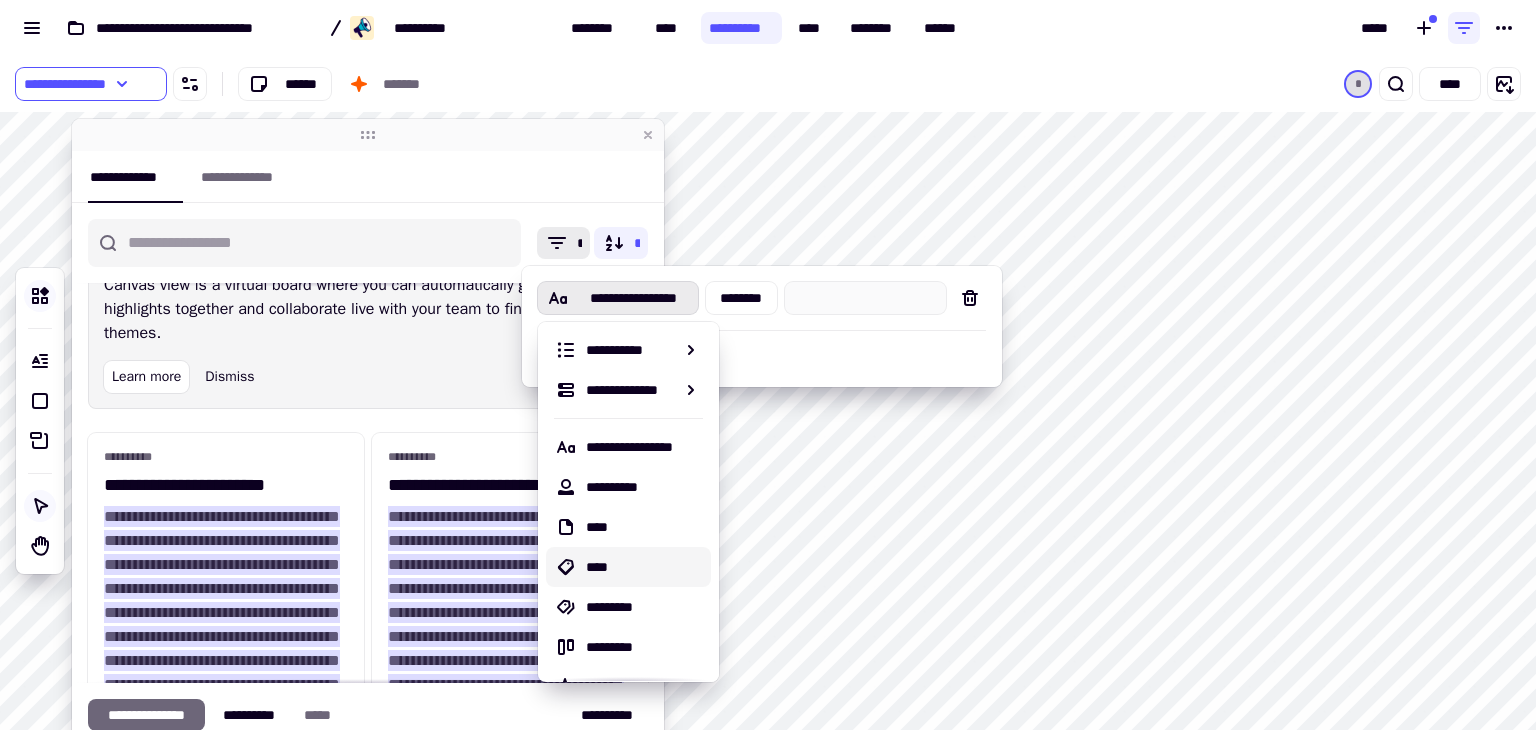 click on "****" at bounding box center (644, 567) 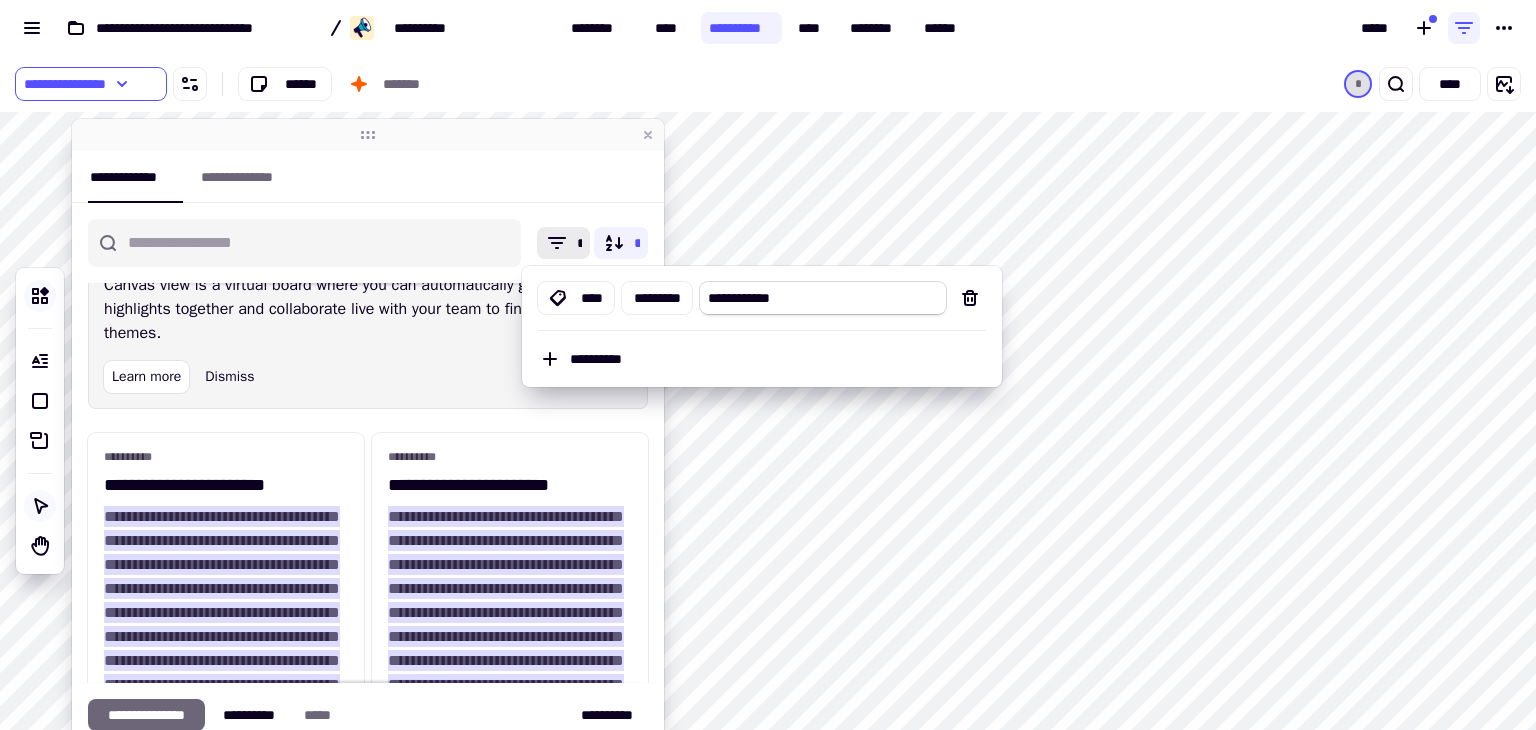 click on "**********" at bounding box center [822, 298] 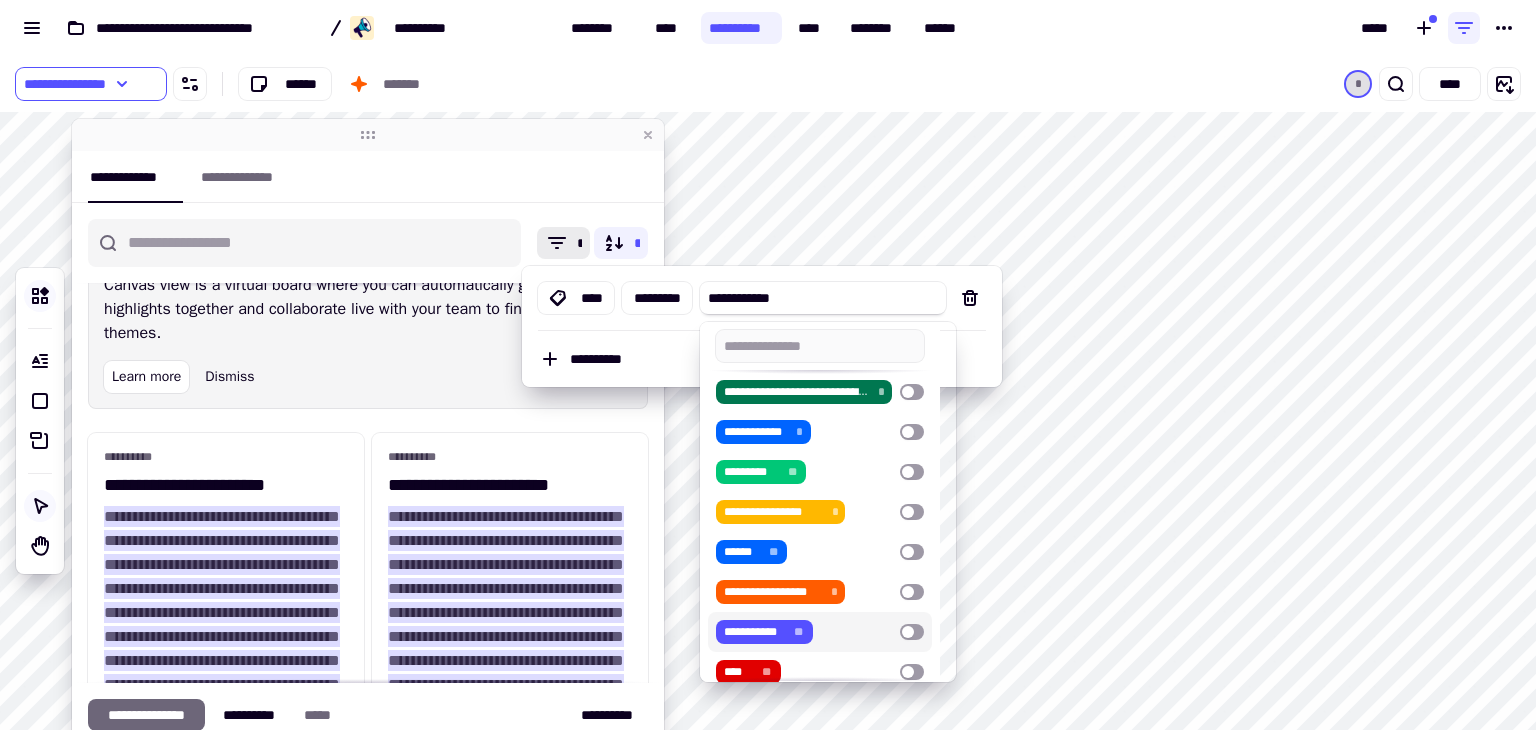 click at bounding box center [912, 632] 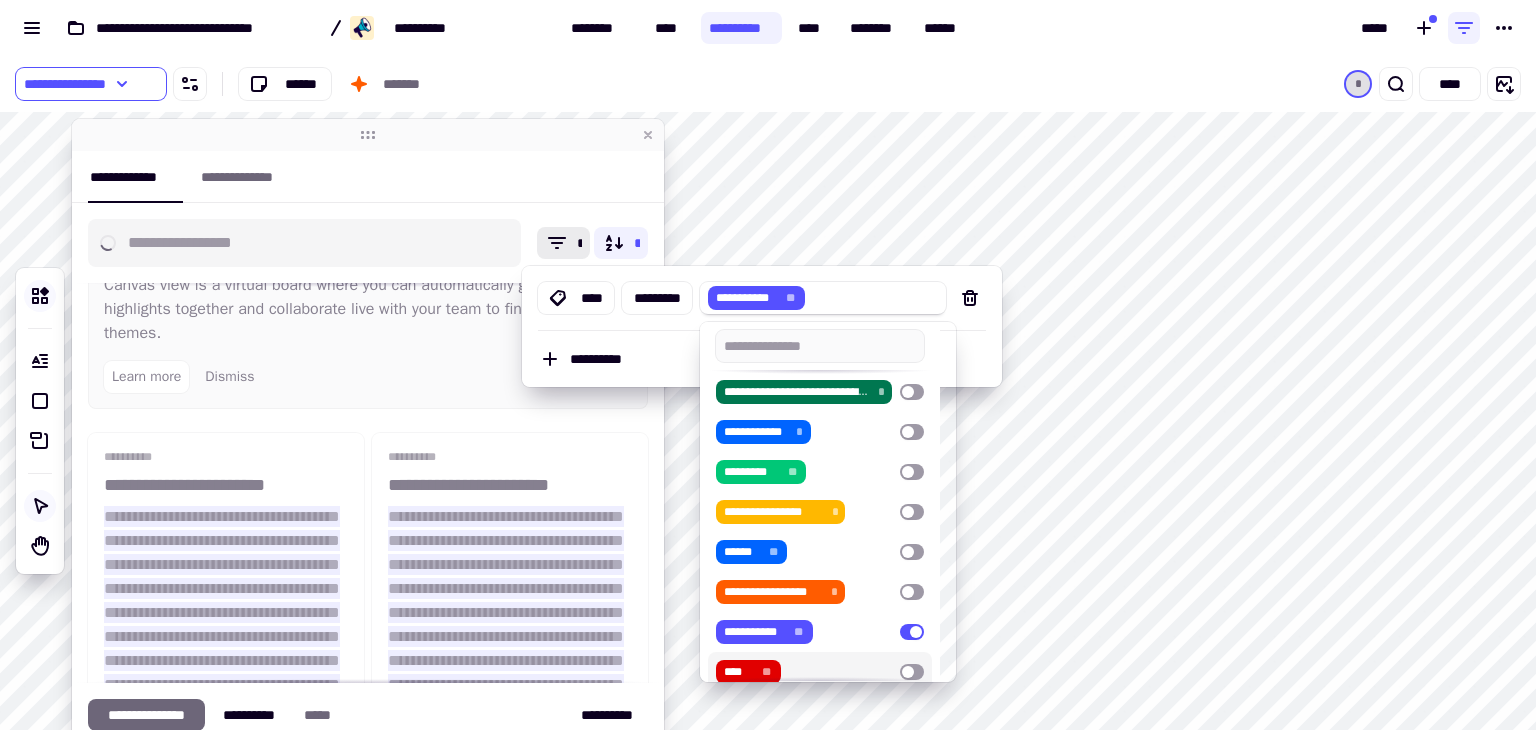 click at bounding box center (912, 672) 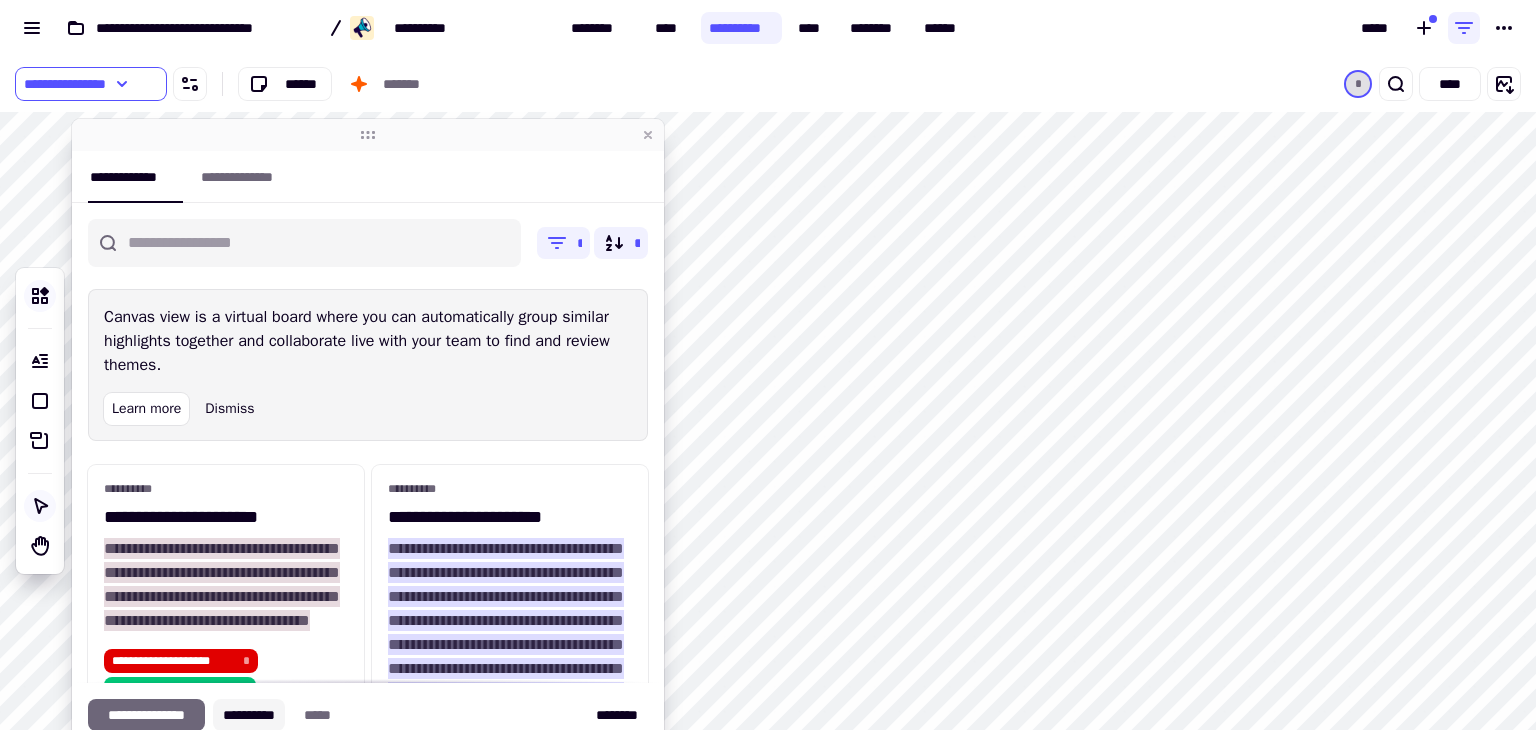 click on "**********" 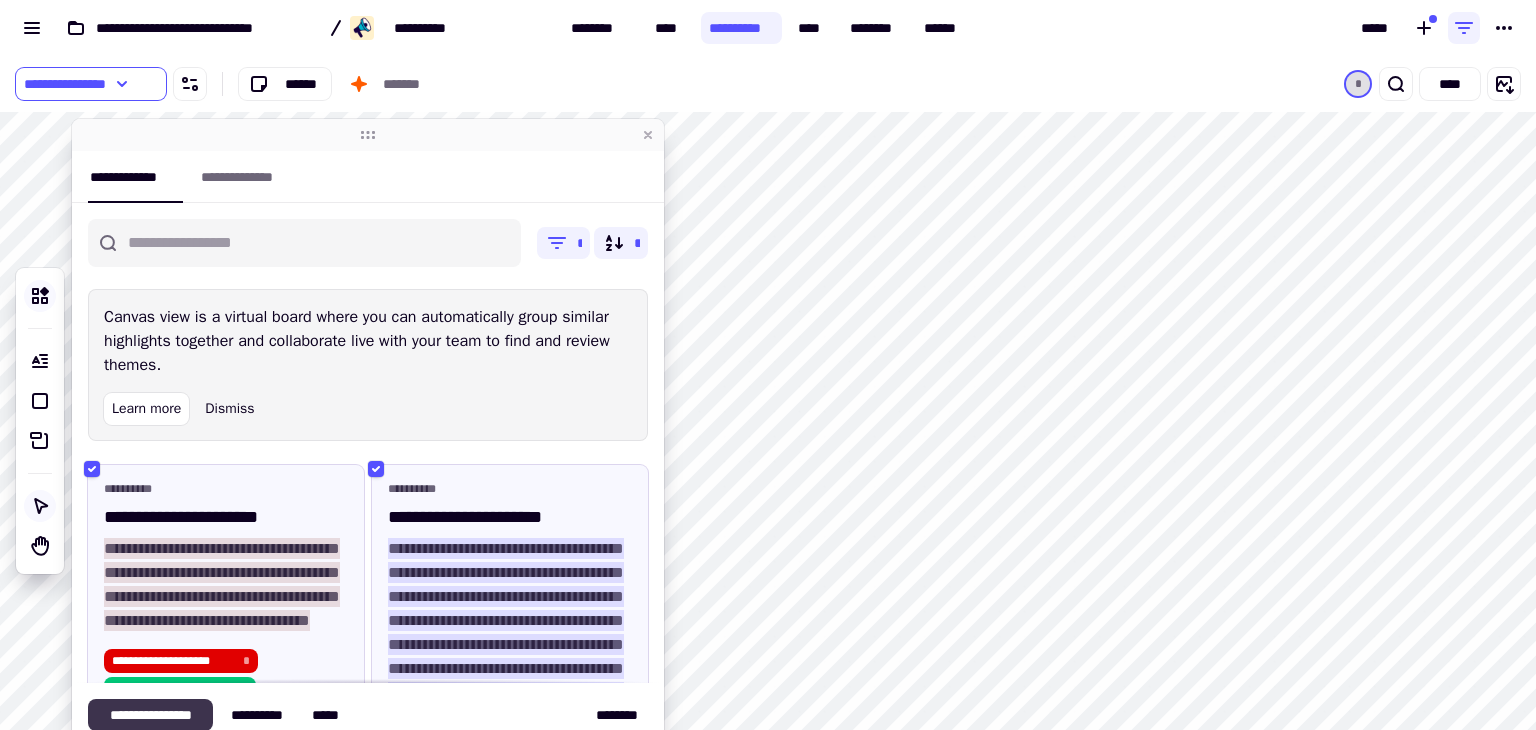 click on "**********" 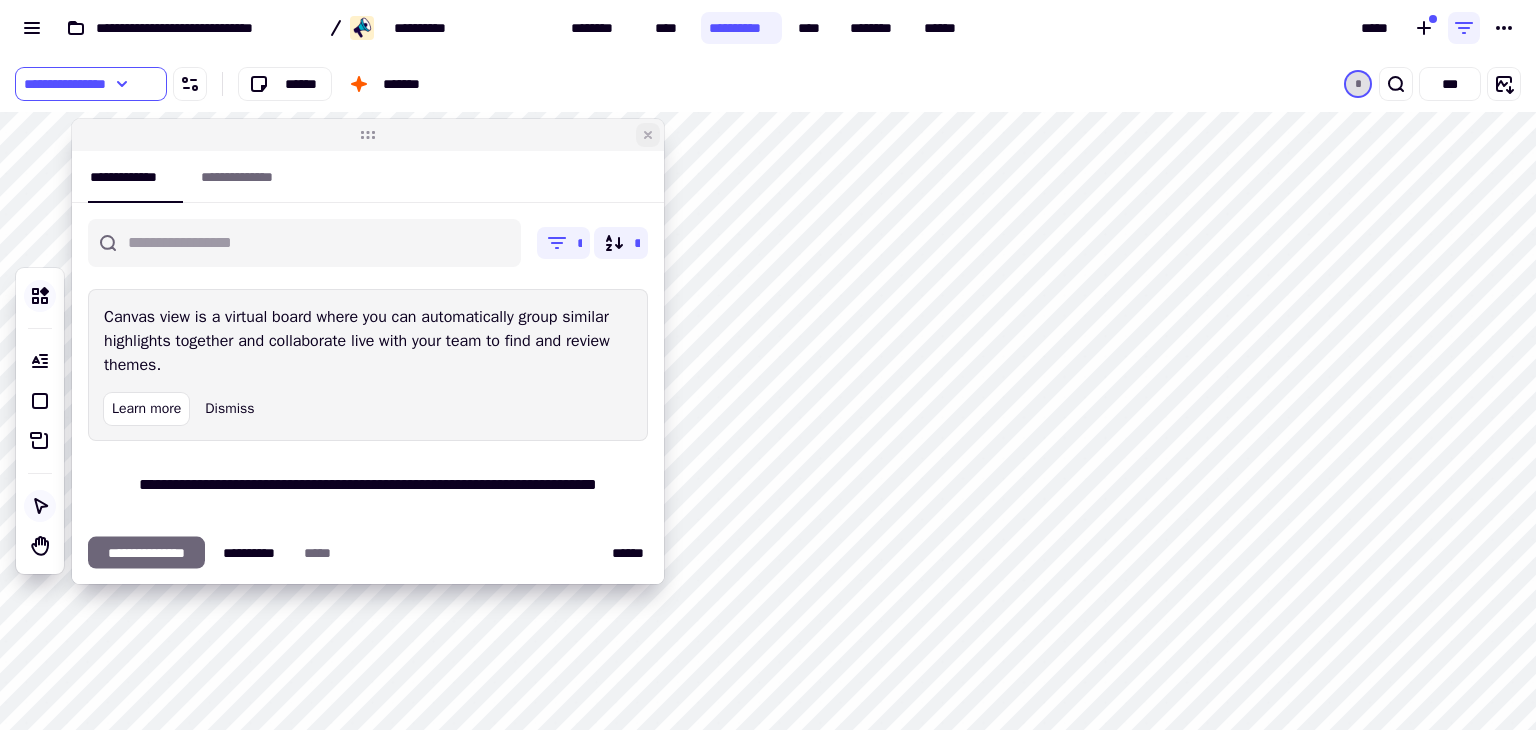 click 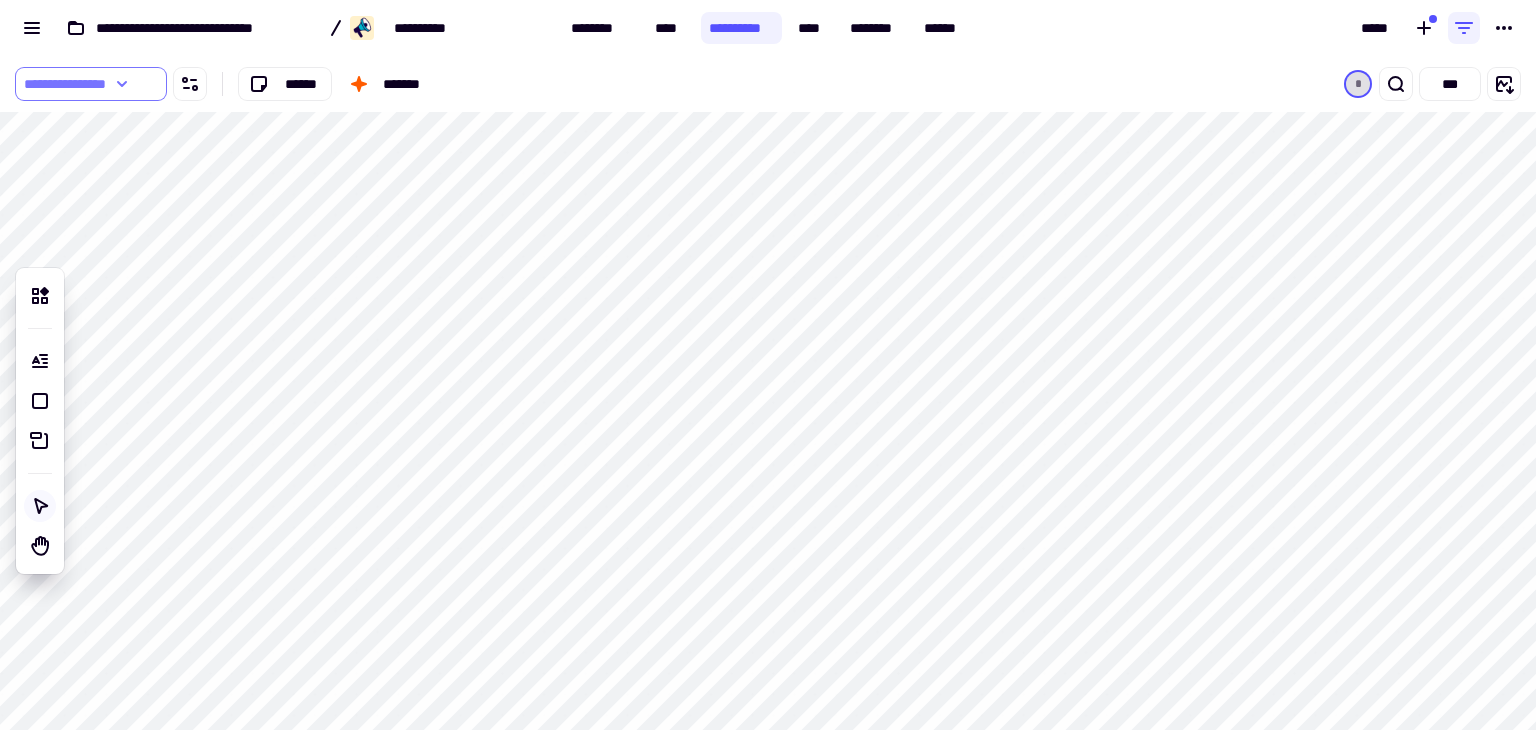 click 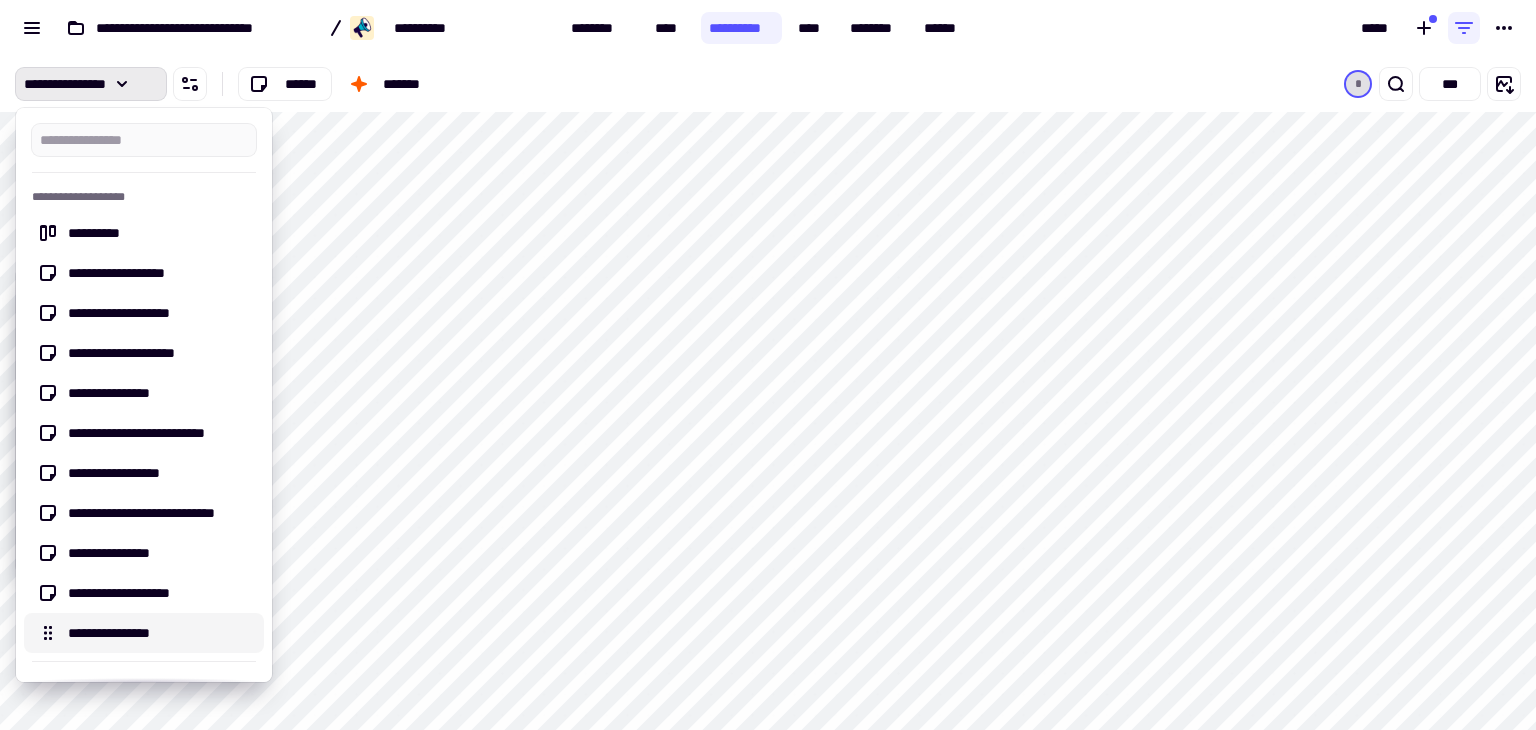 drag, startPoint x: 164, startPoint y: 636, endPoint x: 52, endPoint y: 637, distance: 112.00446 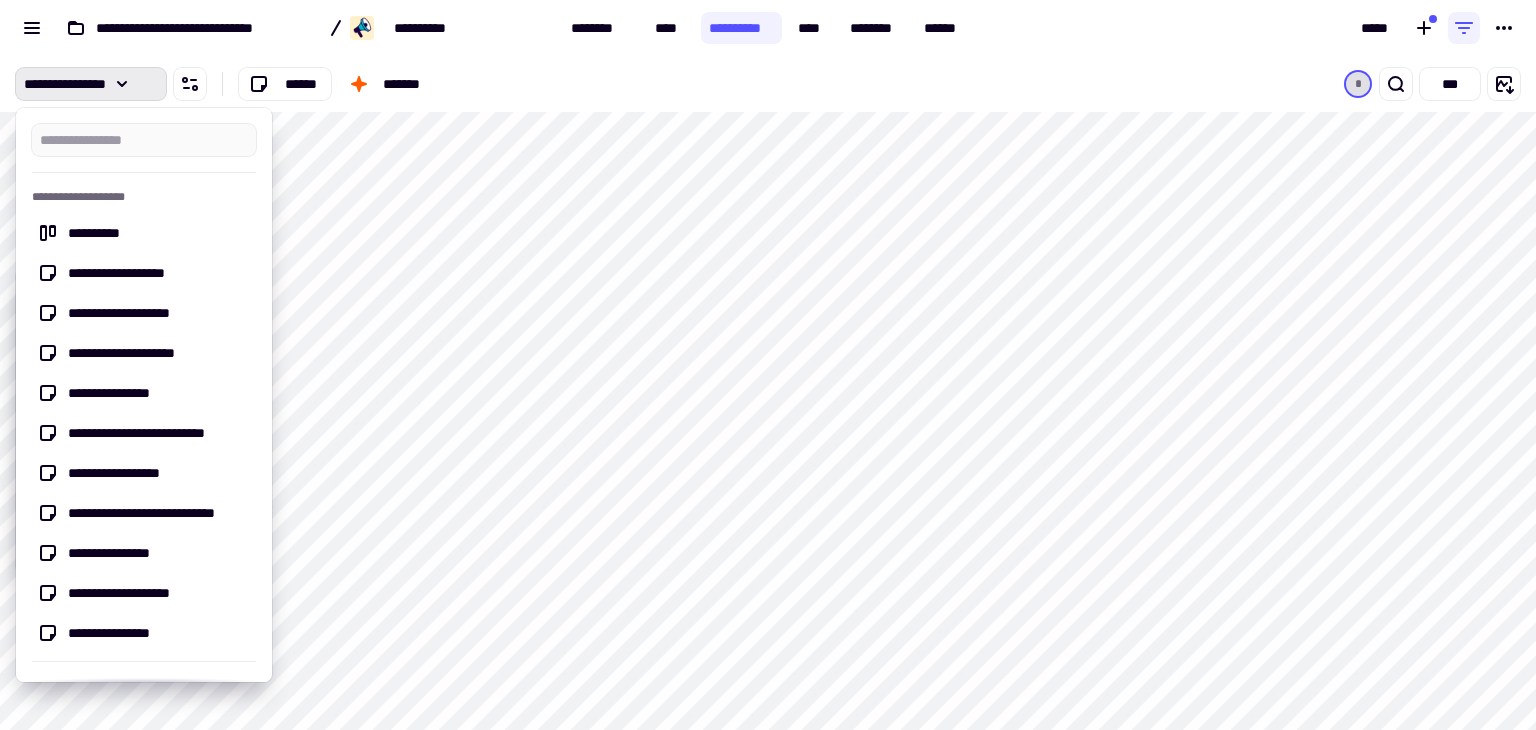 click on "**********" at bounding box center [448, 84] 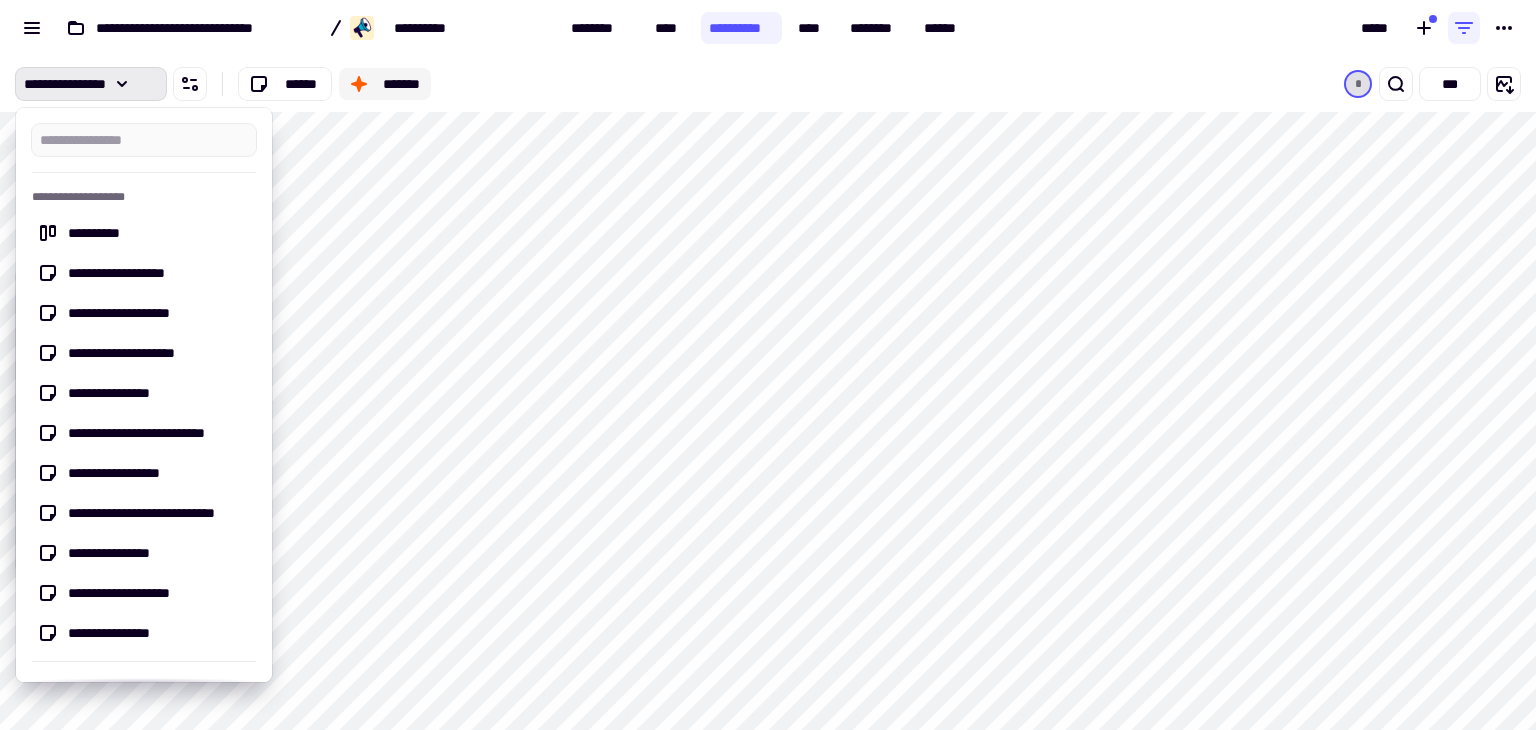 click on "*******" 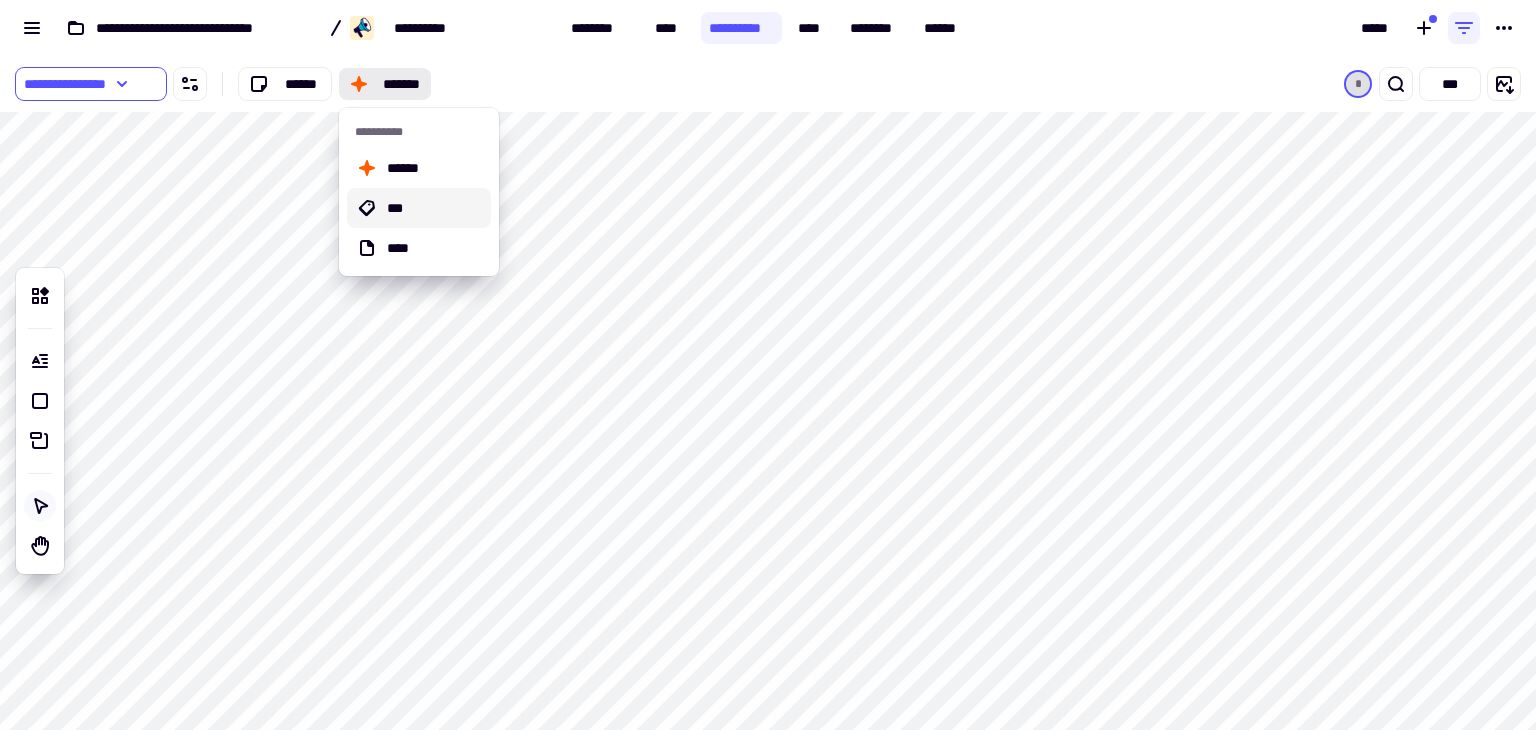 click on "***" at bounding box center (435, 208) 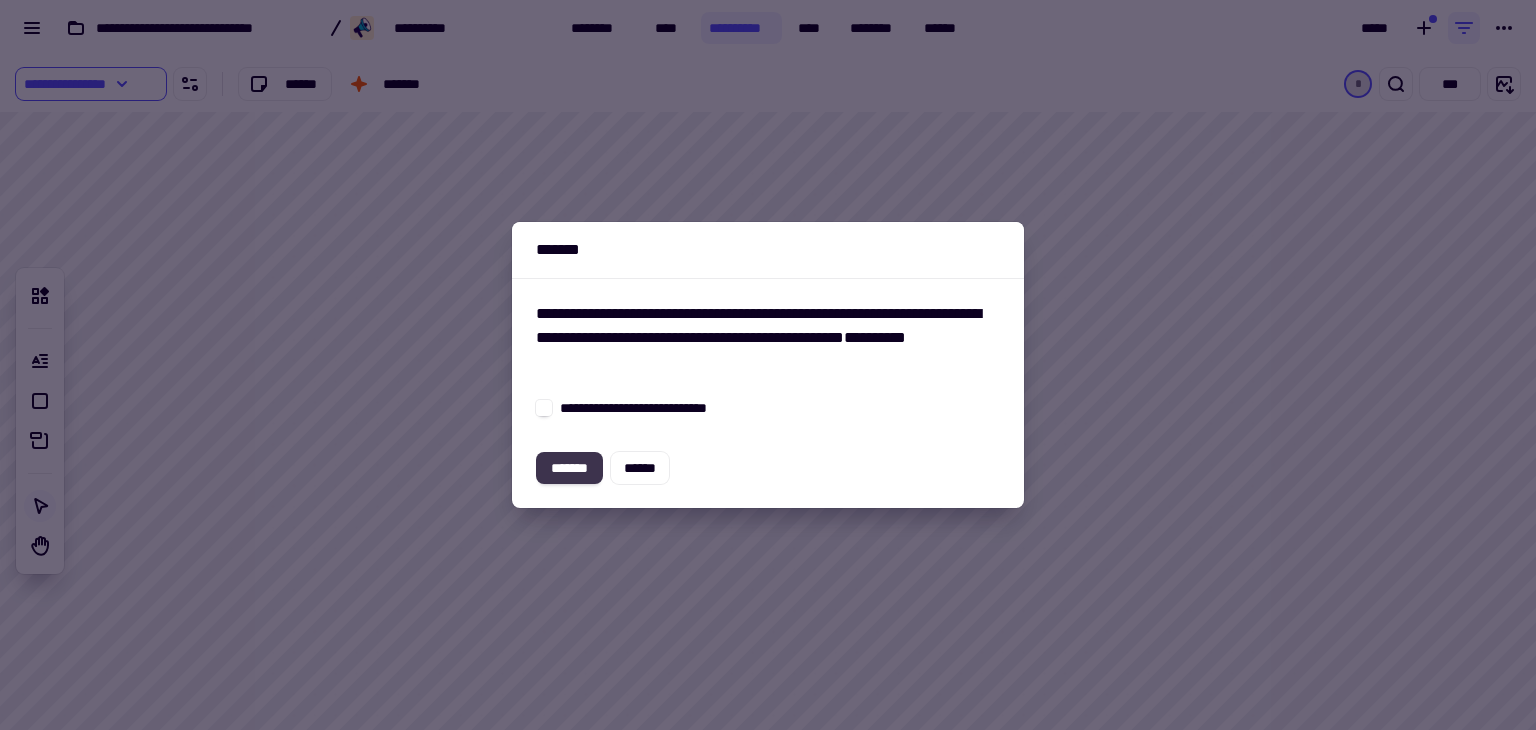 click on "*******" 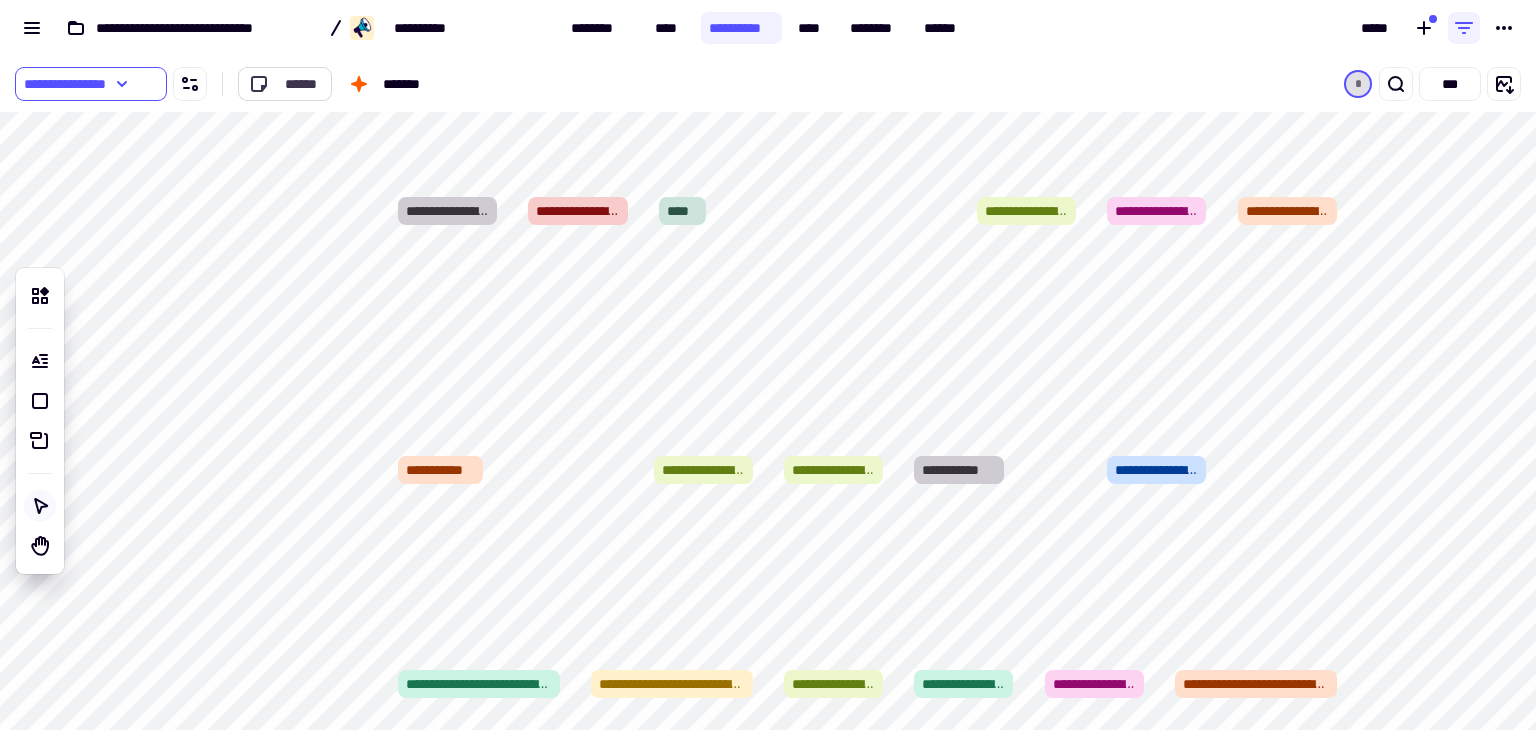click on "******" 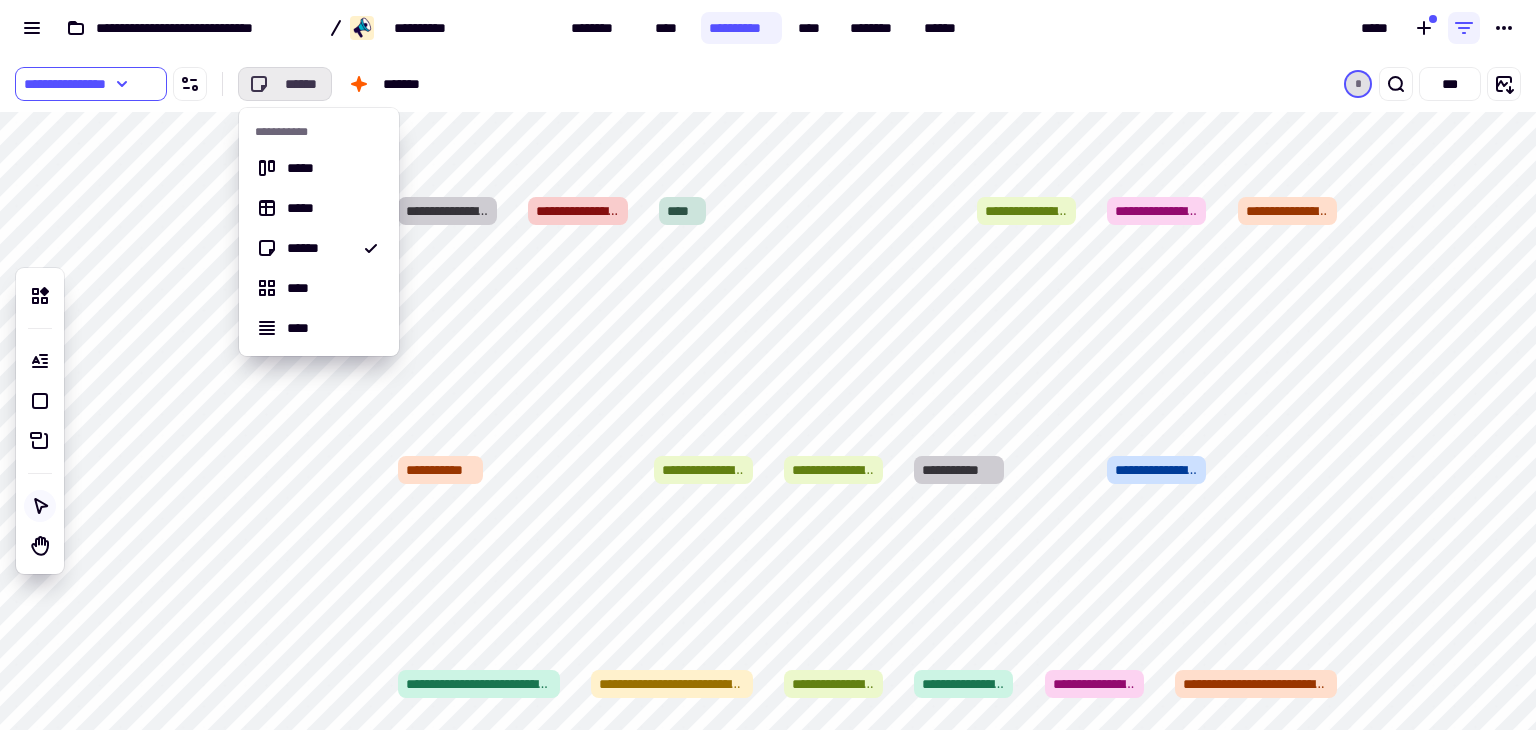 click on "******" 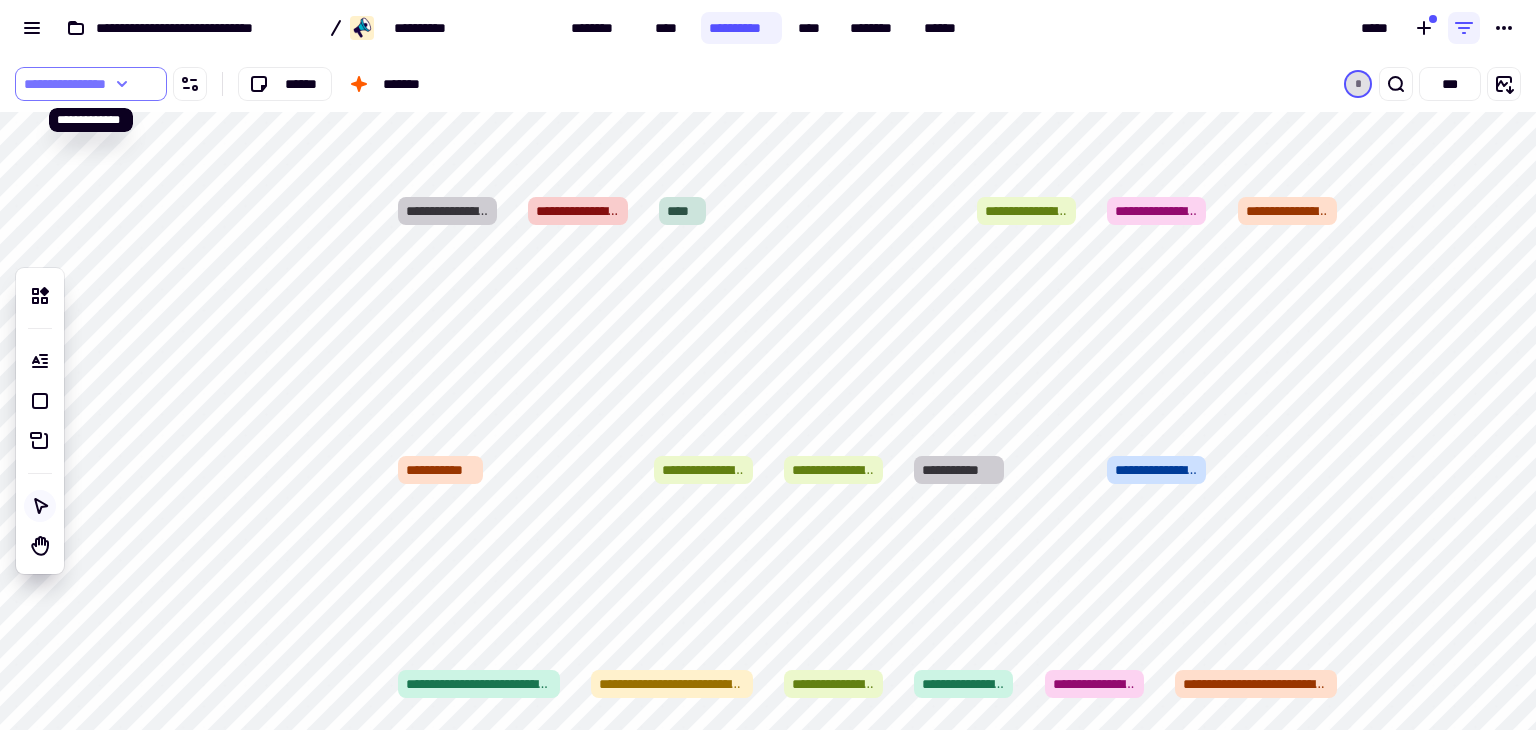click on "**********" 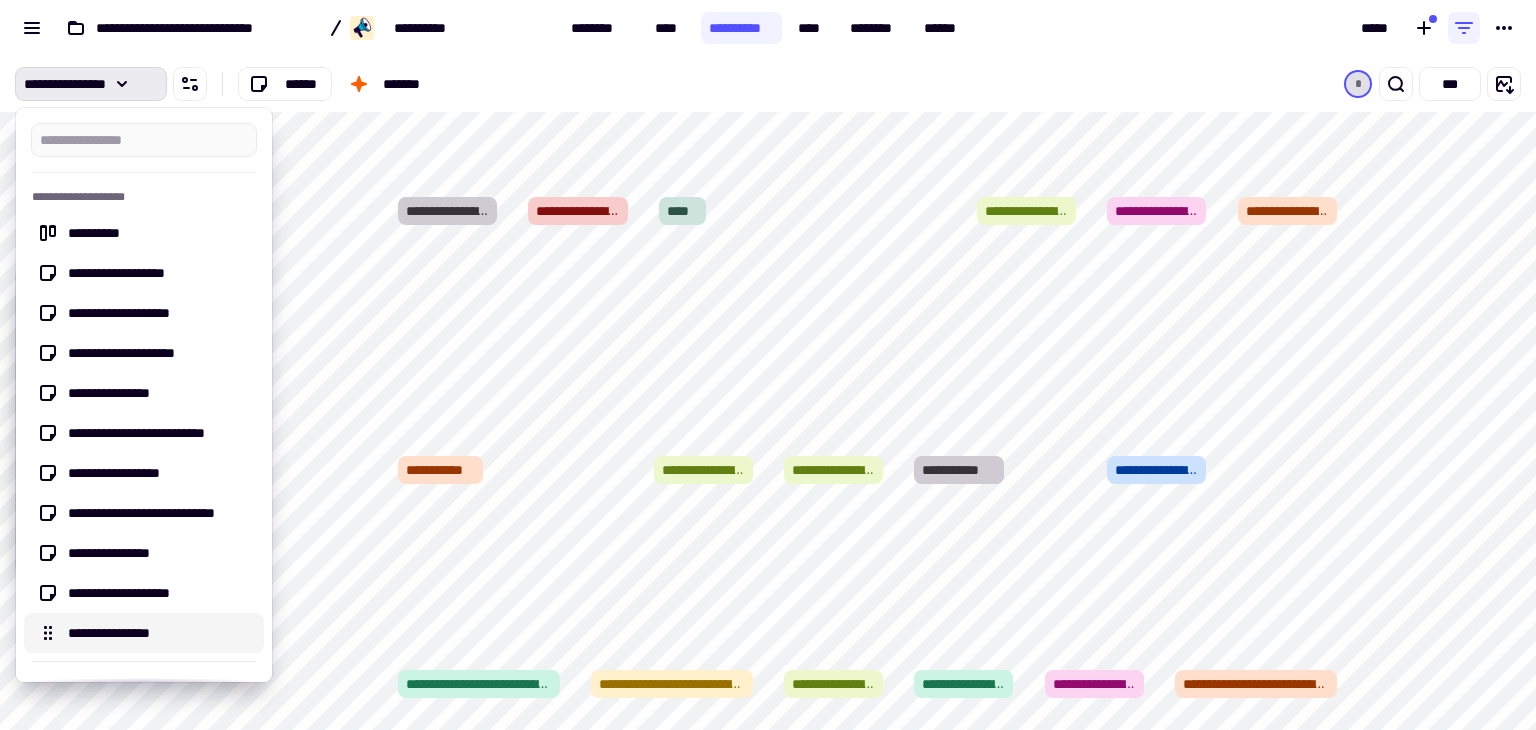 click on "**********" at bounding box center [160, 633] 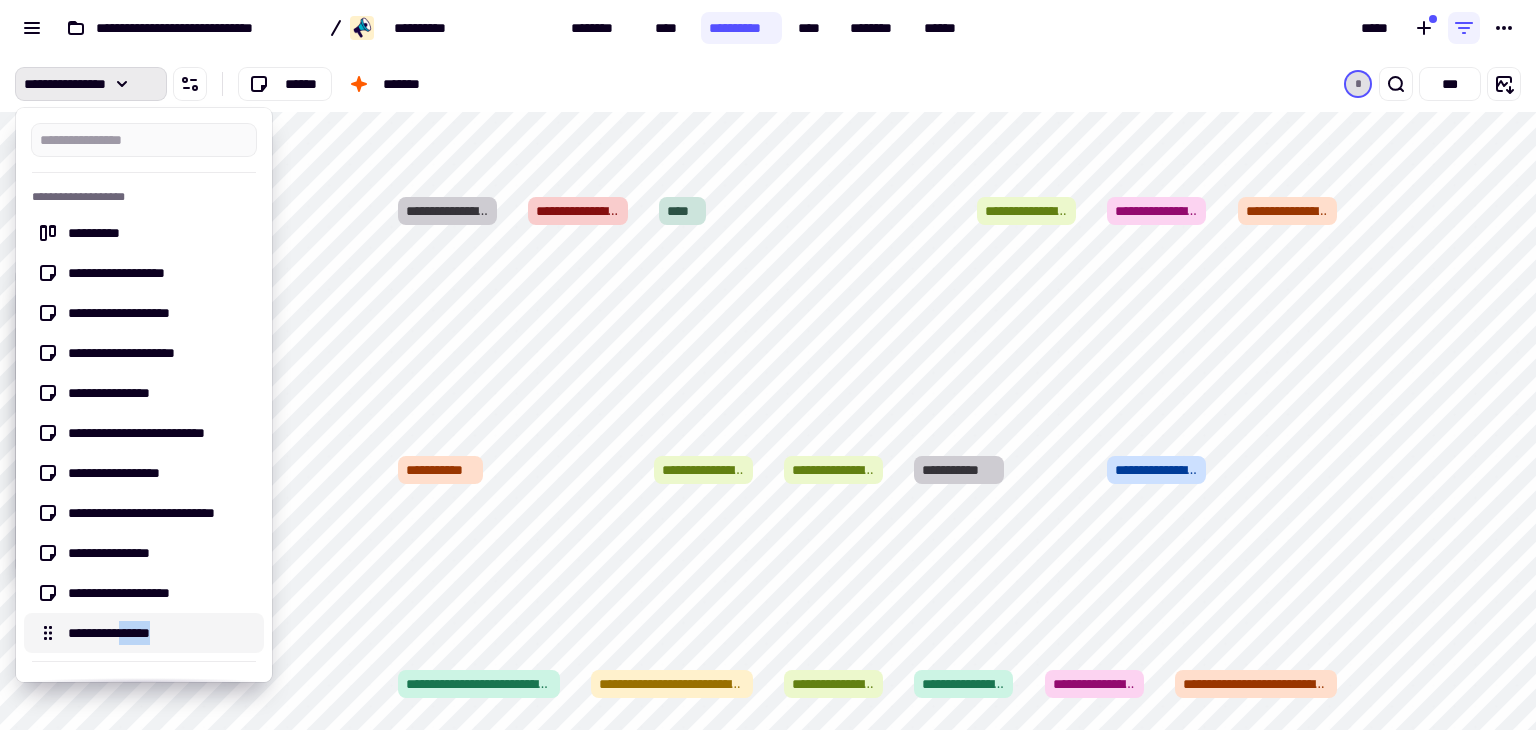 click on "**********" at bounding box center (160, 633) 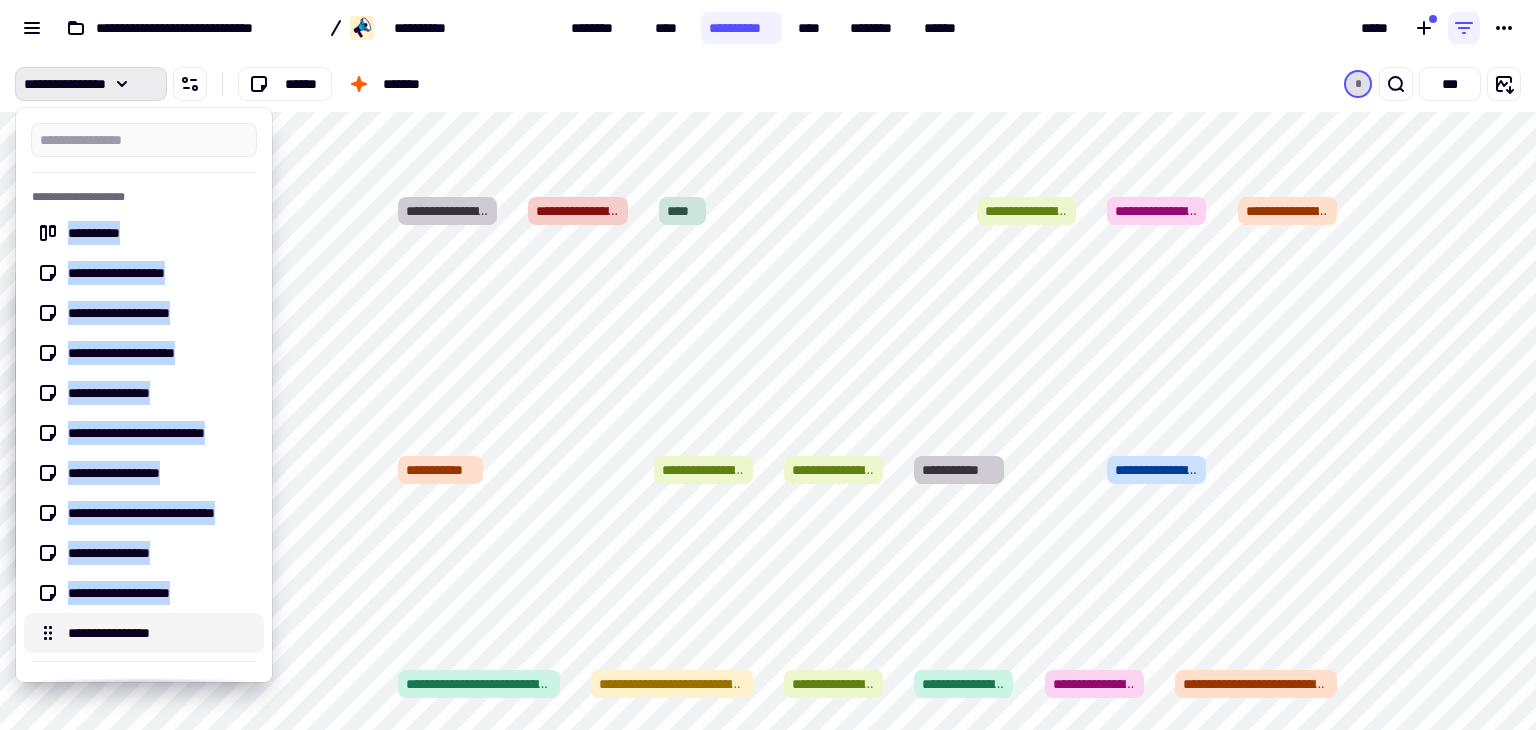 click on "**********" at bounding box center [160, 633] 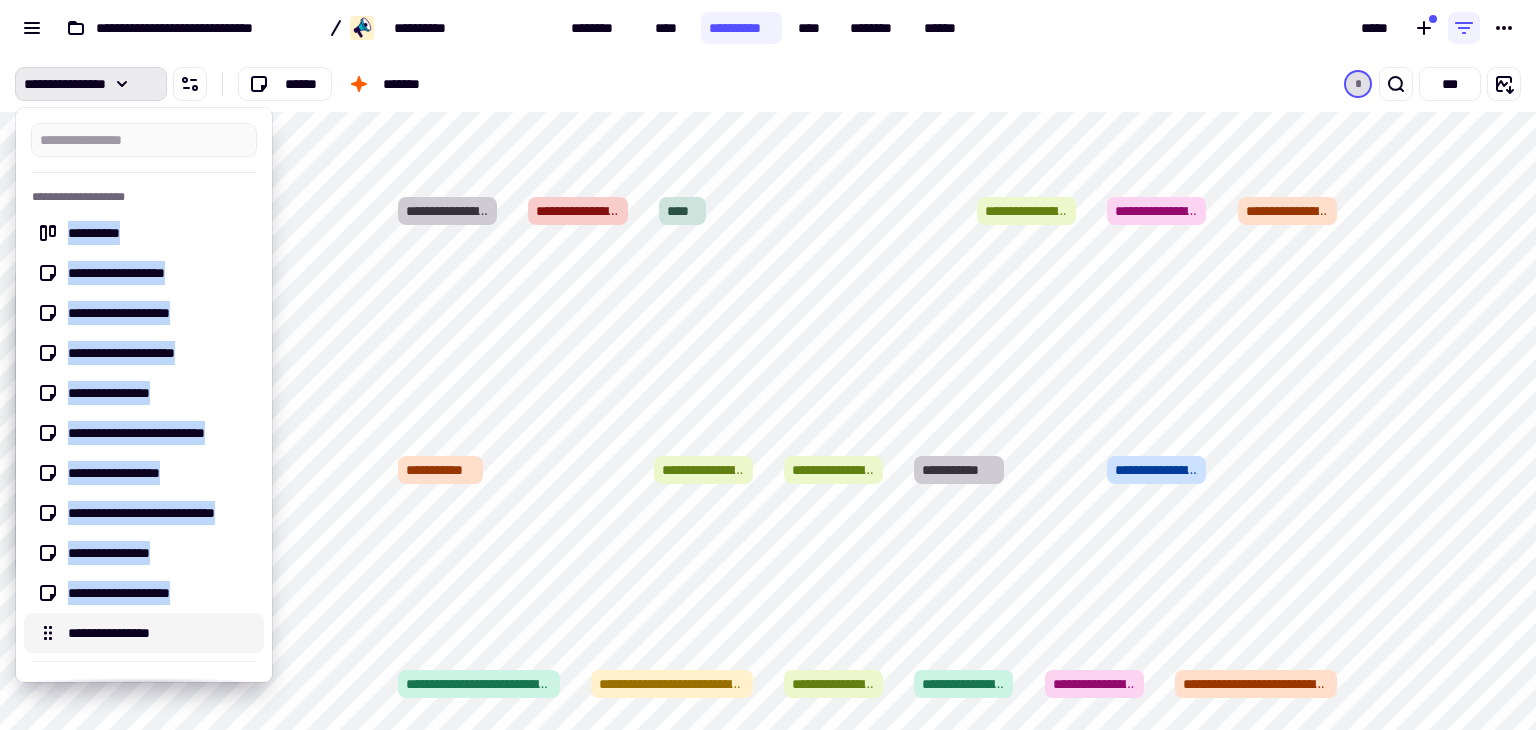 click on "**********" at bounding box center [160, 633] 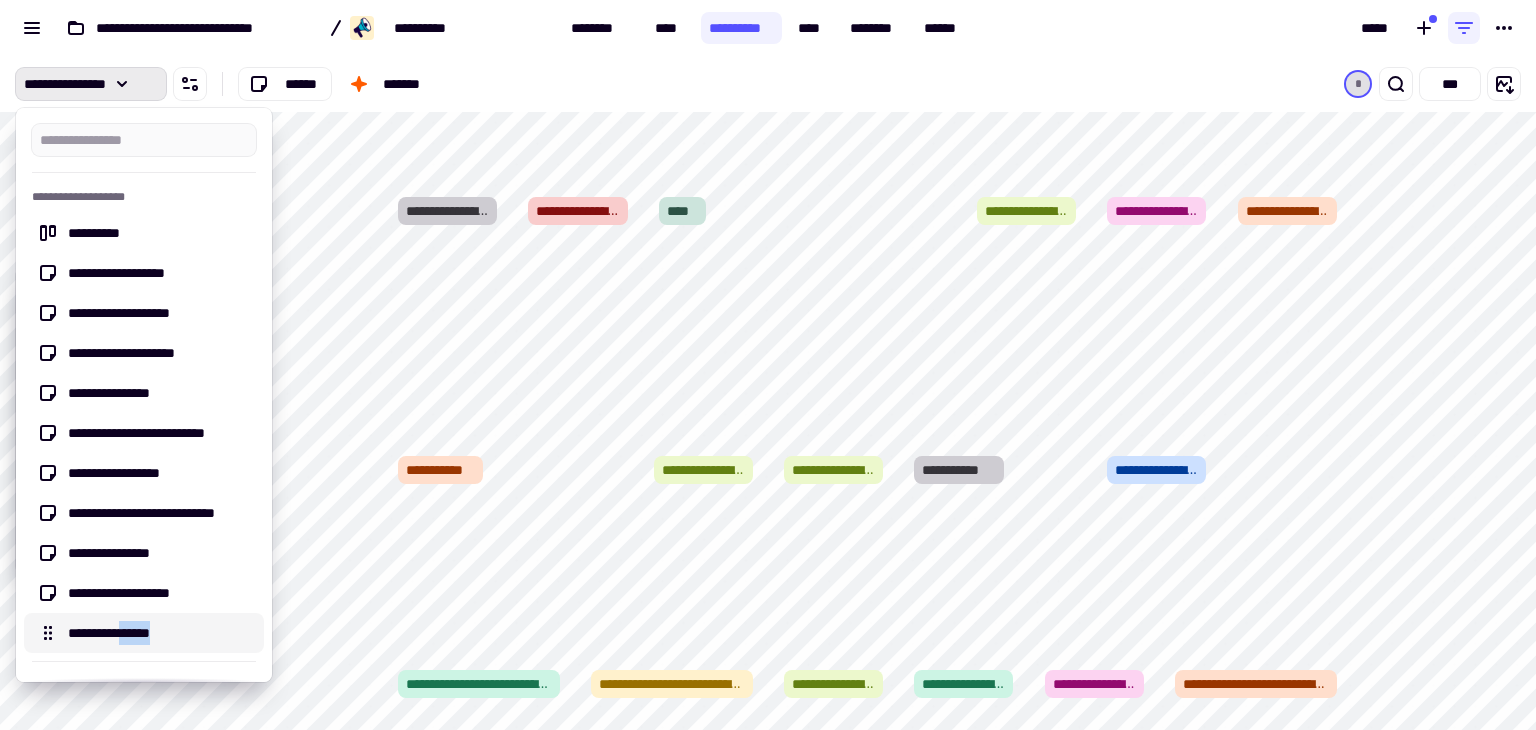 click on "**********" at bounding box center [160, 633] 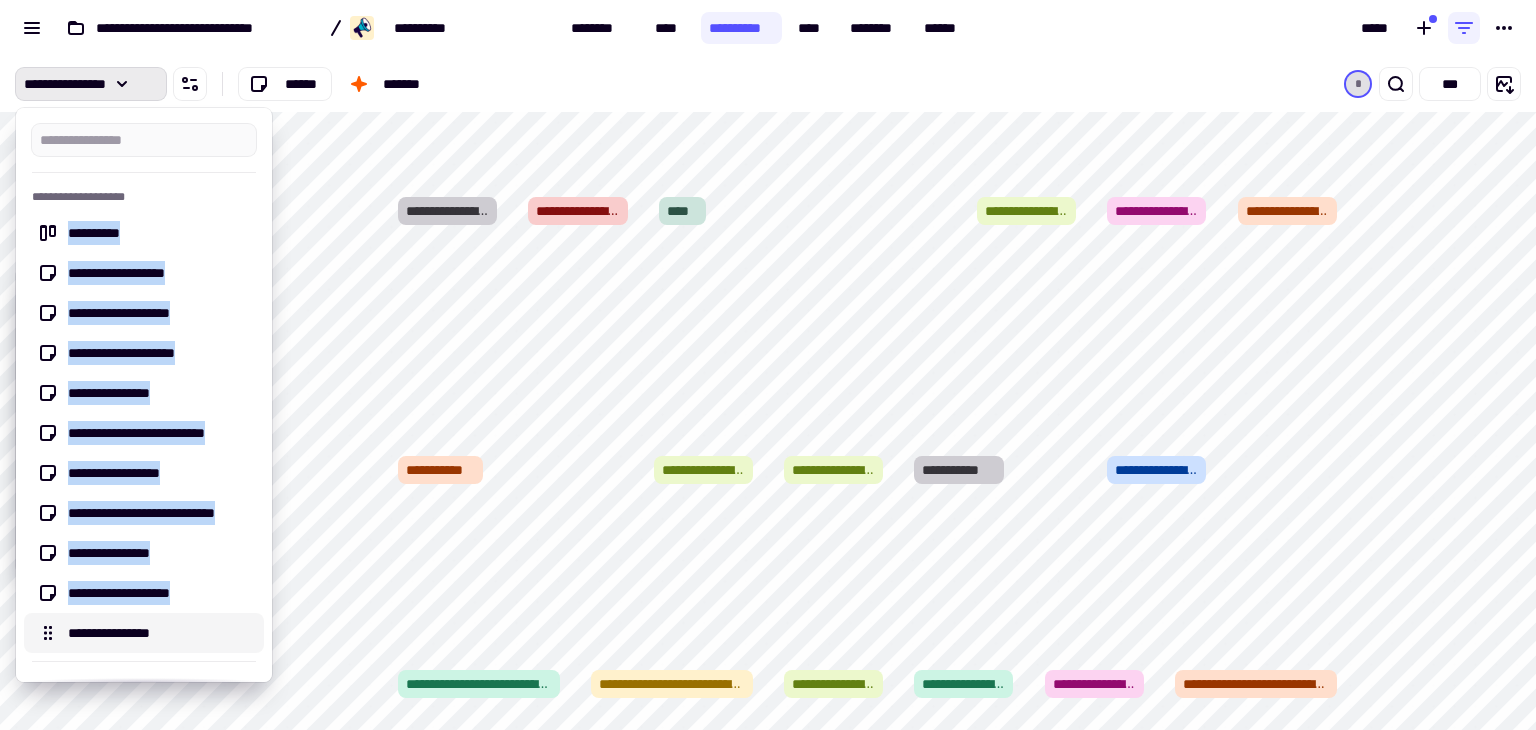 click on "**********" at bounding box center (160, 633) 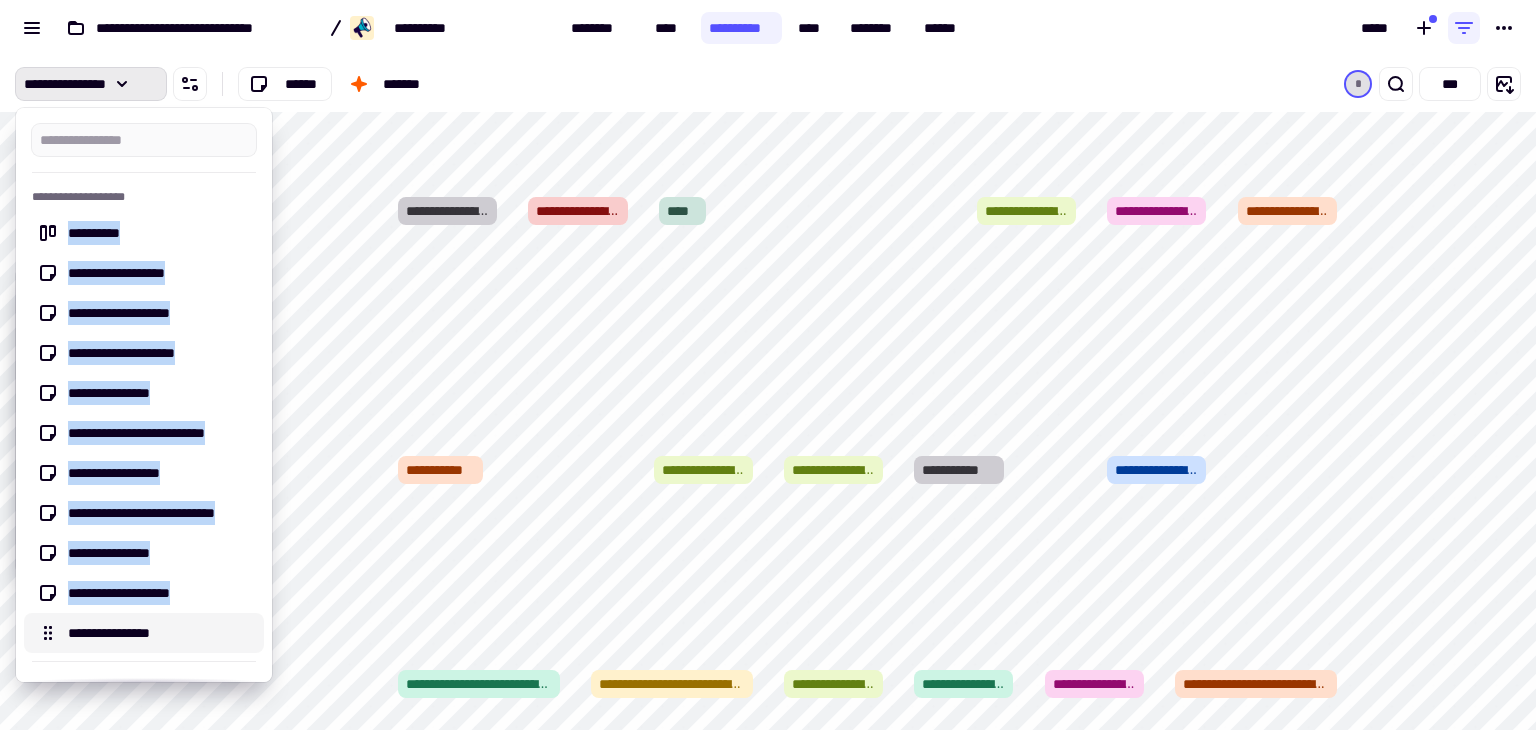 drag, startPoint x: 179, startPoint y: 625, endPoint x: 149, endPoint y: 626, distance: 30.016663 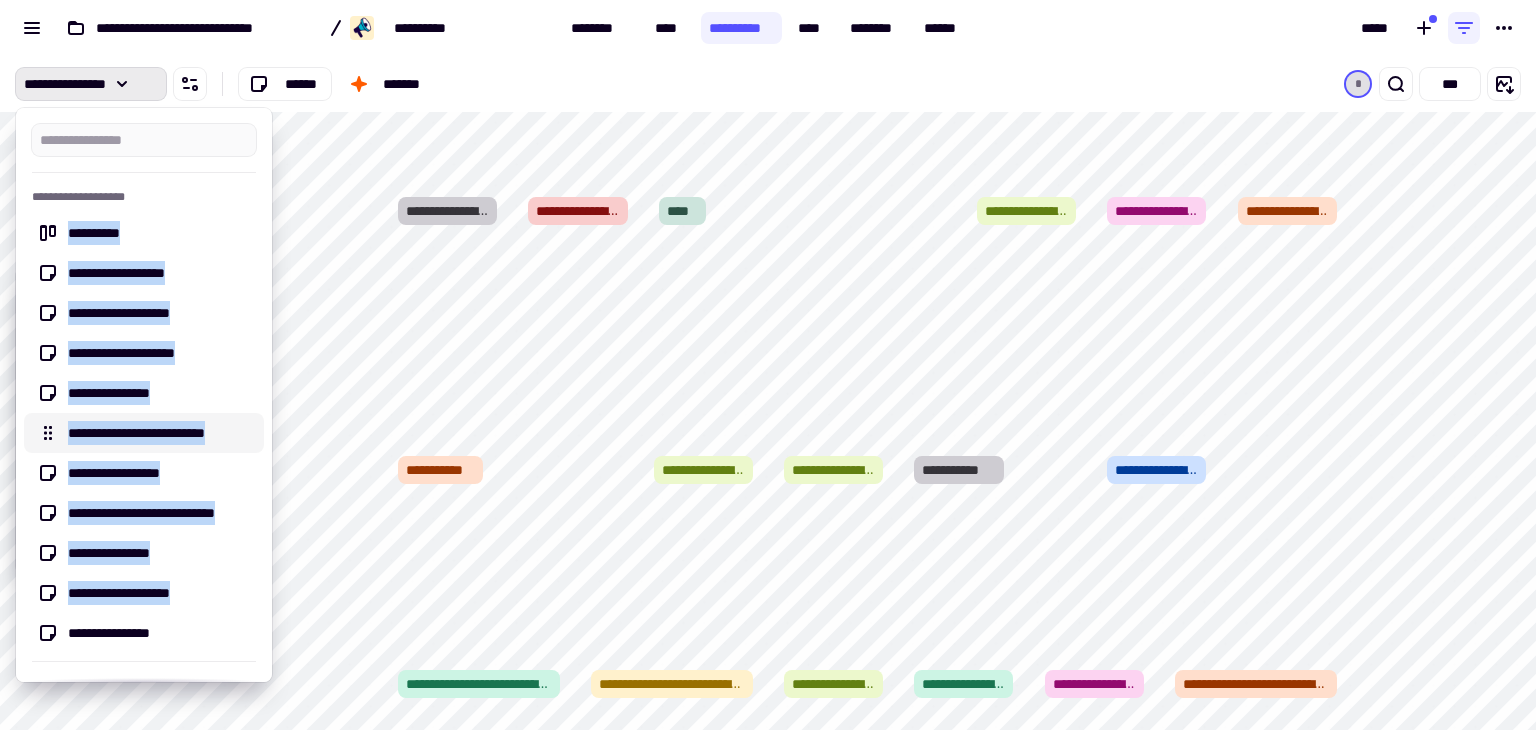scroll, scrollTop: 36, scrollLeft: 0, axis: vertical 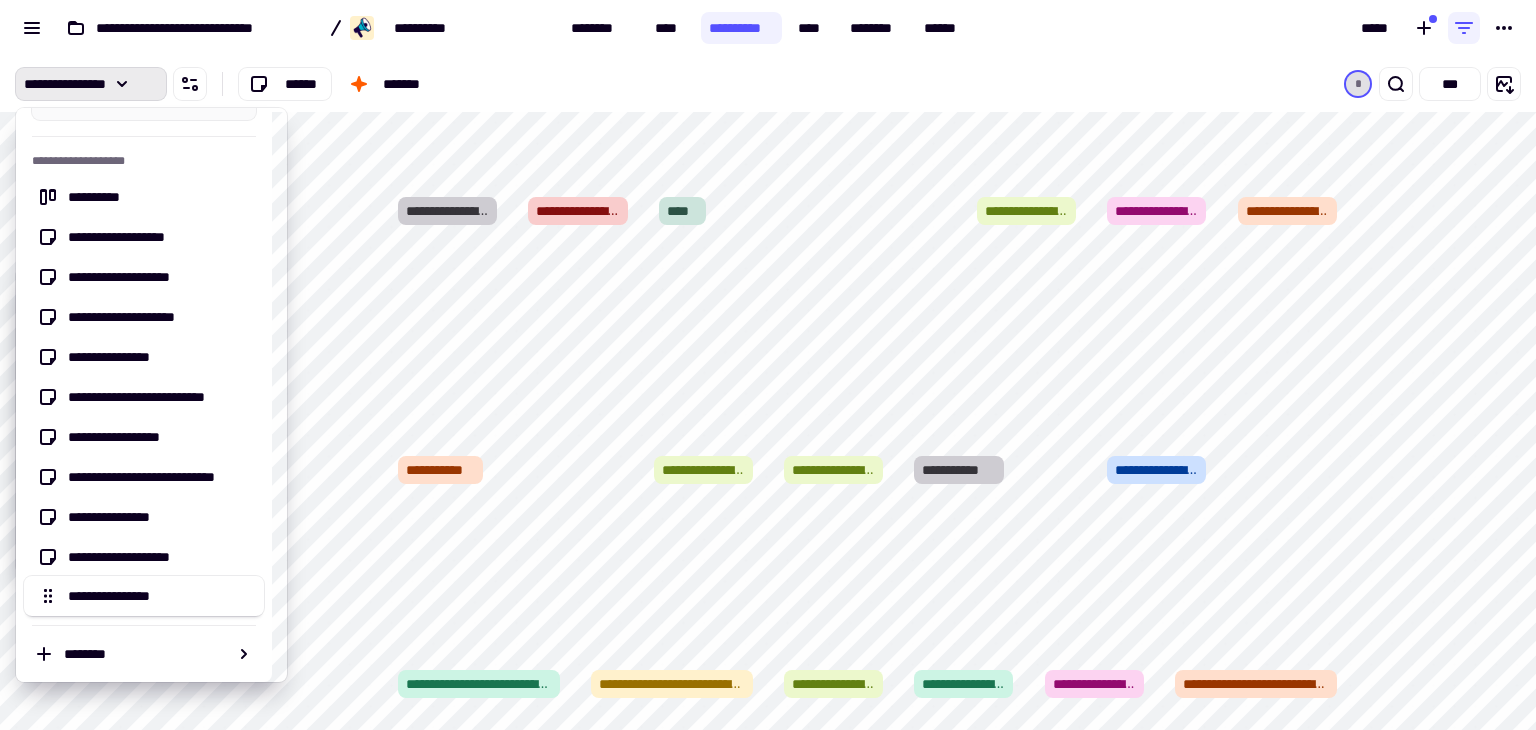 drag, startPoint x: 45, startPoint y: 603, endPoint x: 64, endPoint y: 603, distance: 19 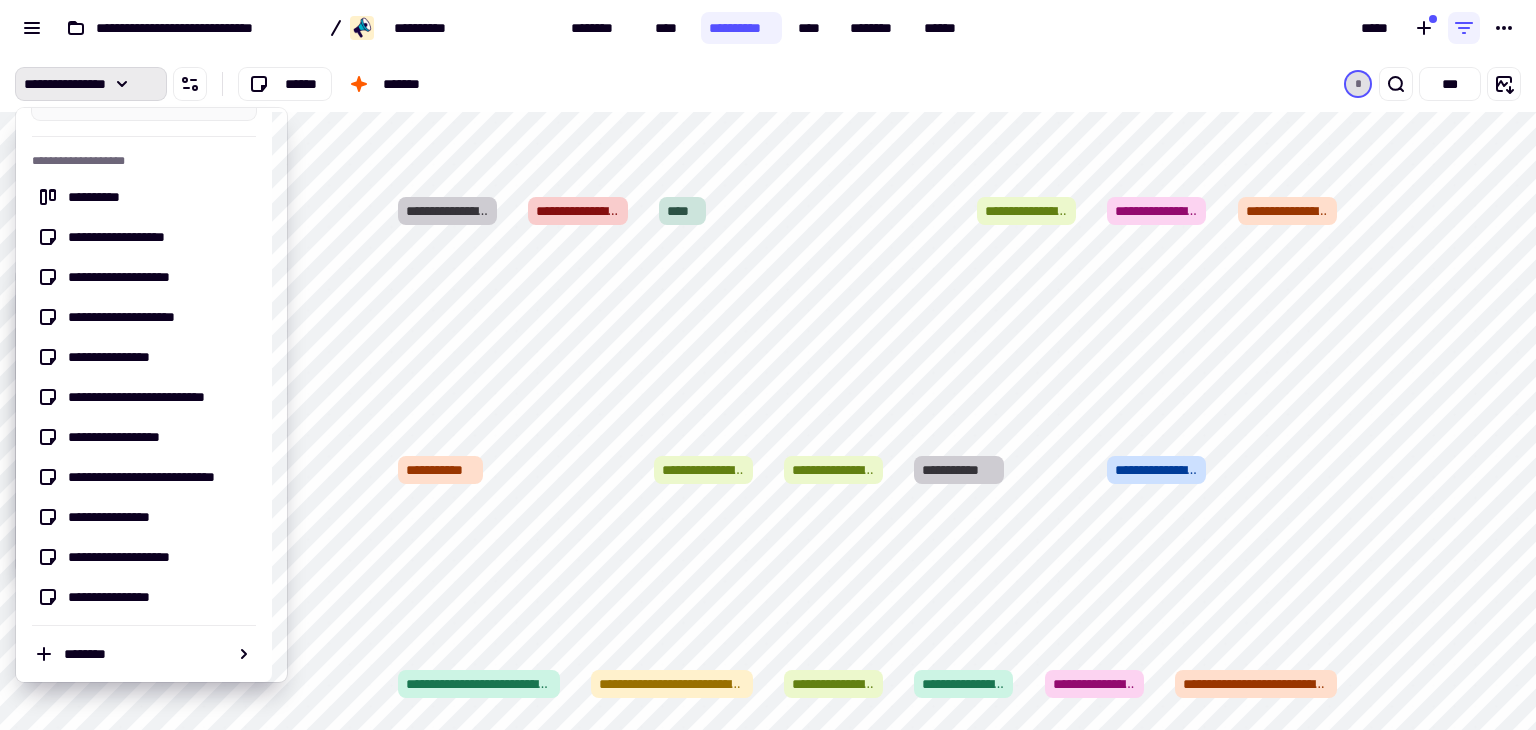 click 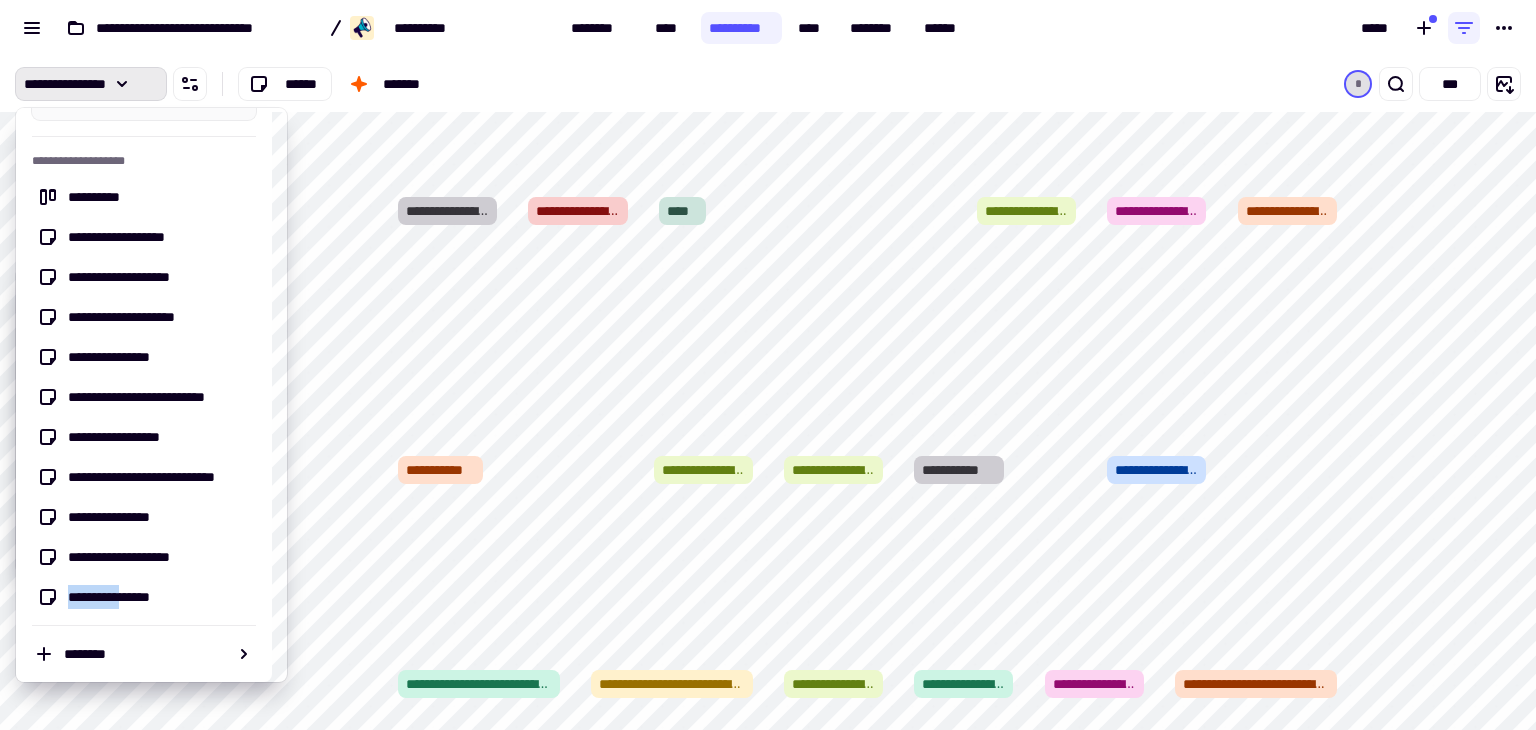 click 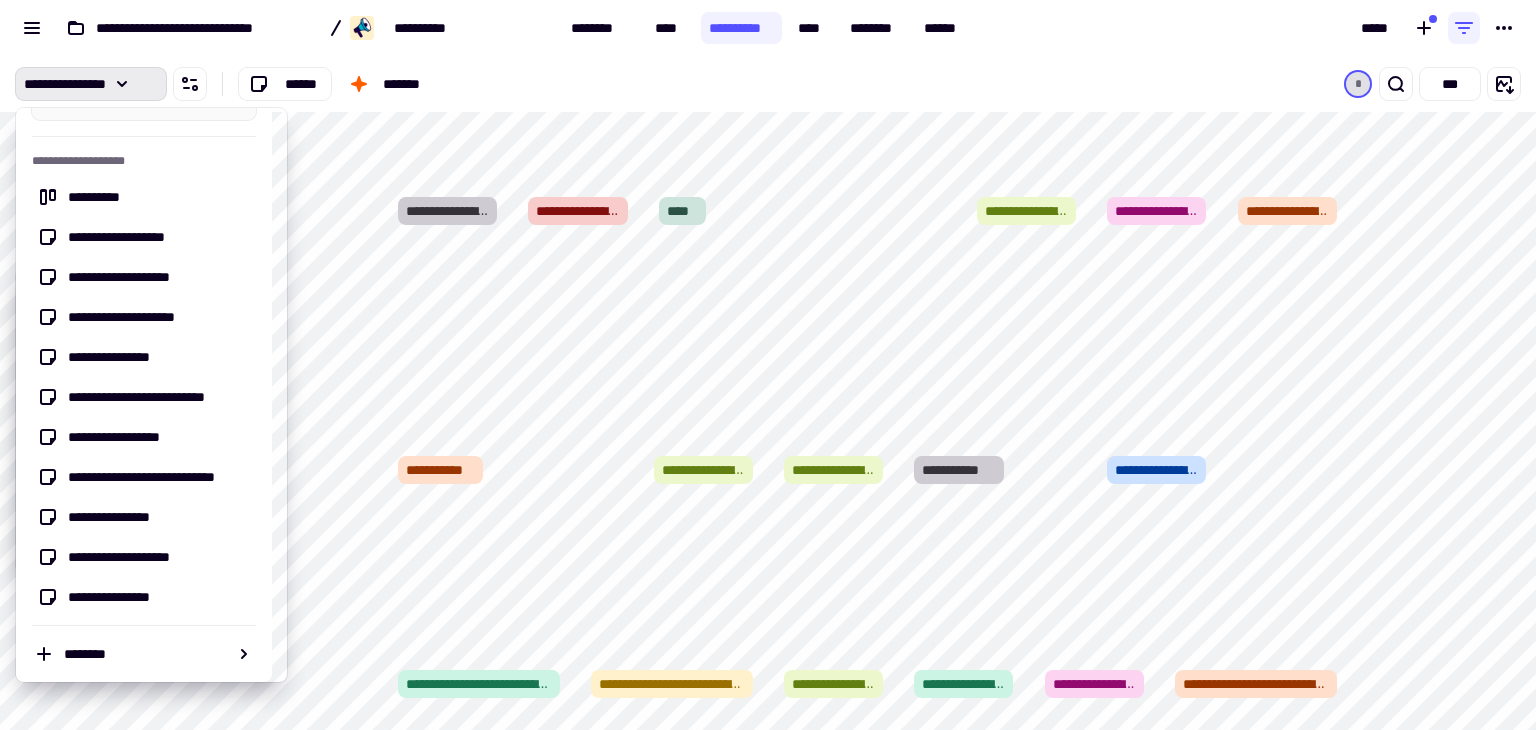 click 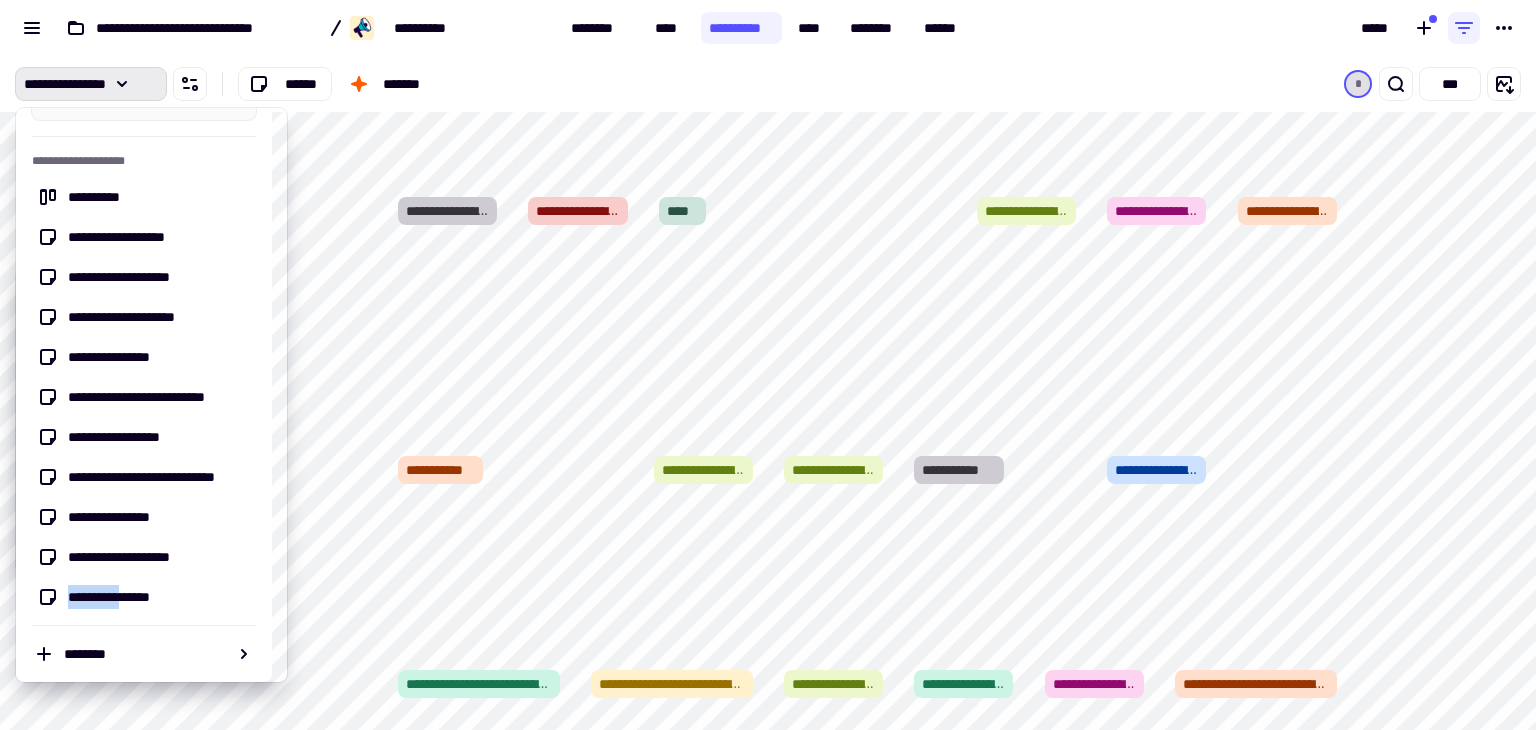 click 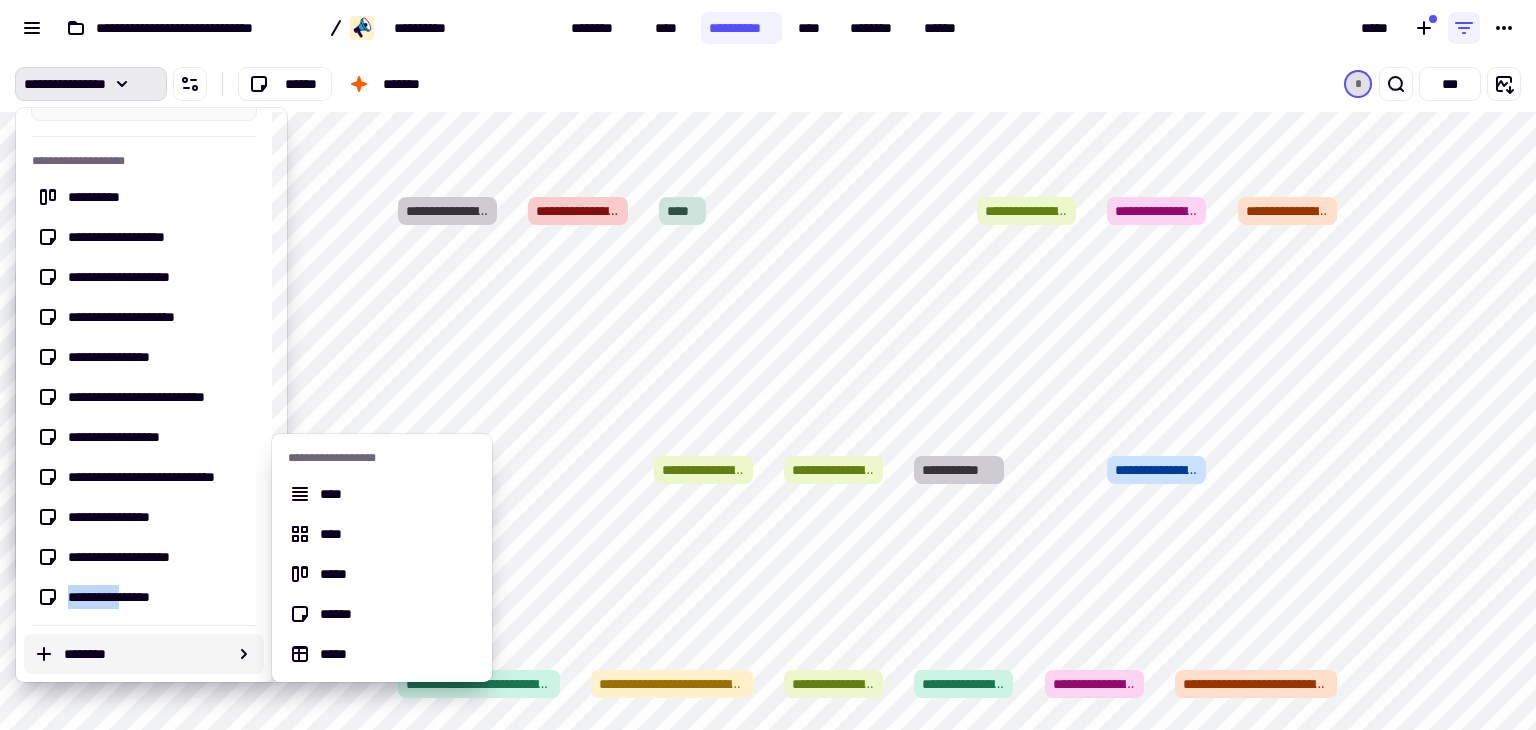 click on "********" at bounding box center (146, 654) 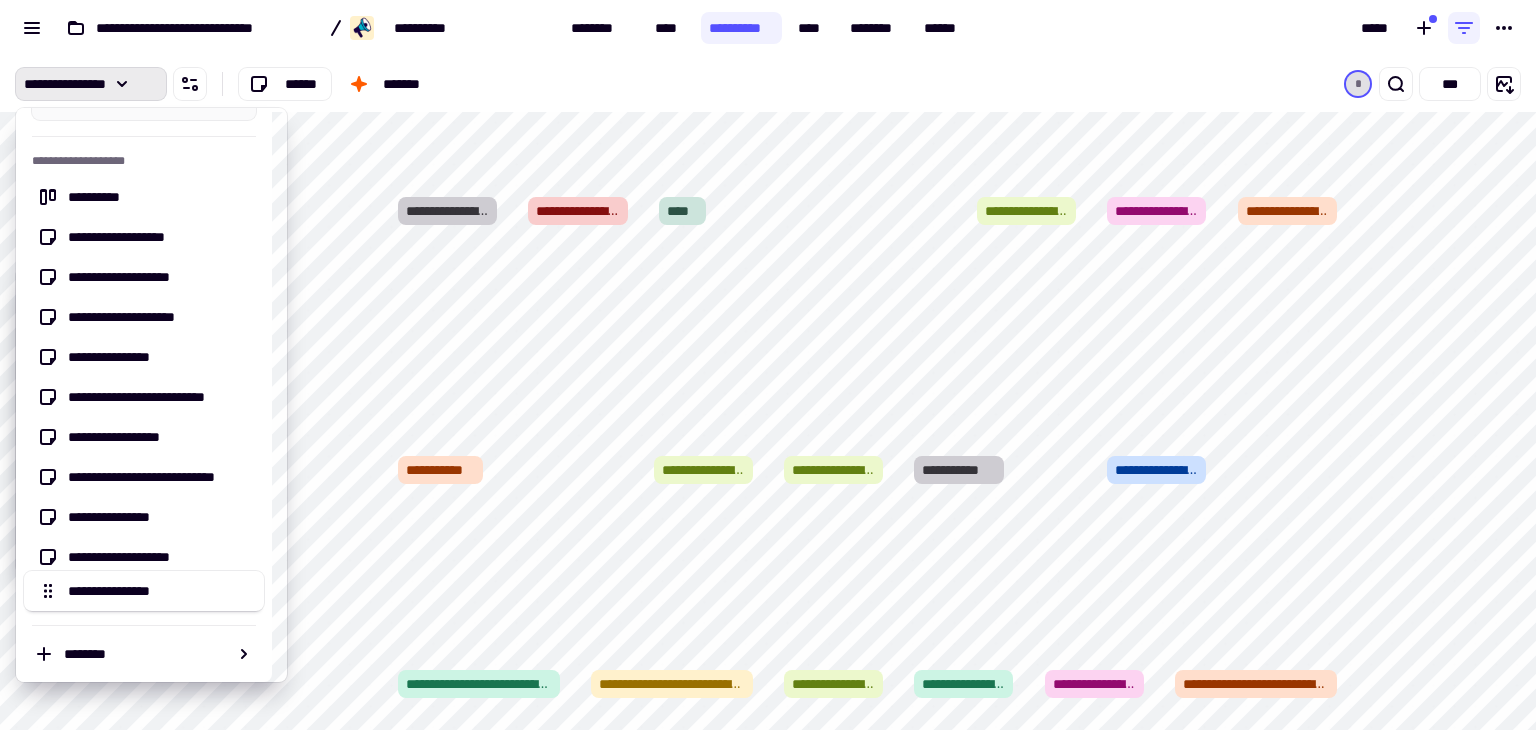 drag, startPoint x: 137, startPoint y: 605, endPoint x: 199, endPoint y: 600, distance: 62.201286 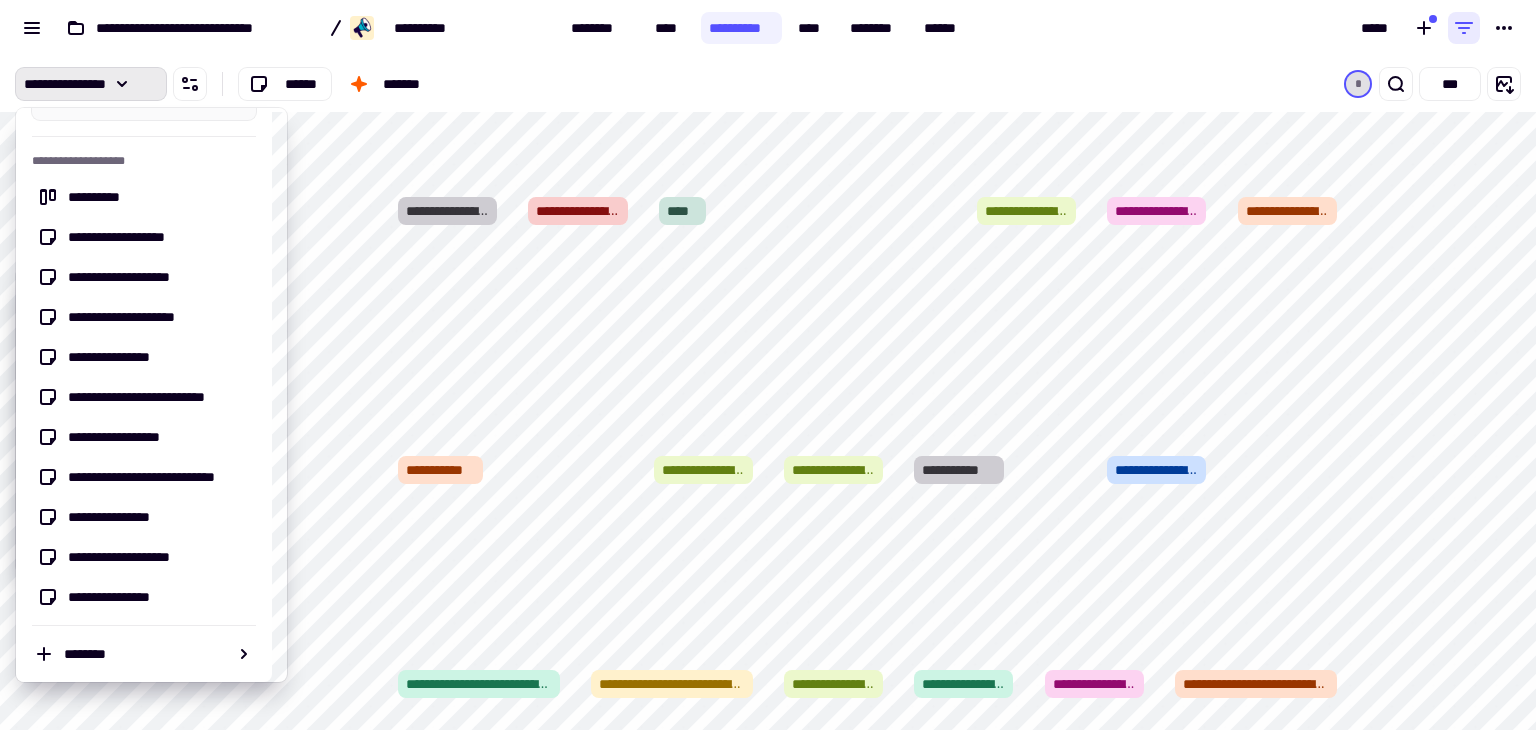 click 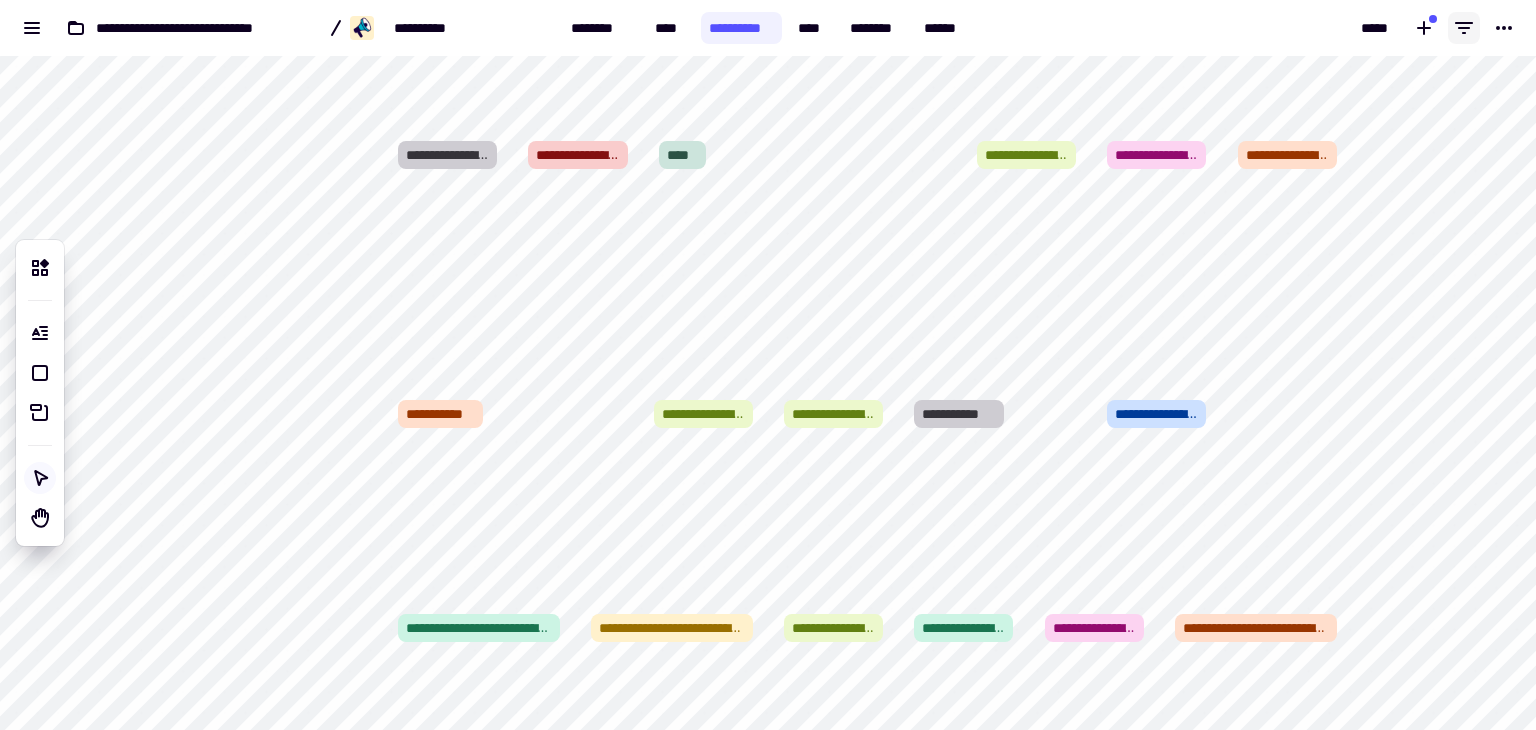 click 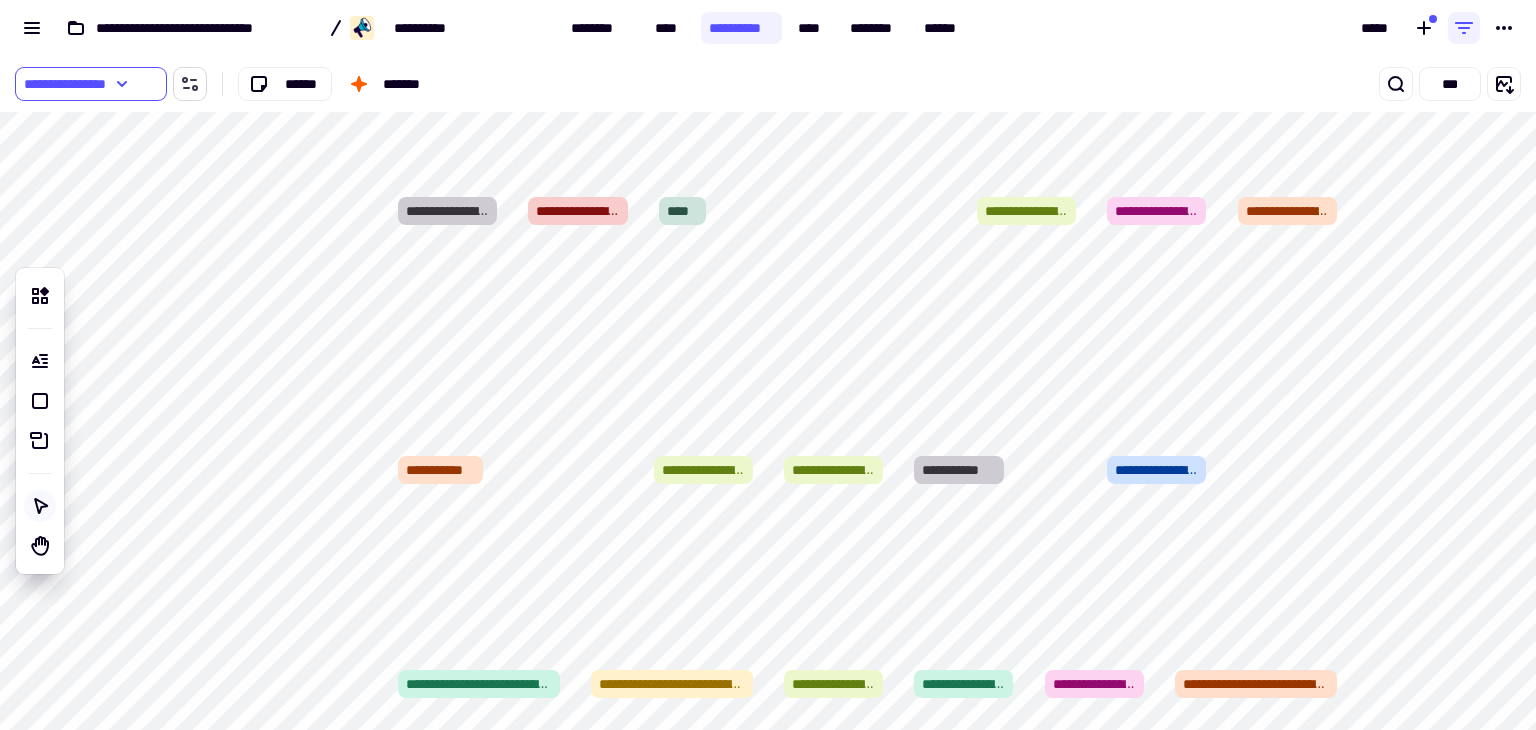 click 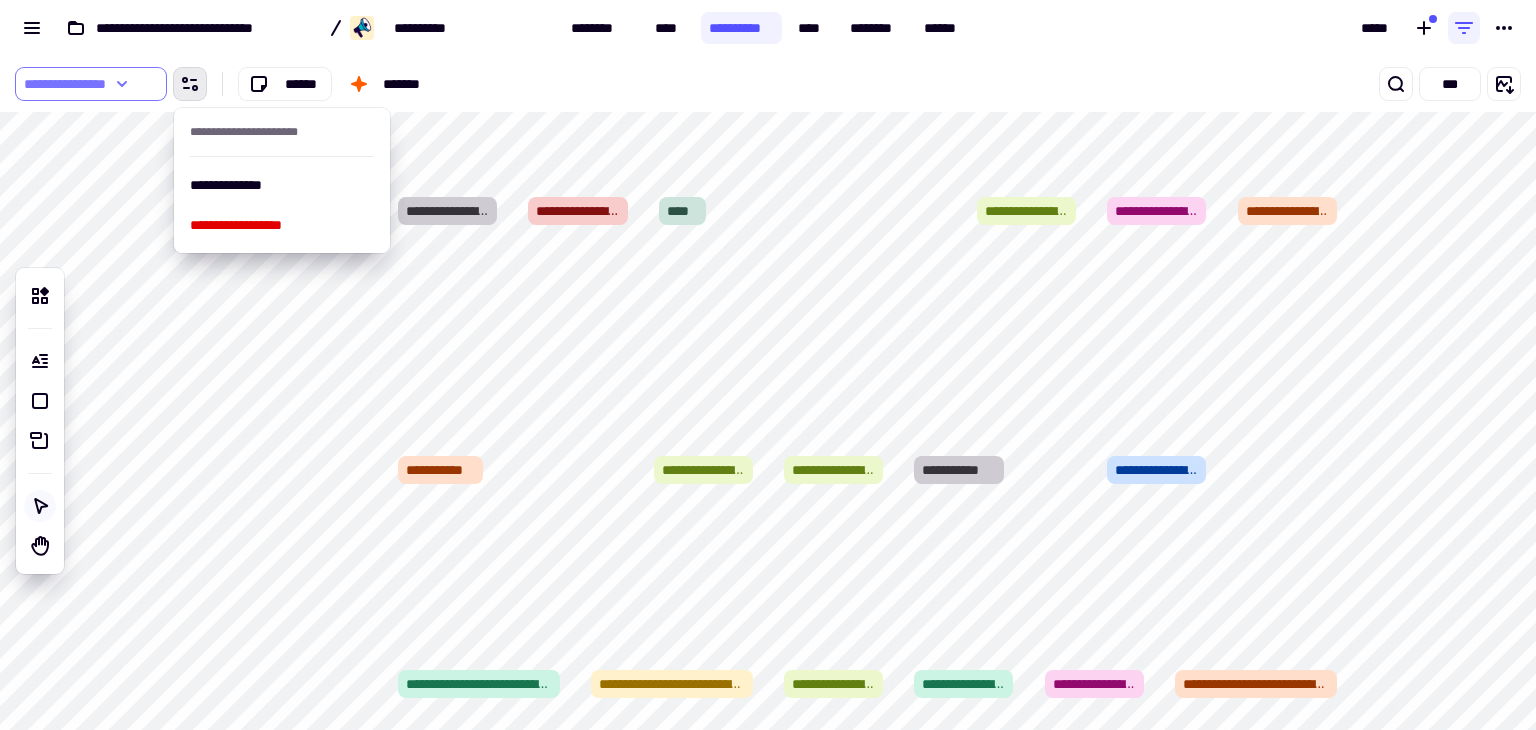 click 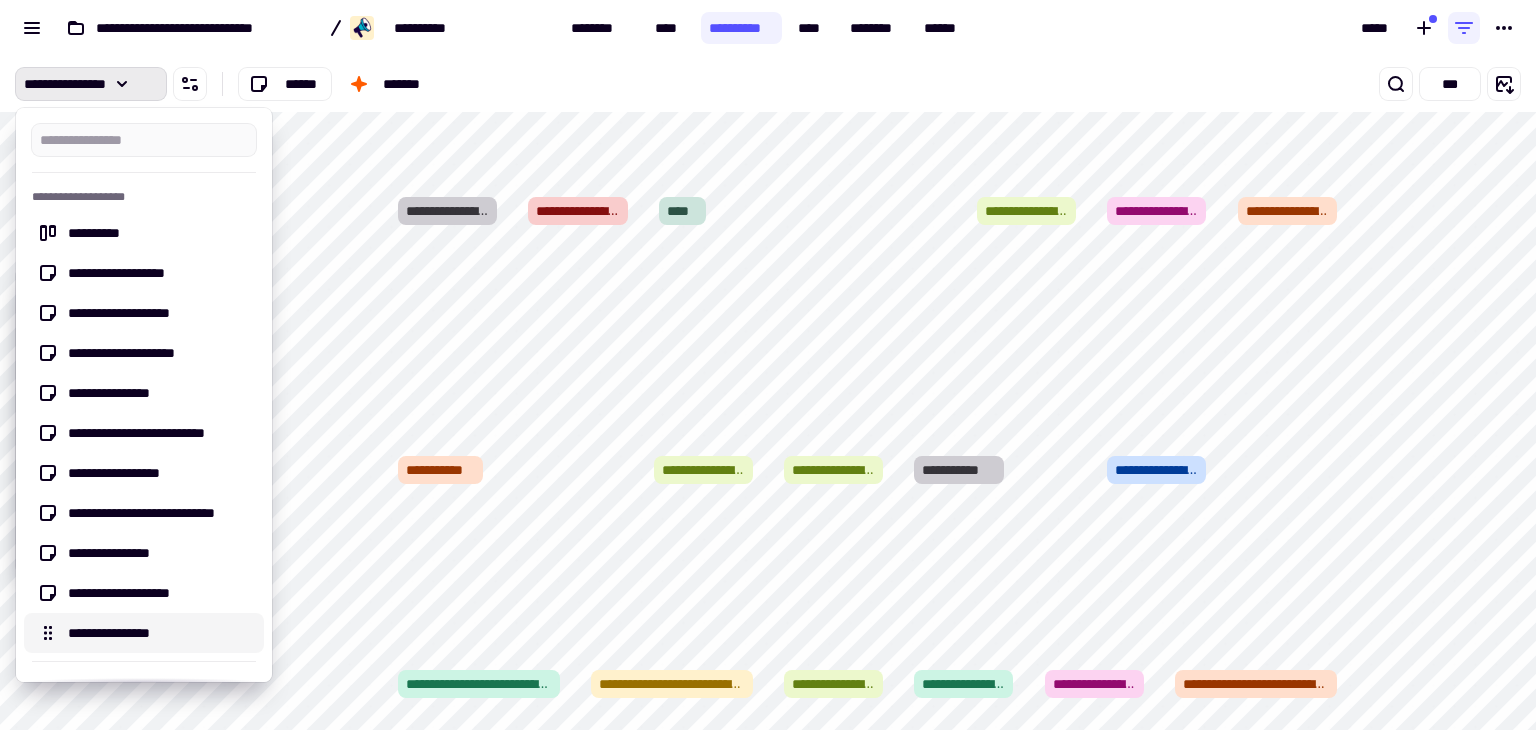 click on "**********" at bounding box center (160, 633) 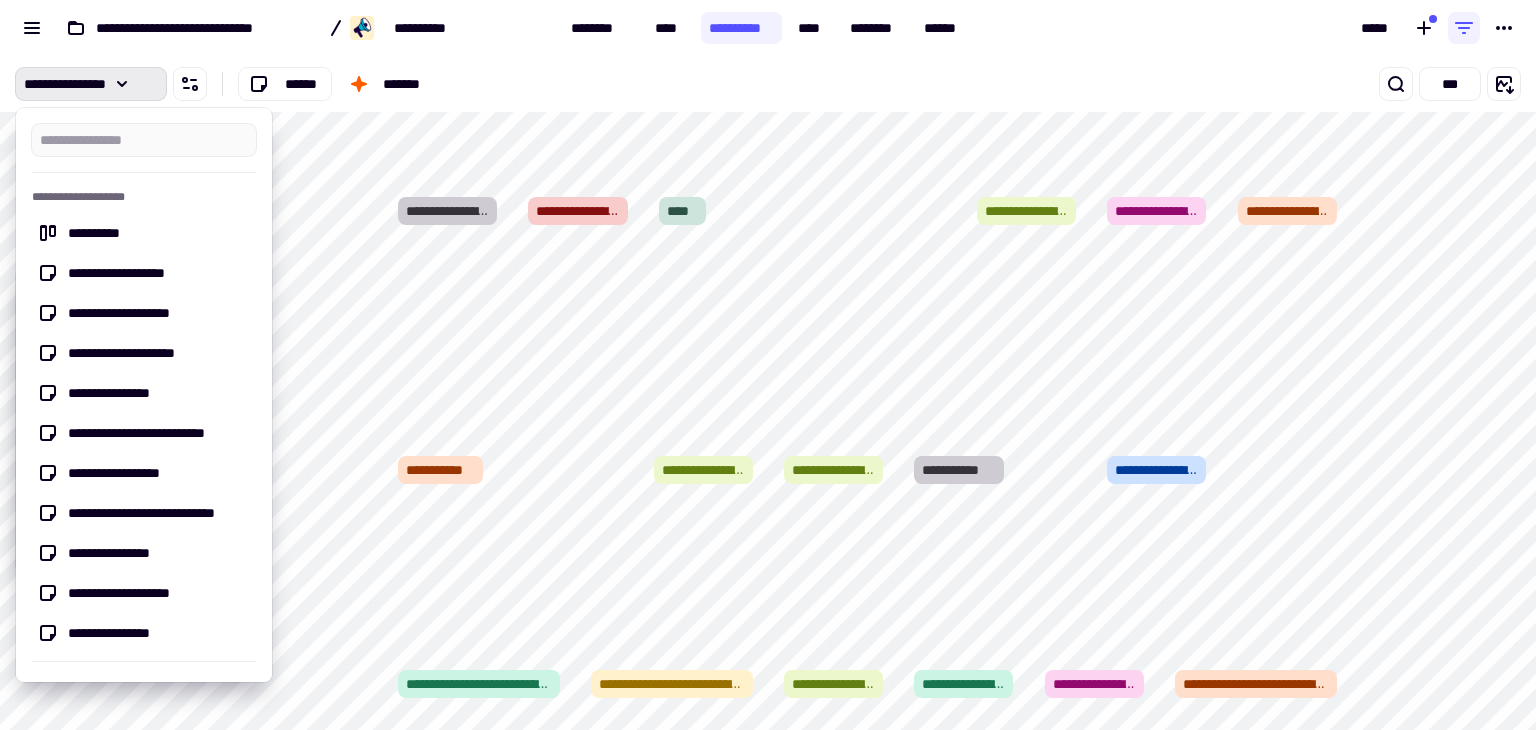 scroll, scrollTop: 36, scrollLeft: 0, axis: vertical 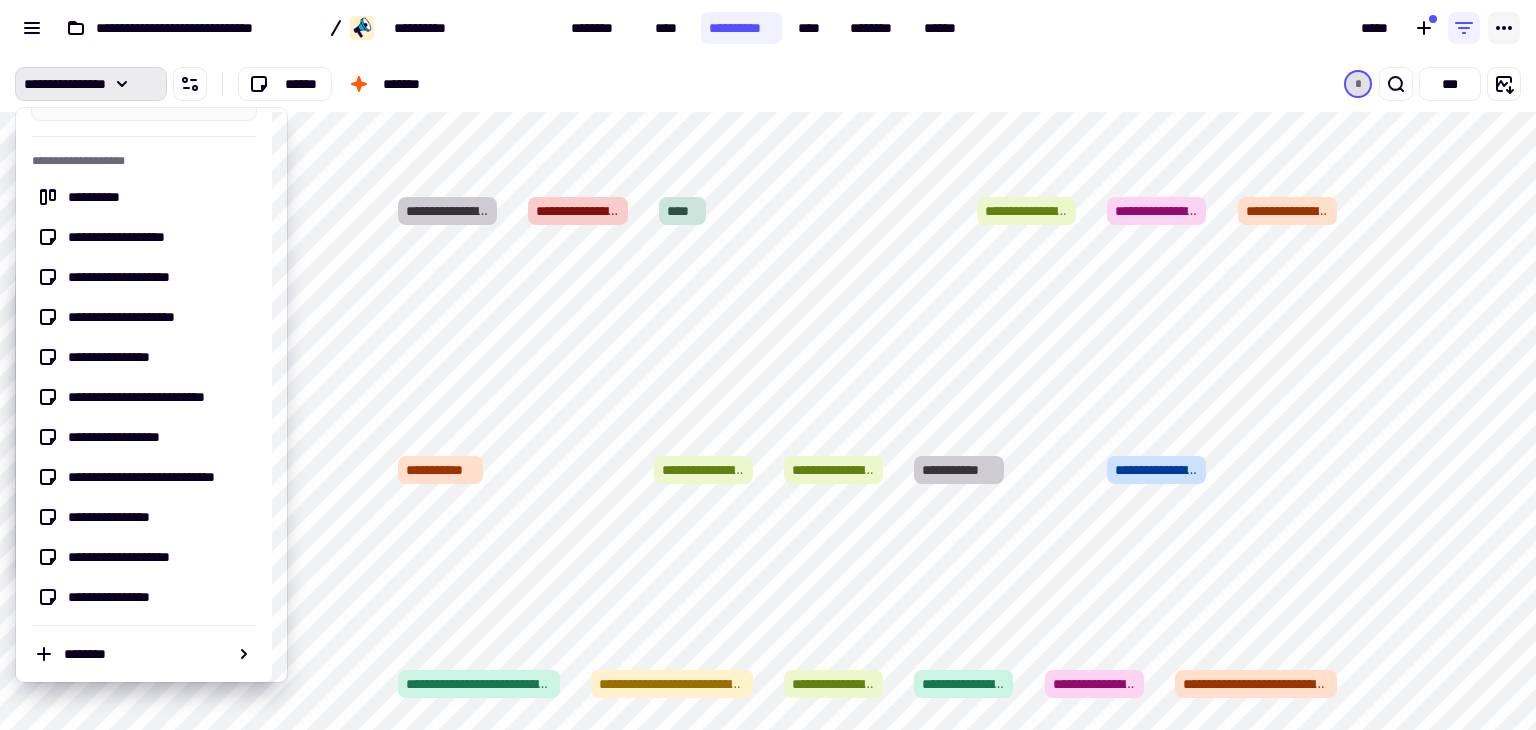click 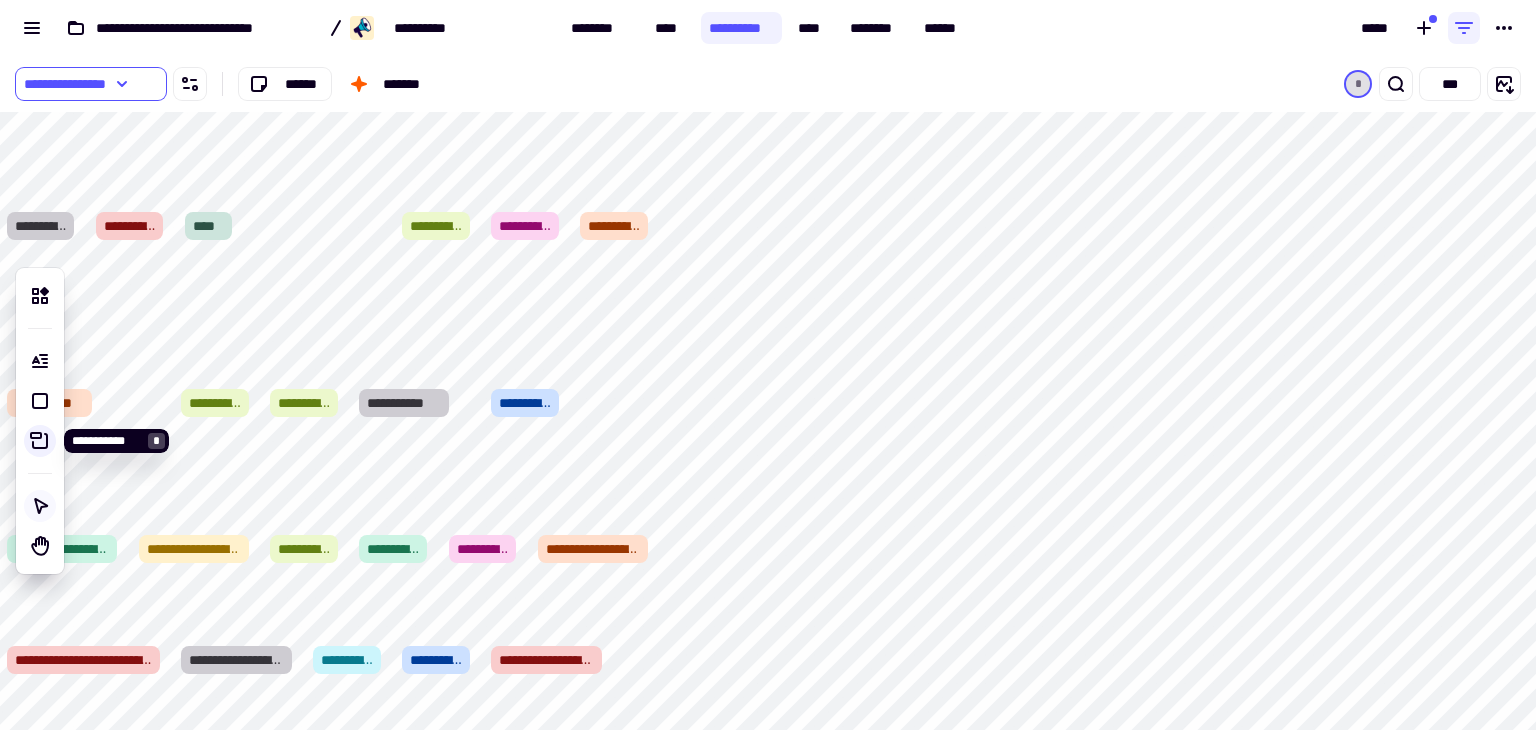 click 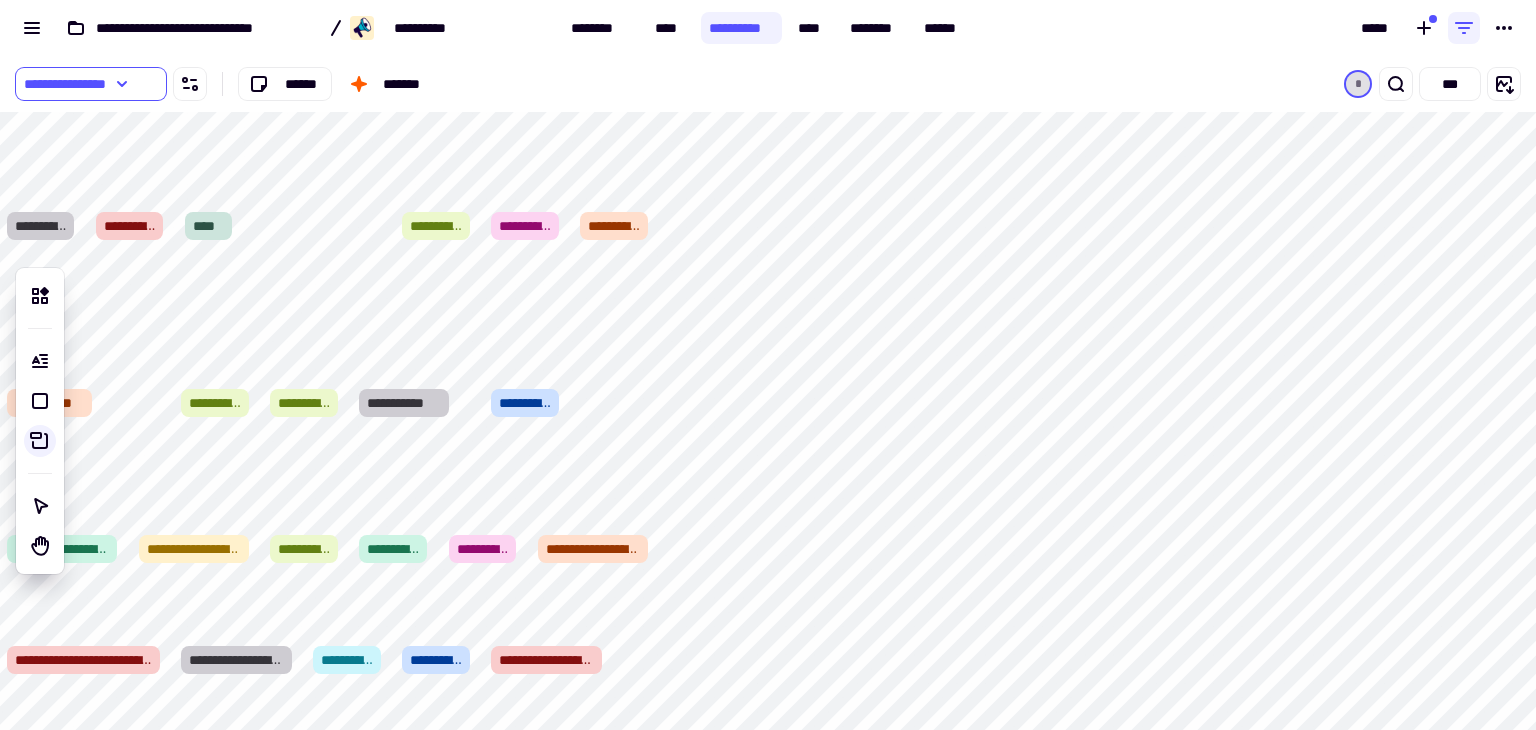 click 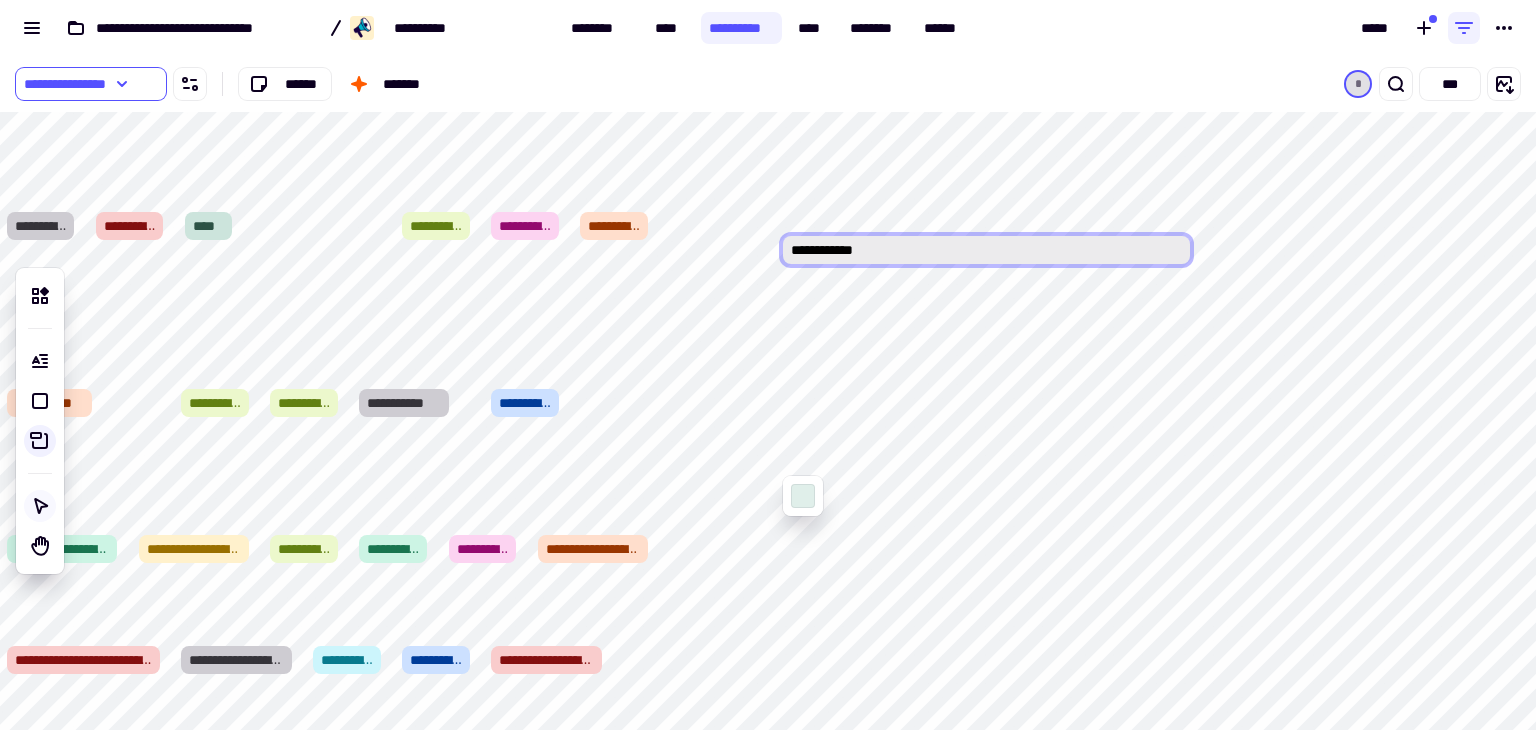 type on "**********" 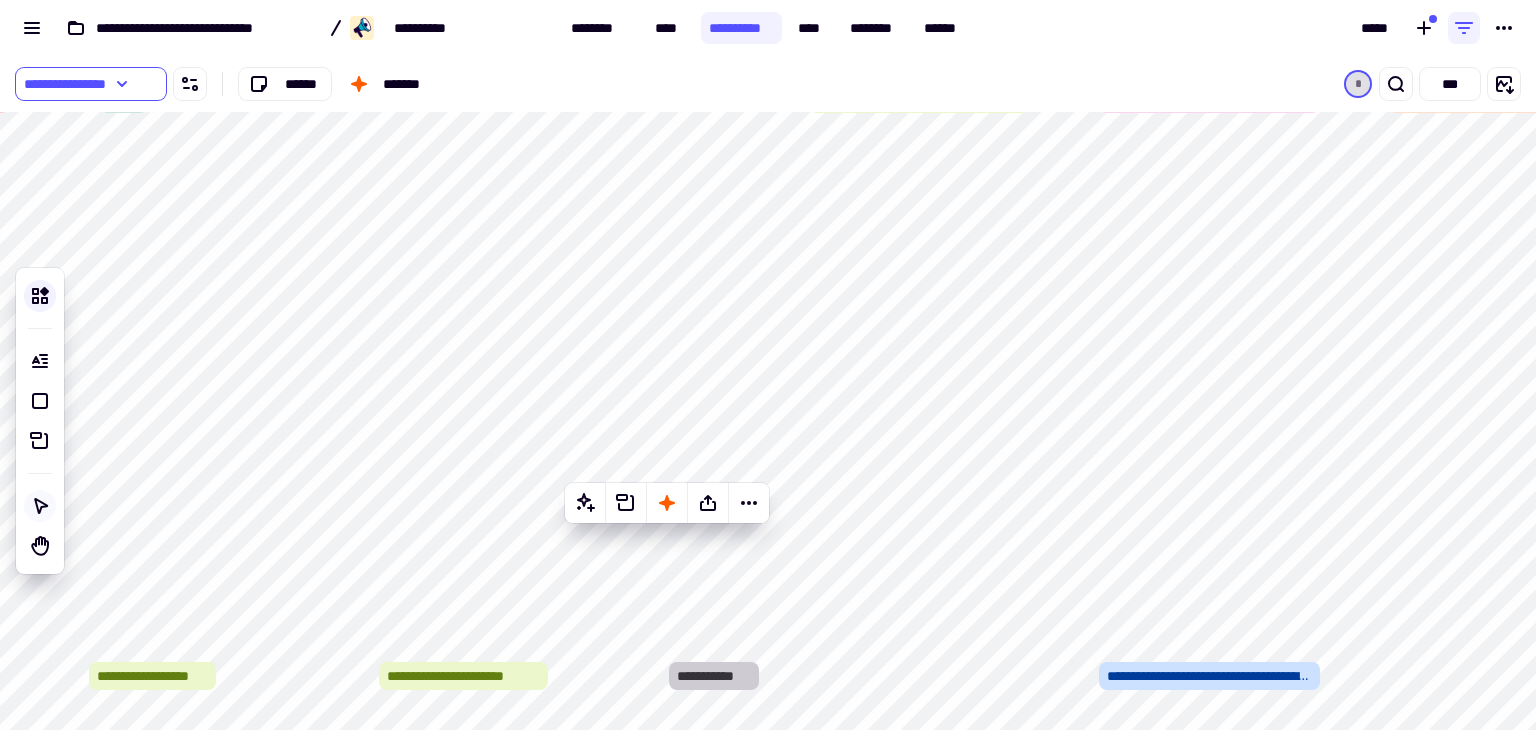 click 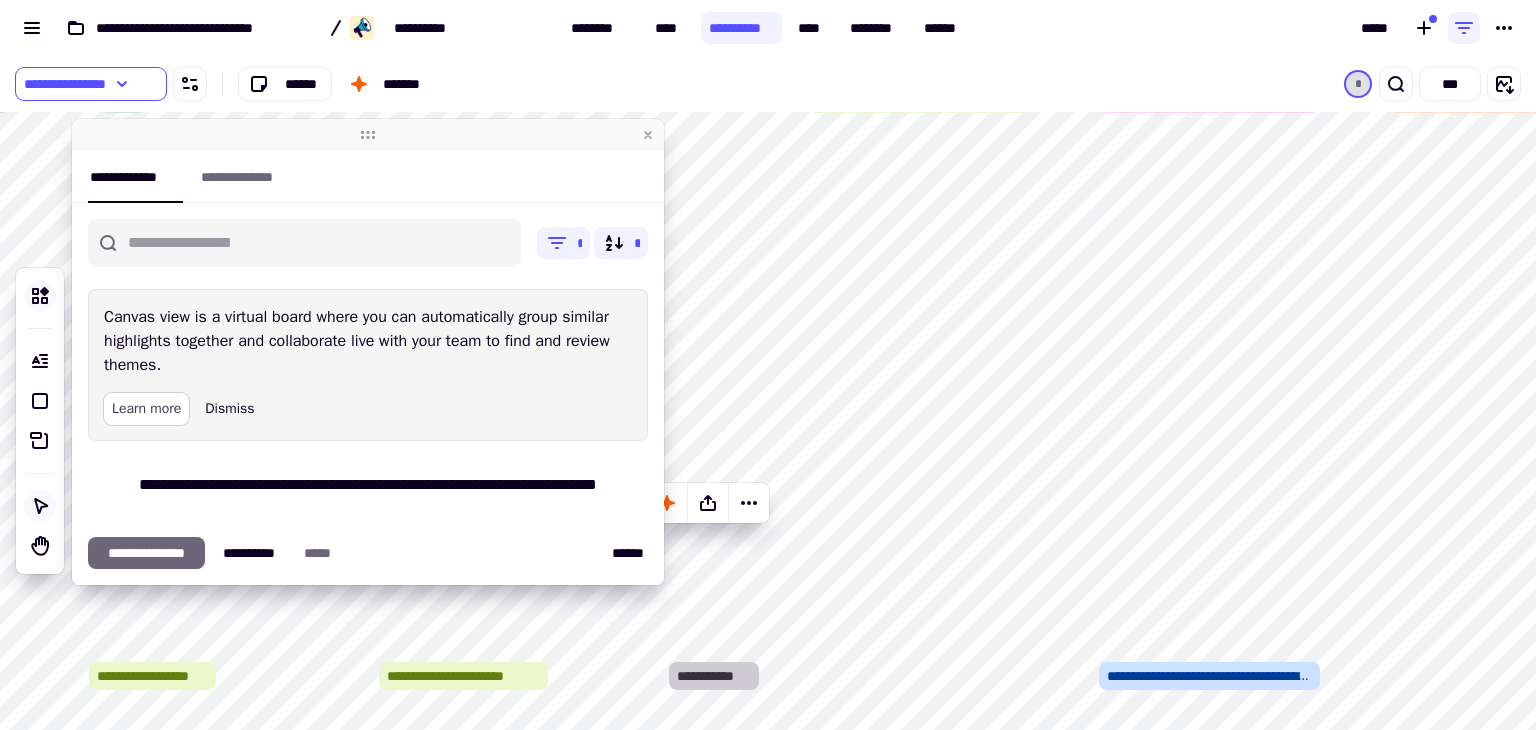 click on "Learn more" 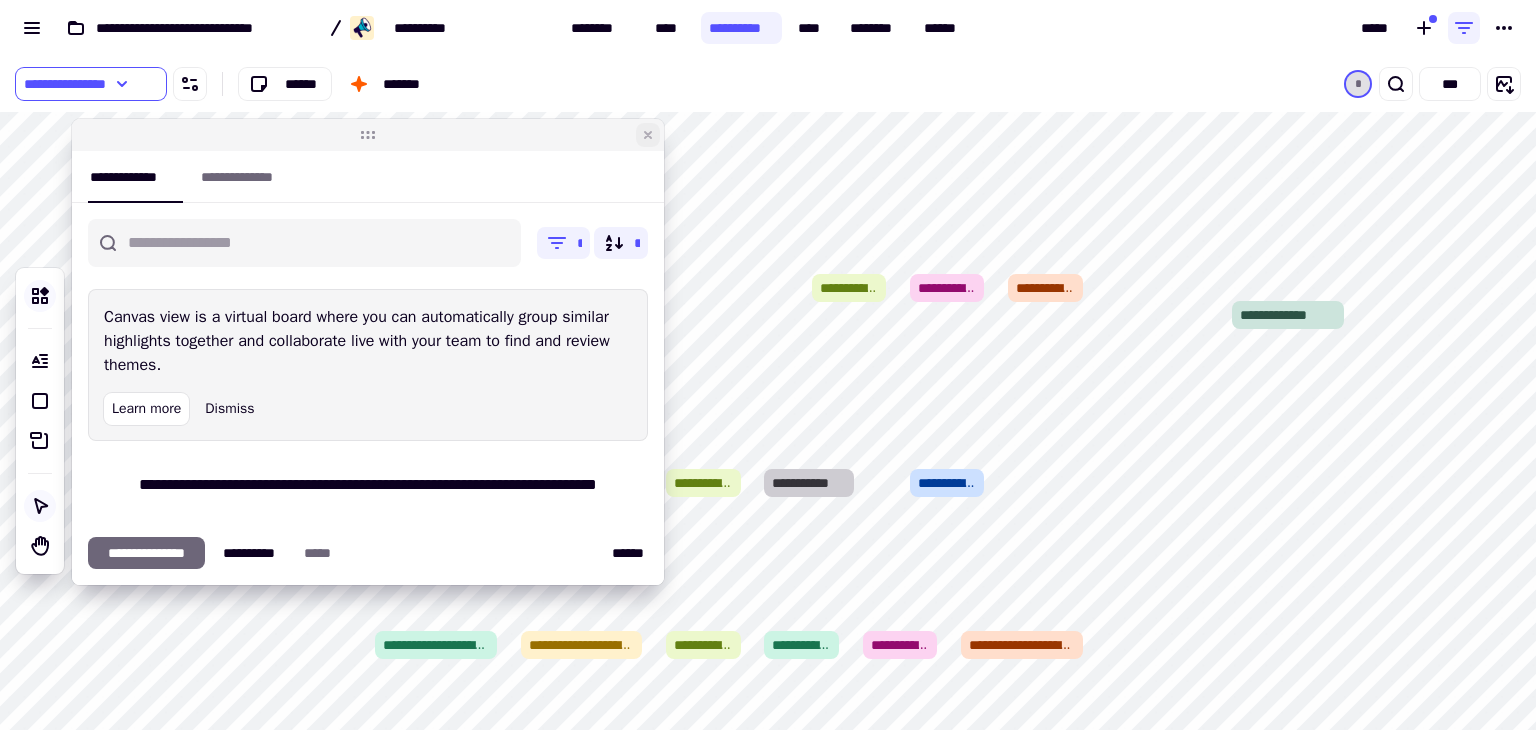 click 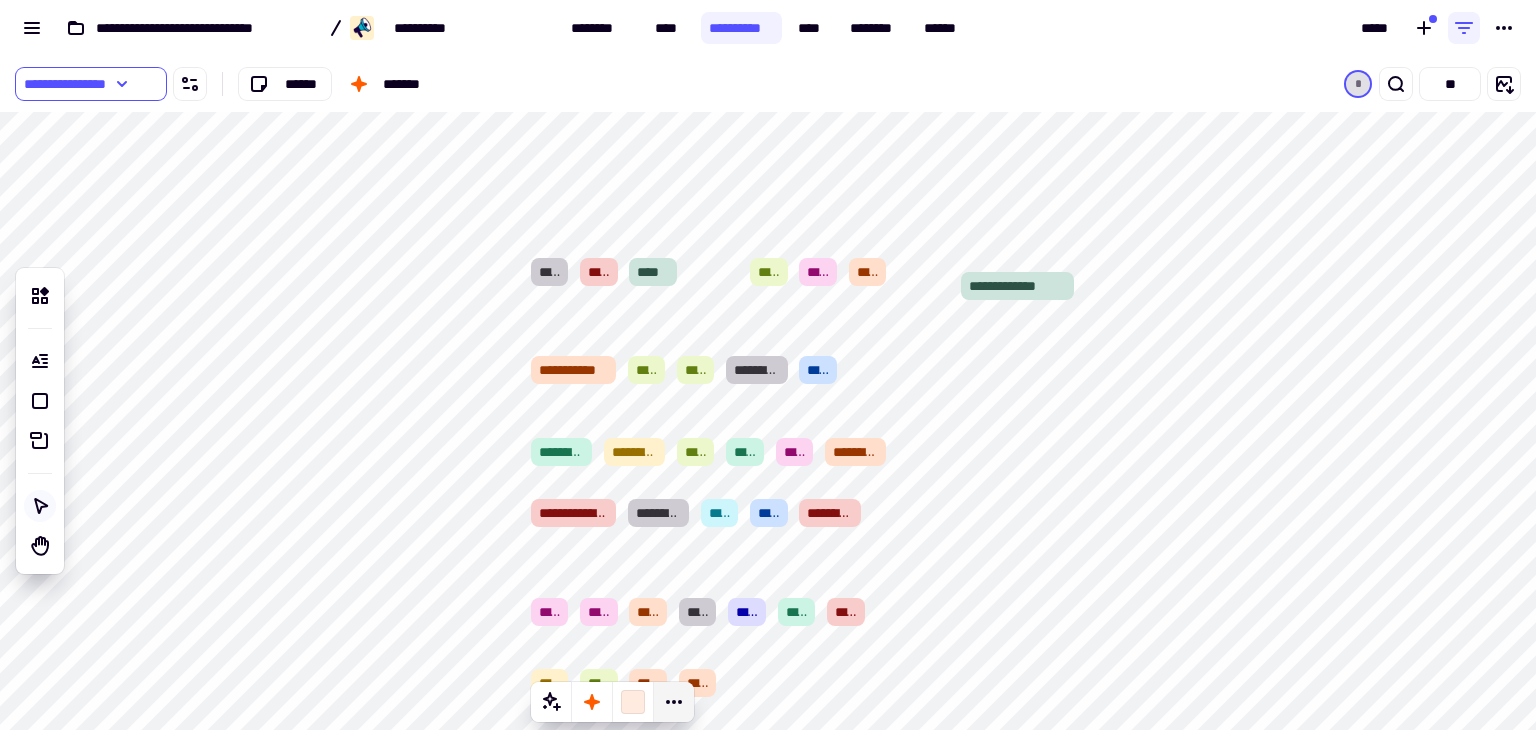 click 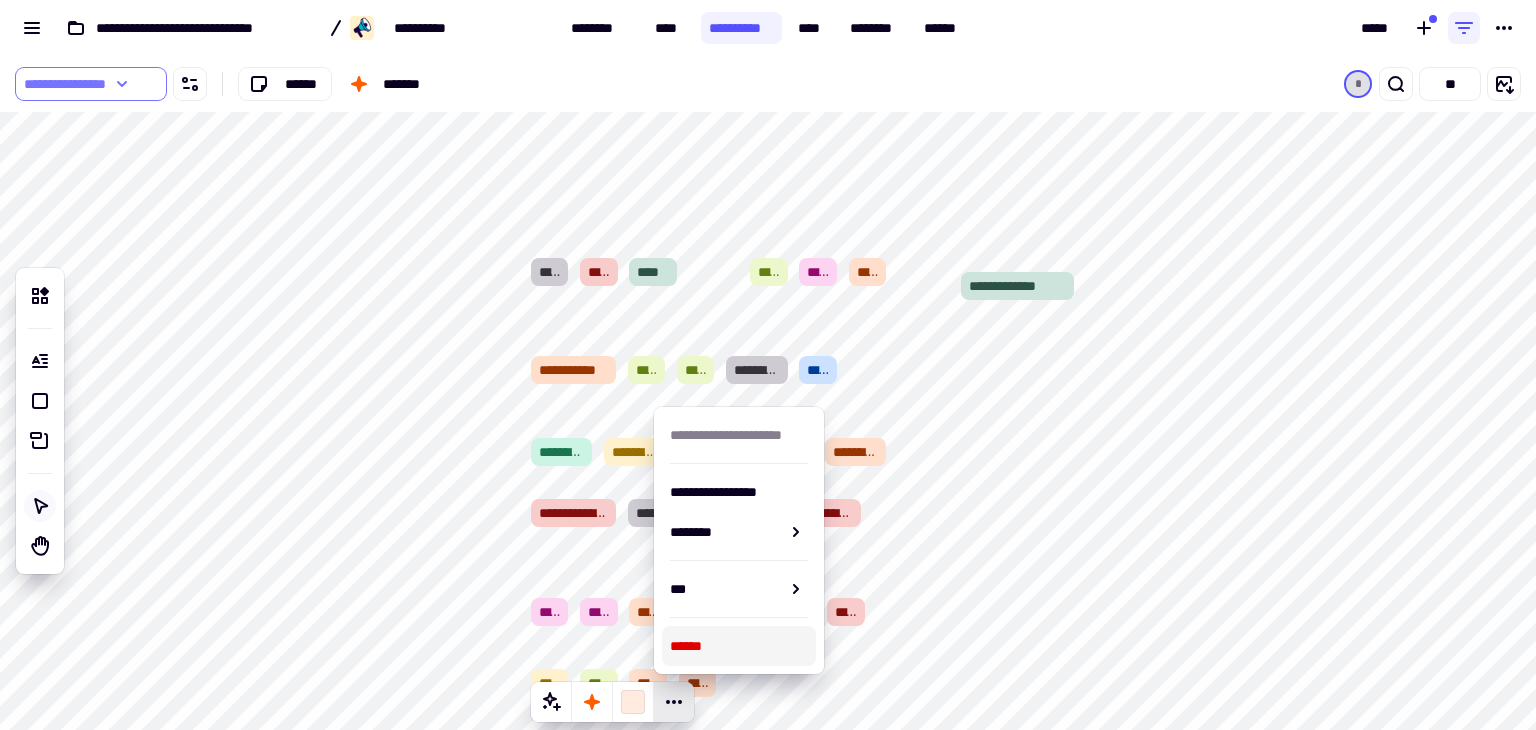 click 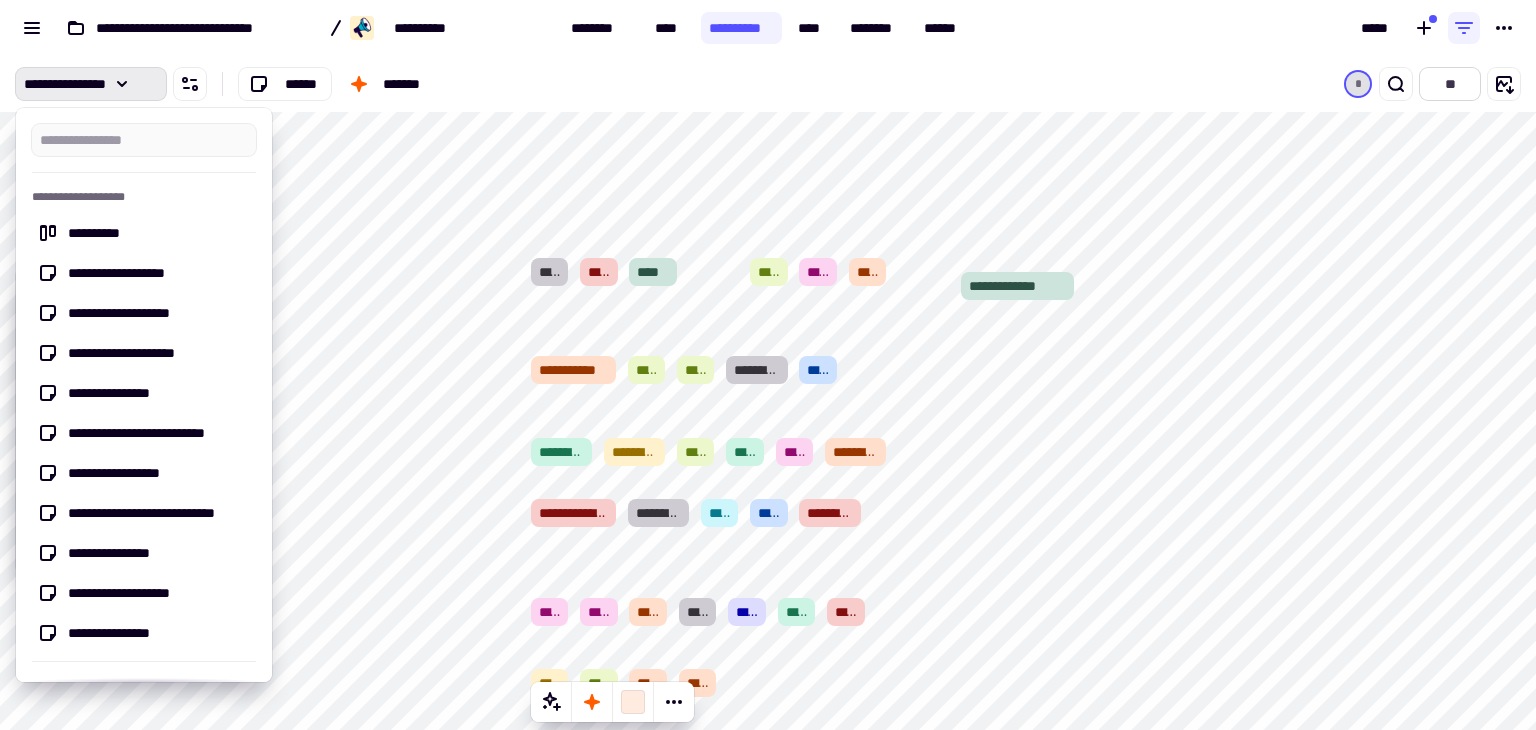 click on "**" 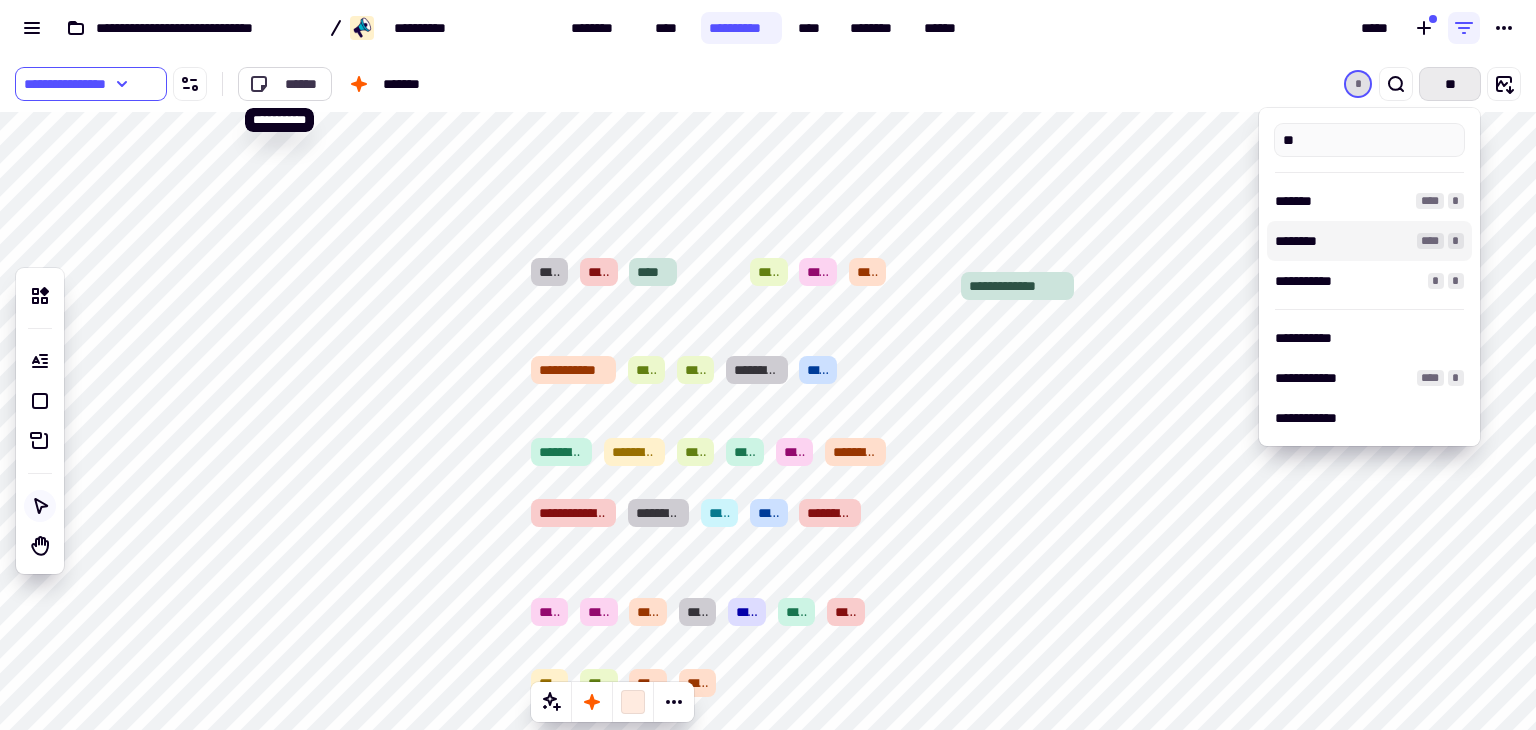 click on "******" 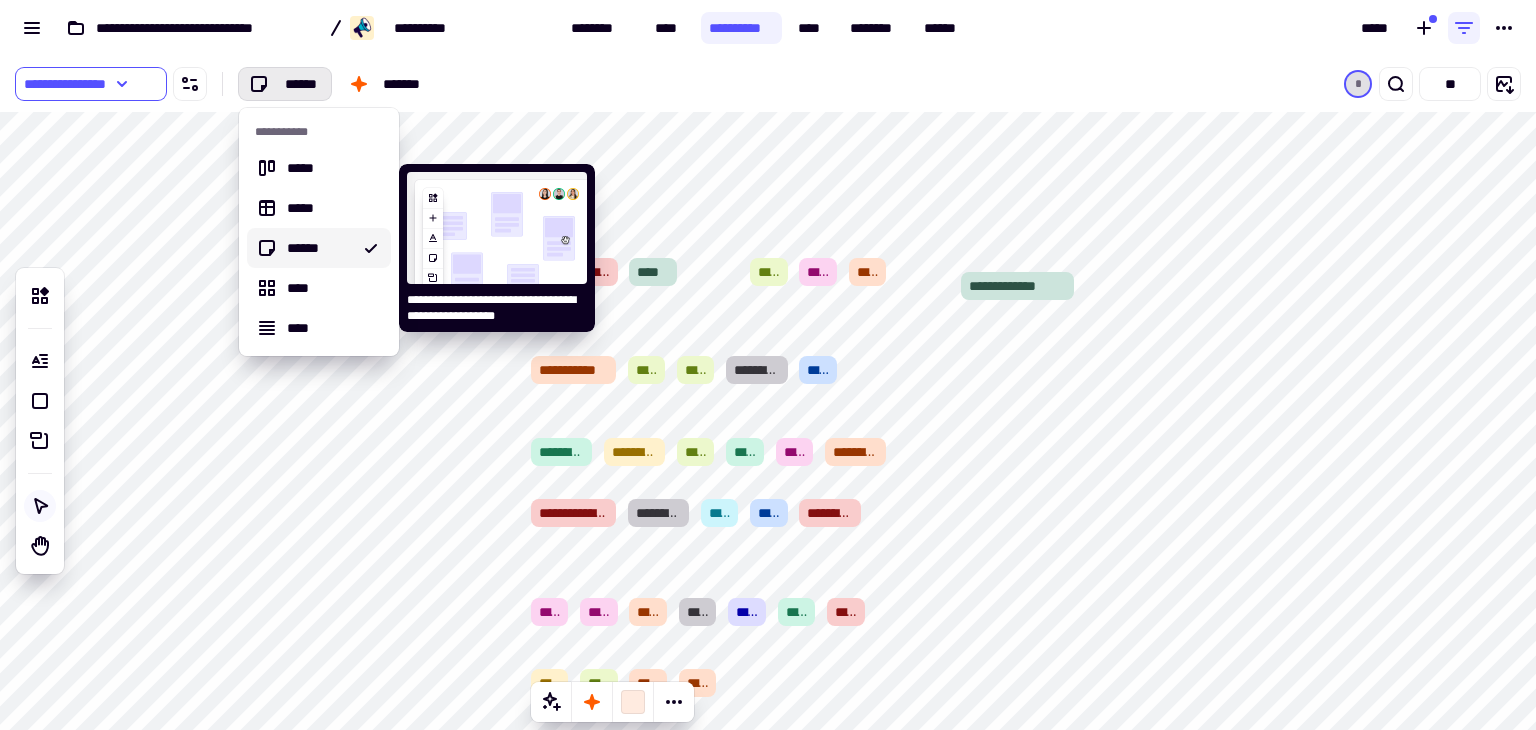click on "******" at bounding box center [319, 248] 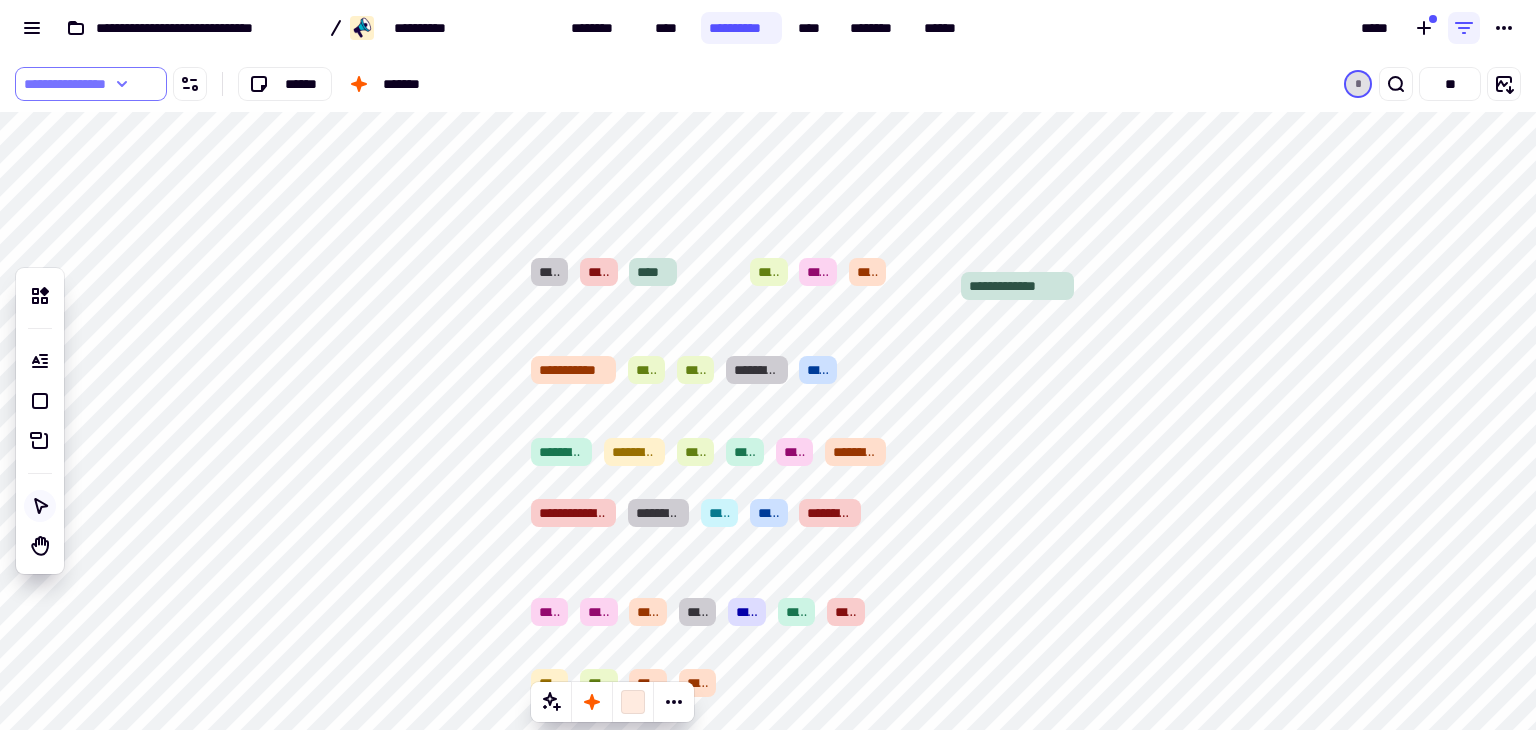 click on "**********" 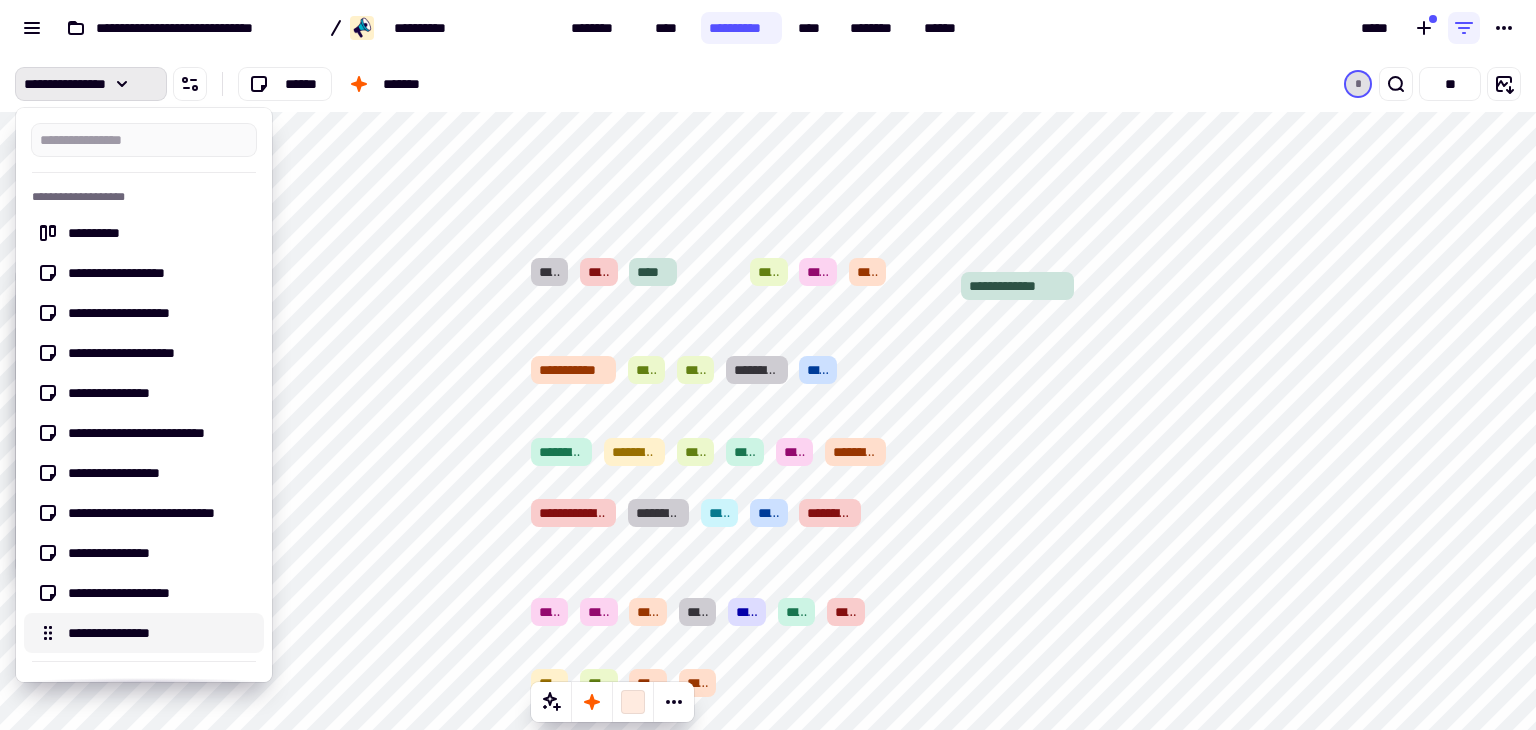 click on "**********" at bounding box center (160, 633) 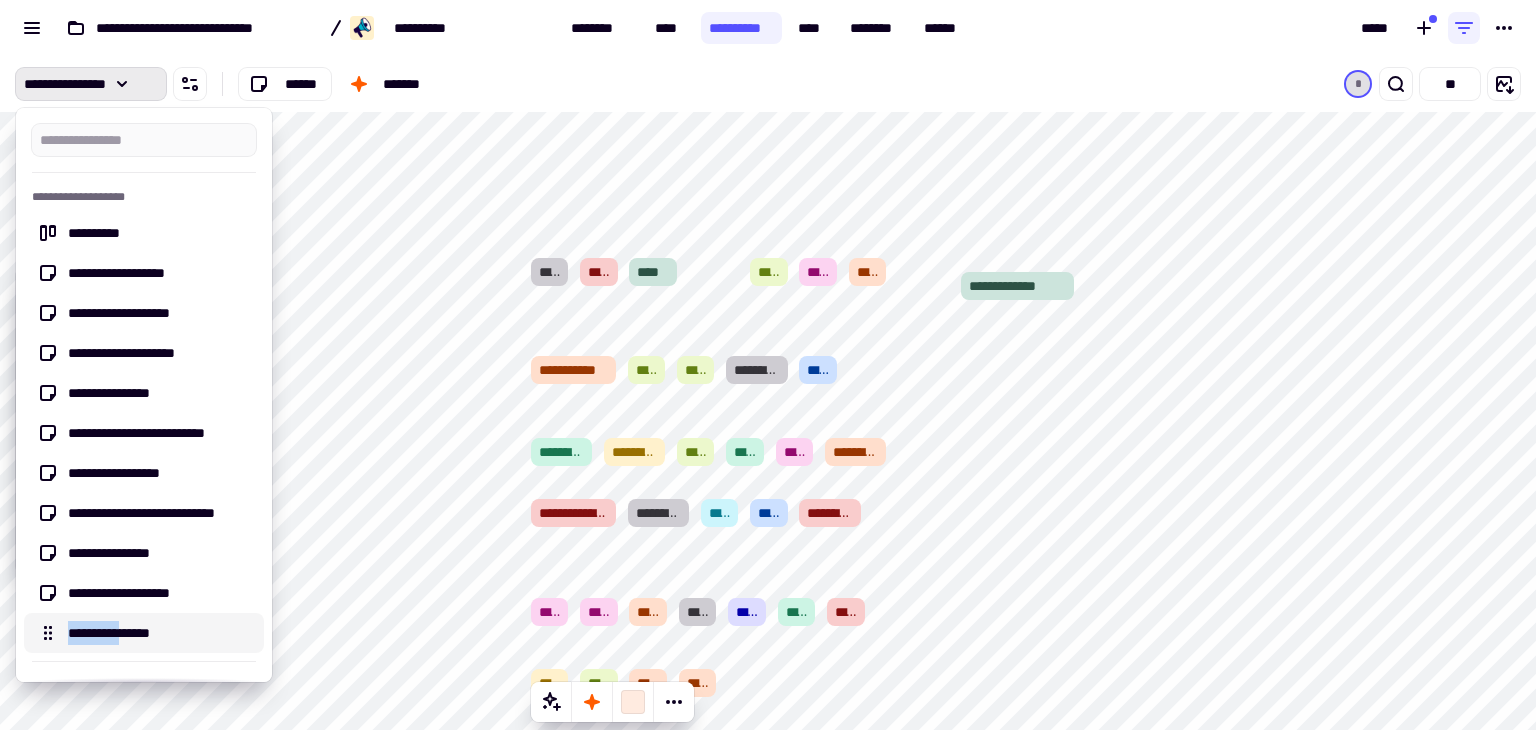 click on "**********" at bounding box center [160, 633] 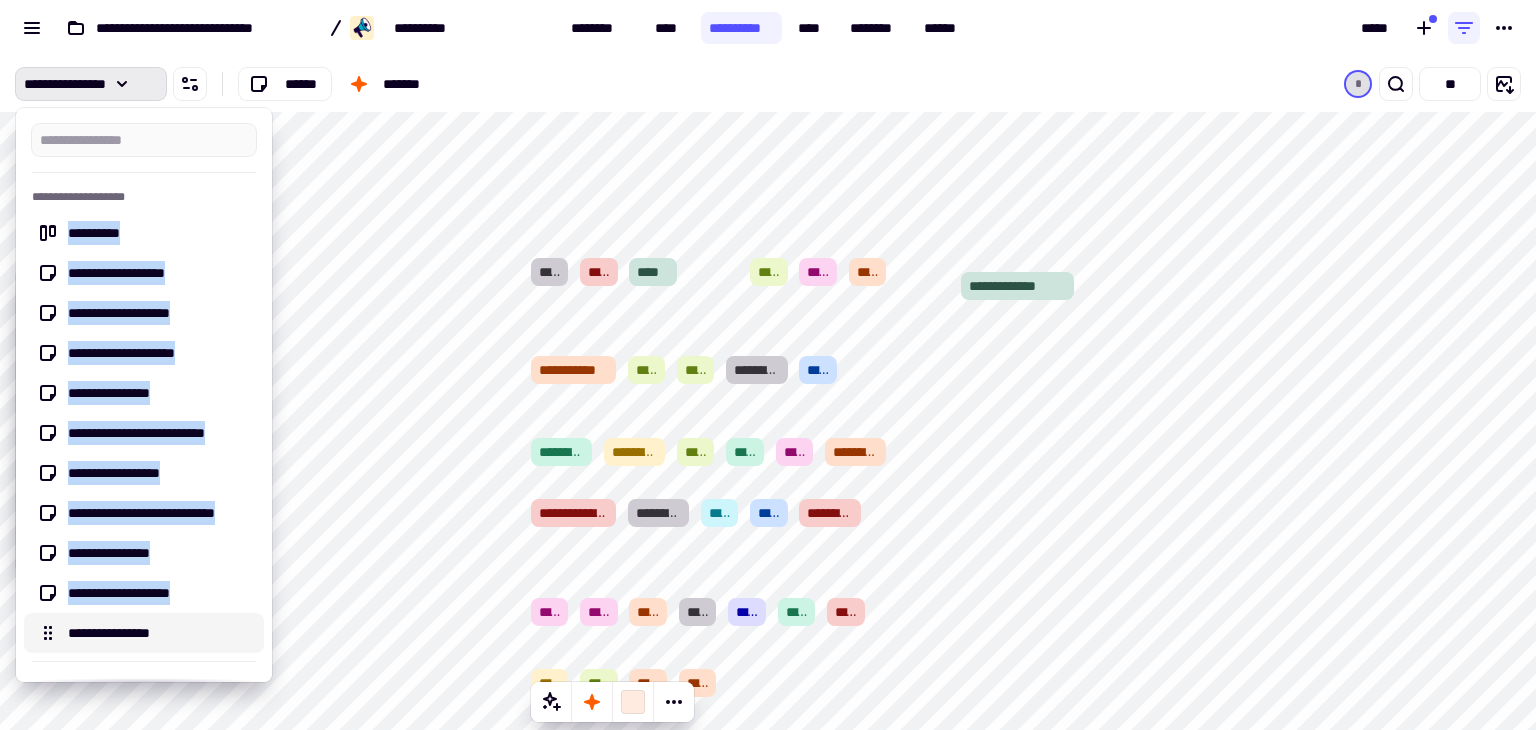 click on "**********" at bounding box center (160, 633) 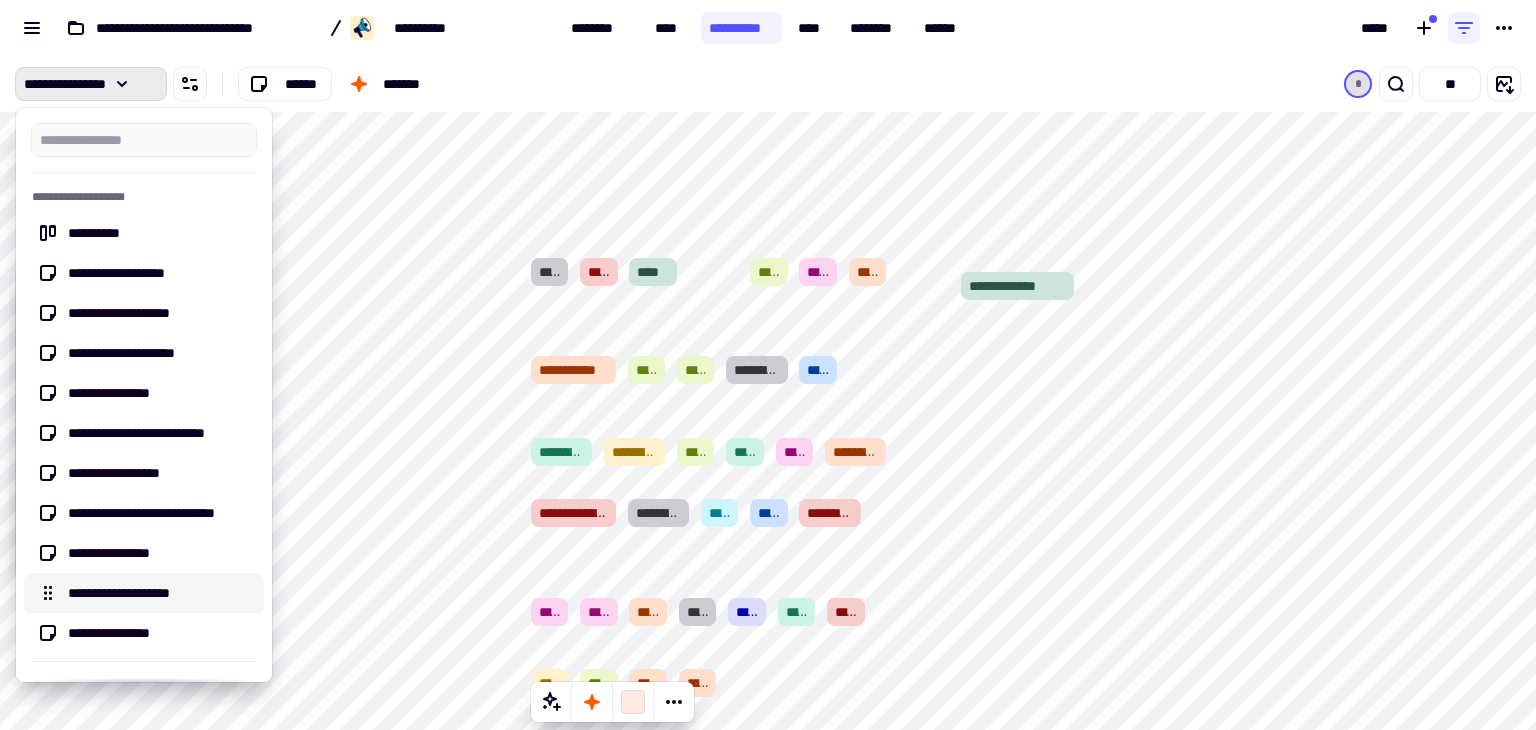 click on "**********" at bounding box center [160, 593] 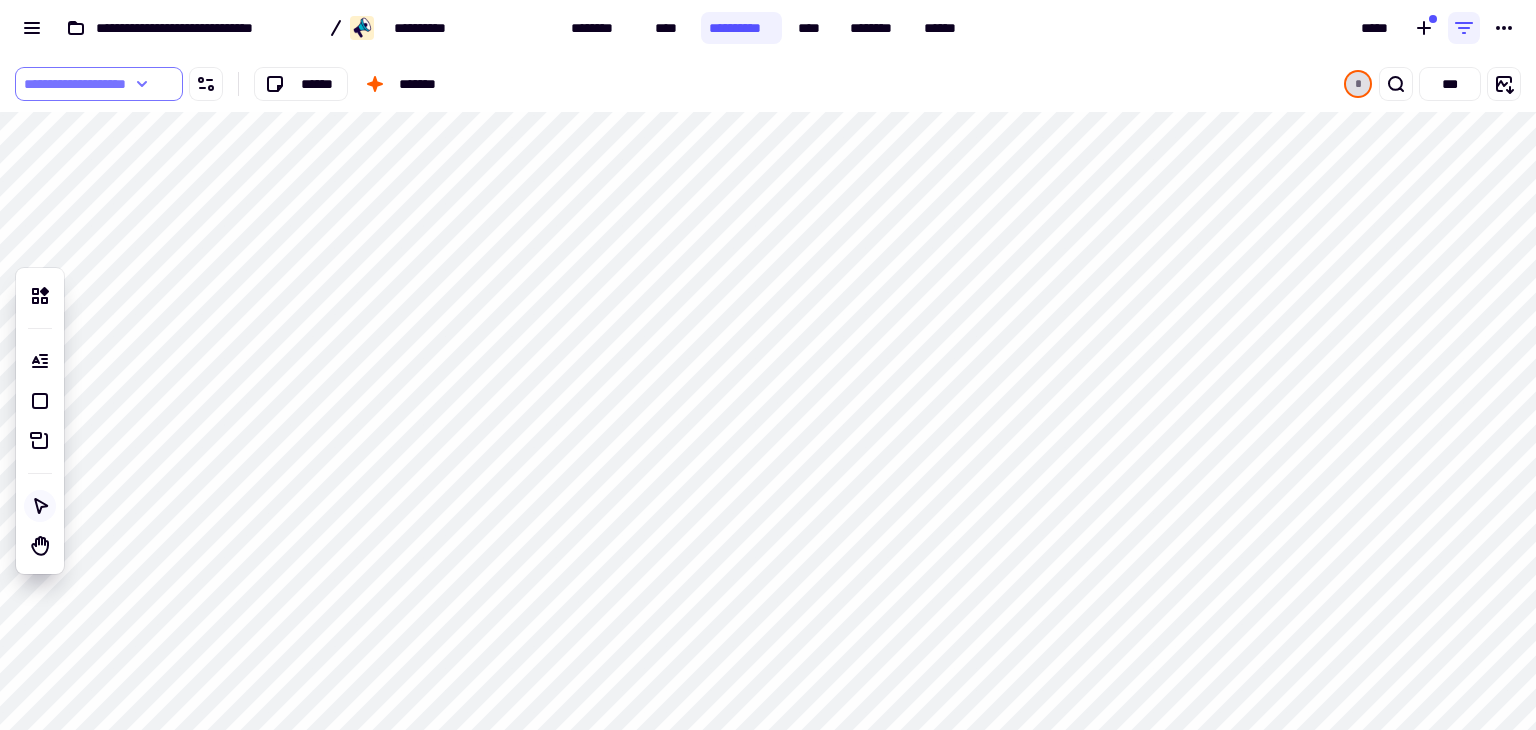 click on "**********" 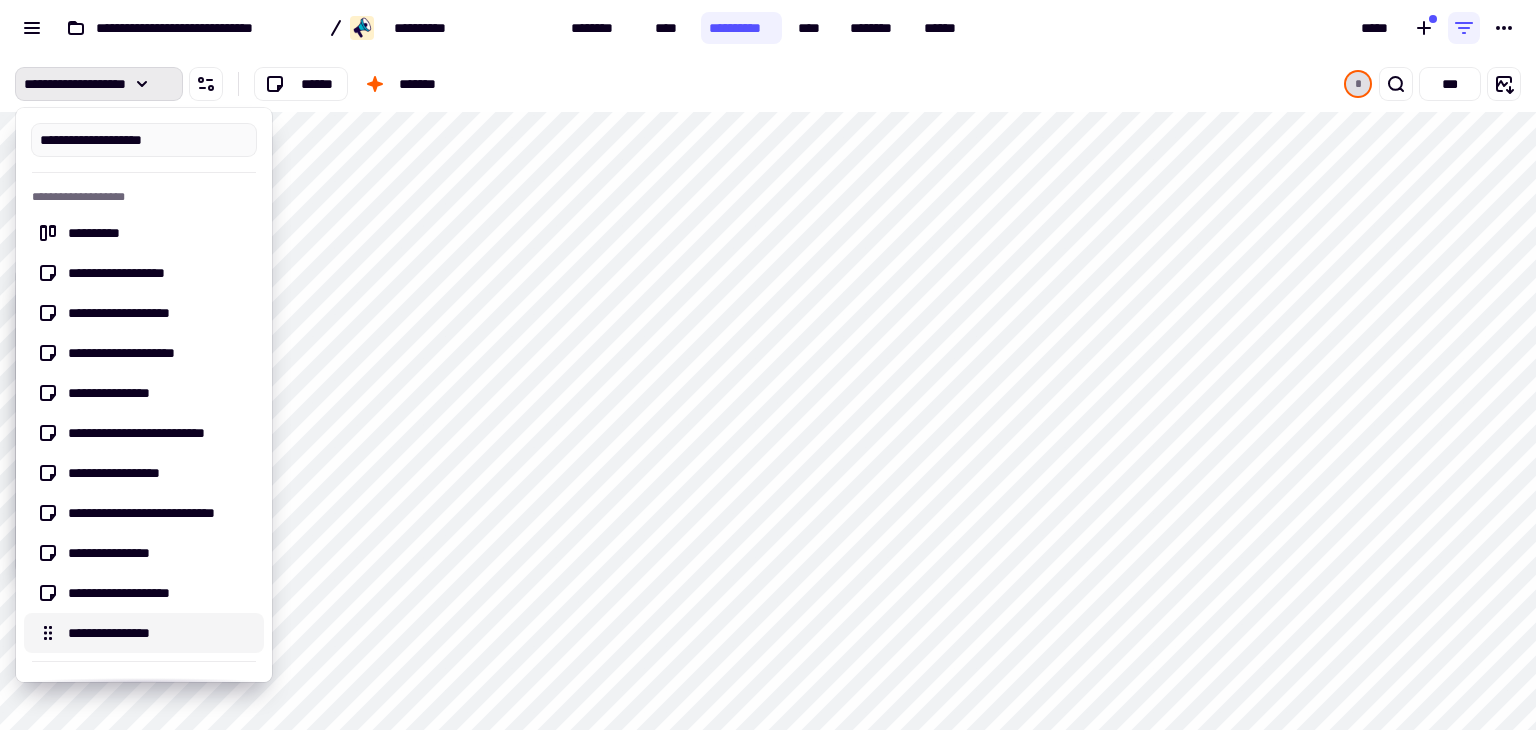 click on "**********" at bounding box center (160, 633) 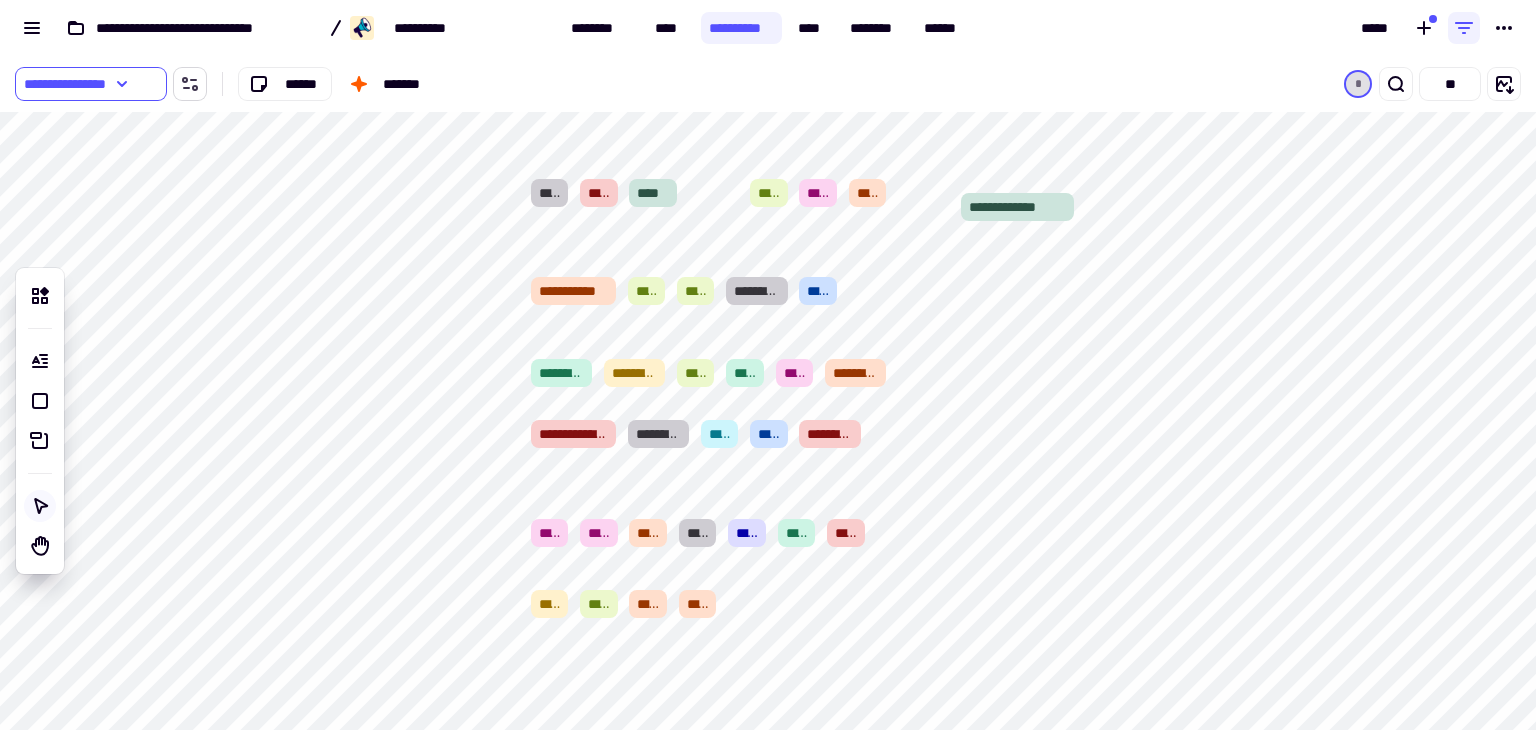 click 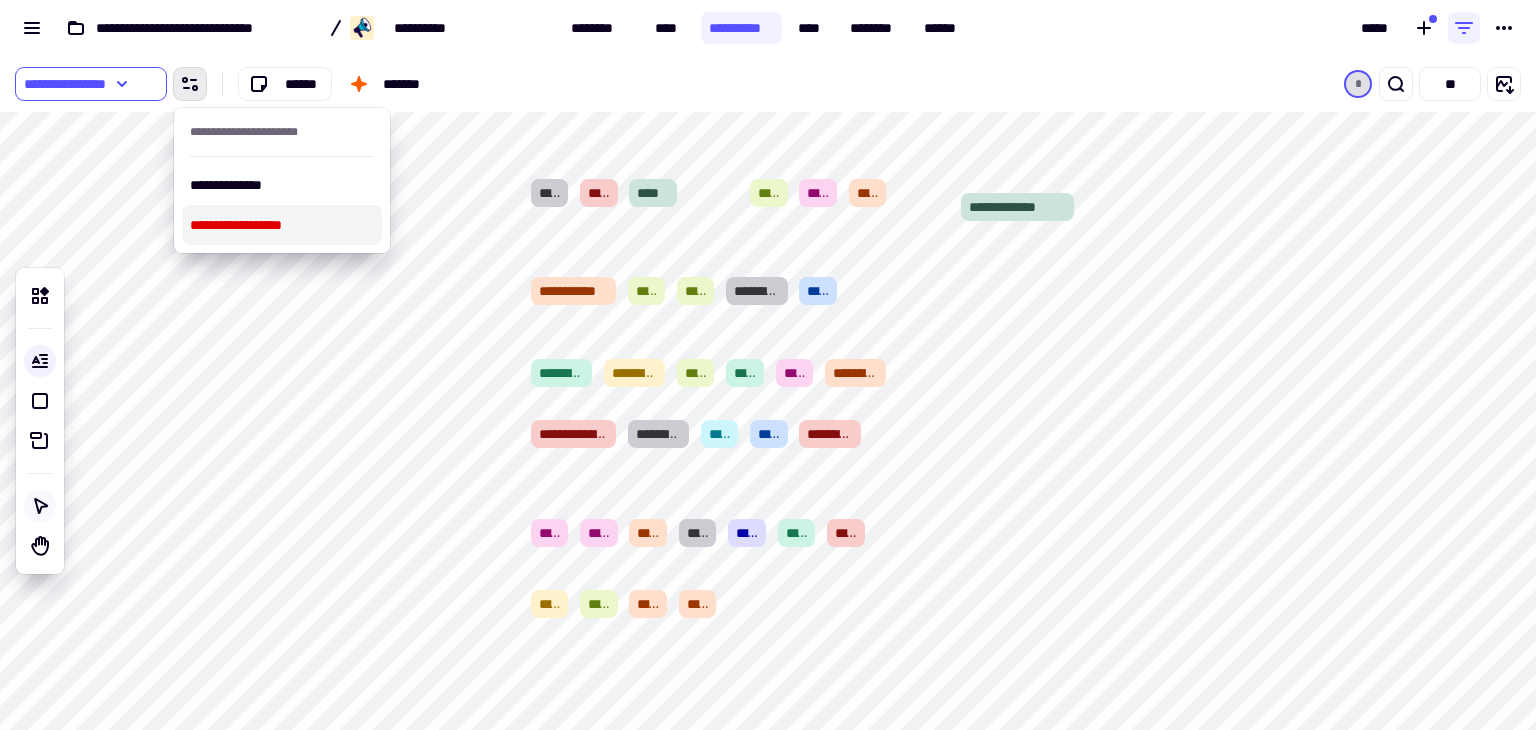 click 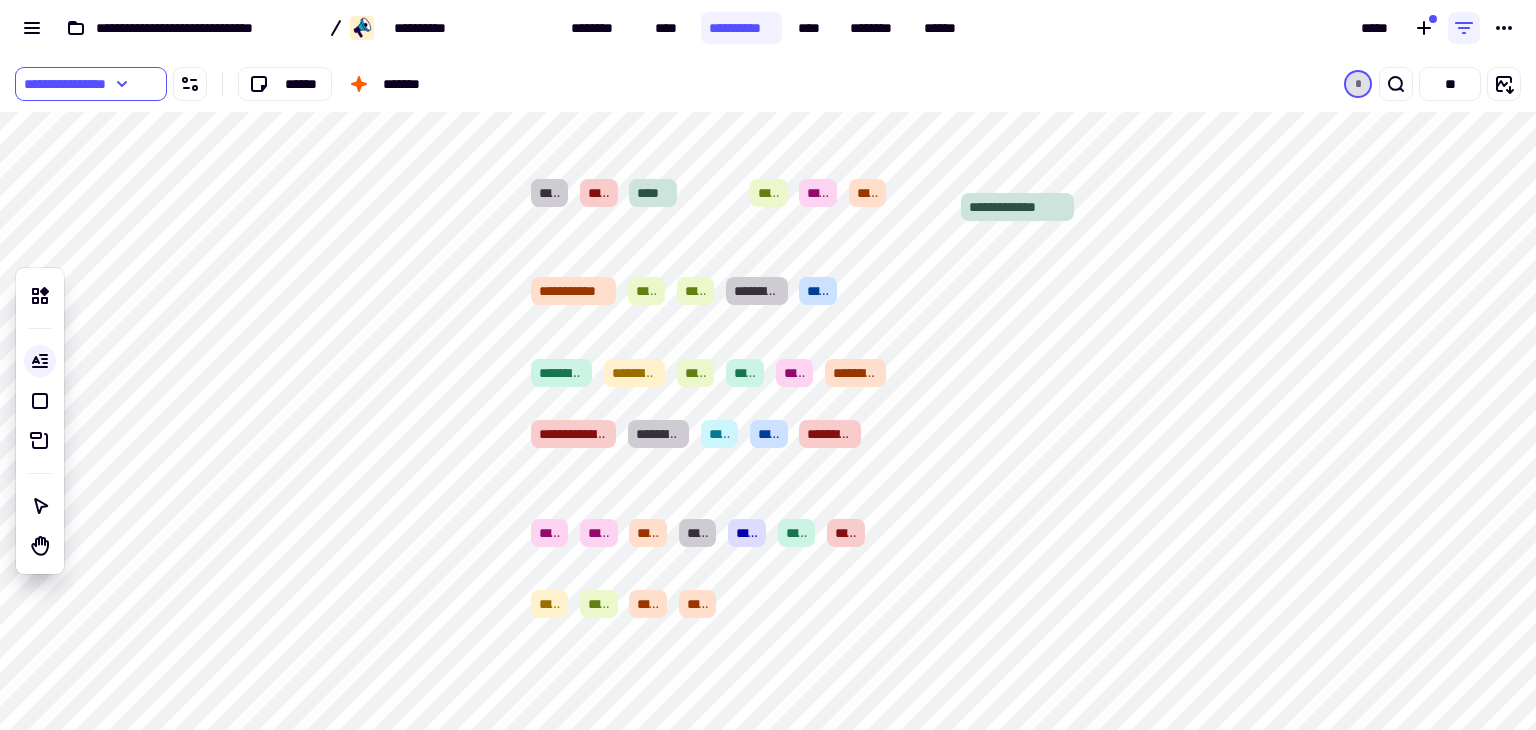 click 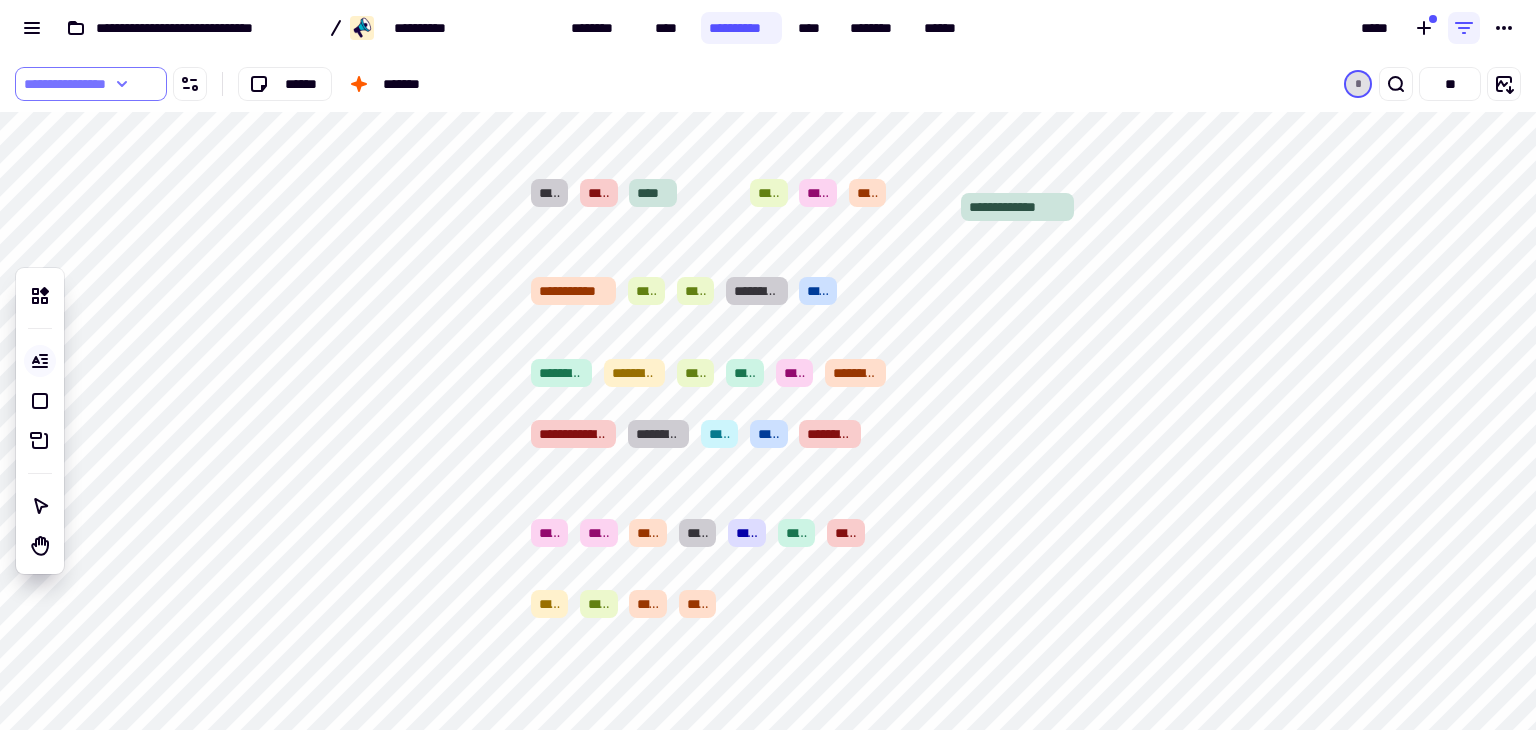 click on "**********" 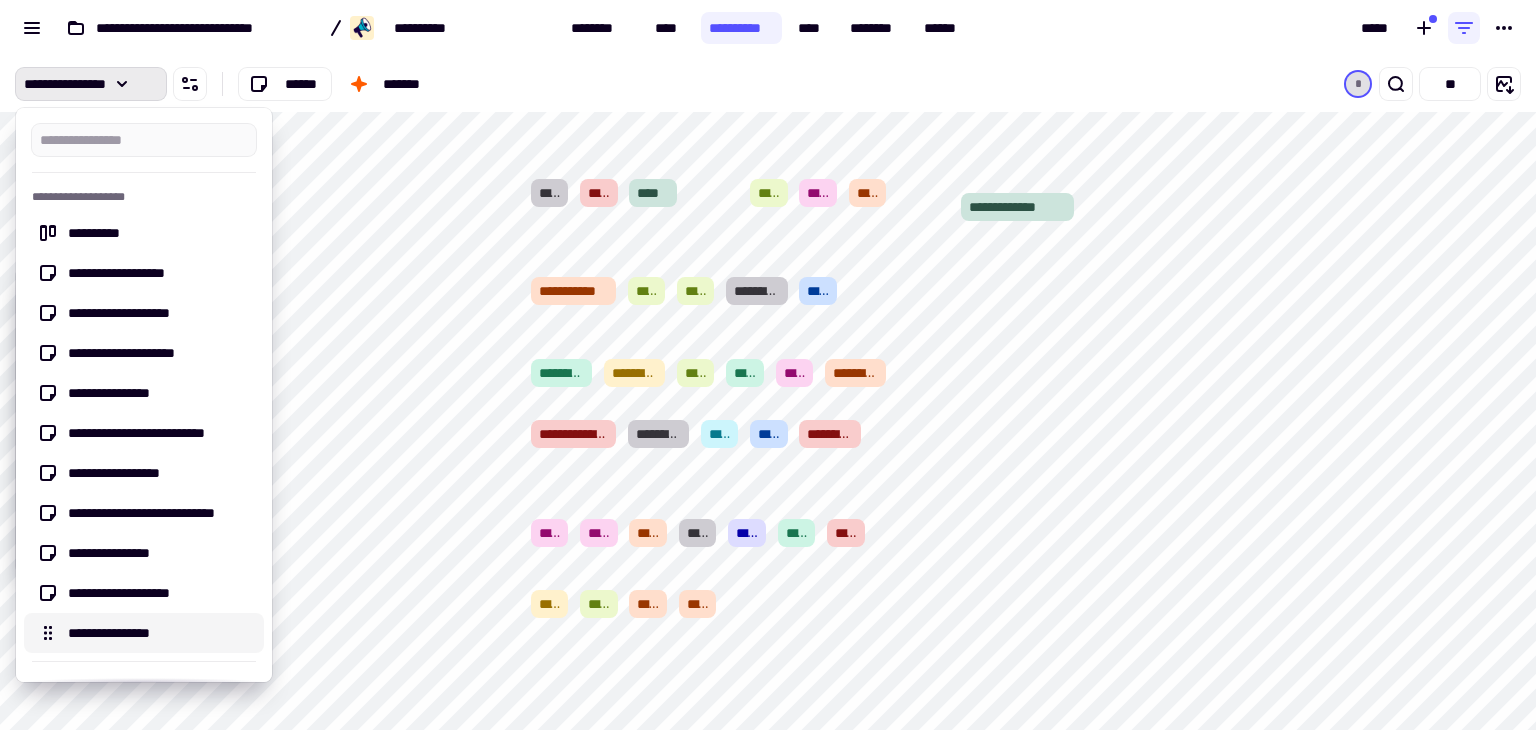 click on "**********" at bounding box center (160, 633) 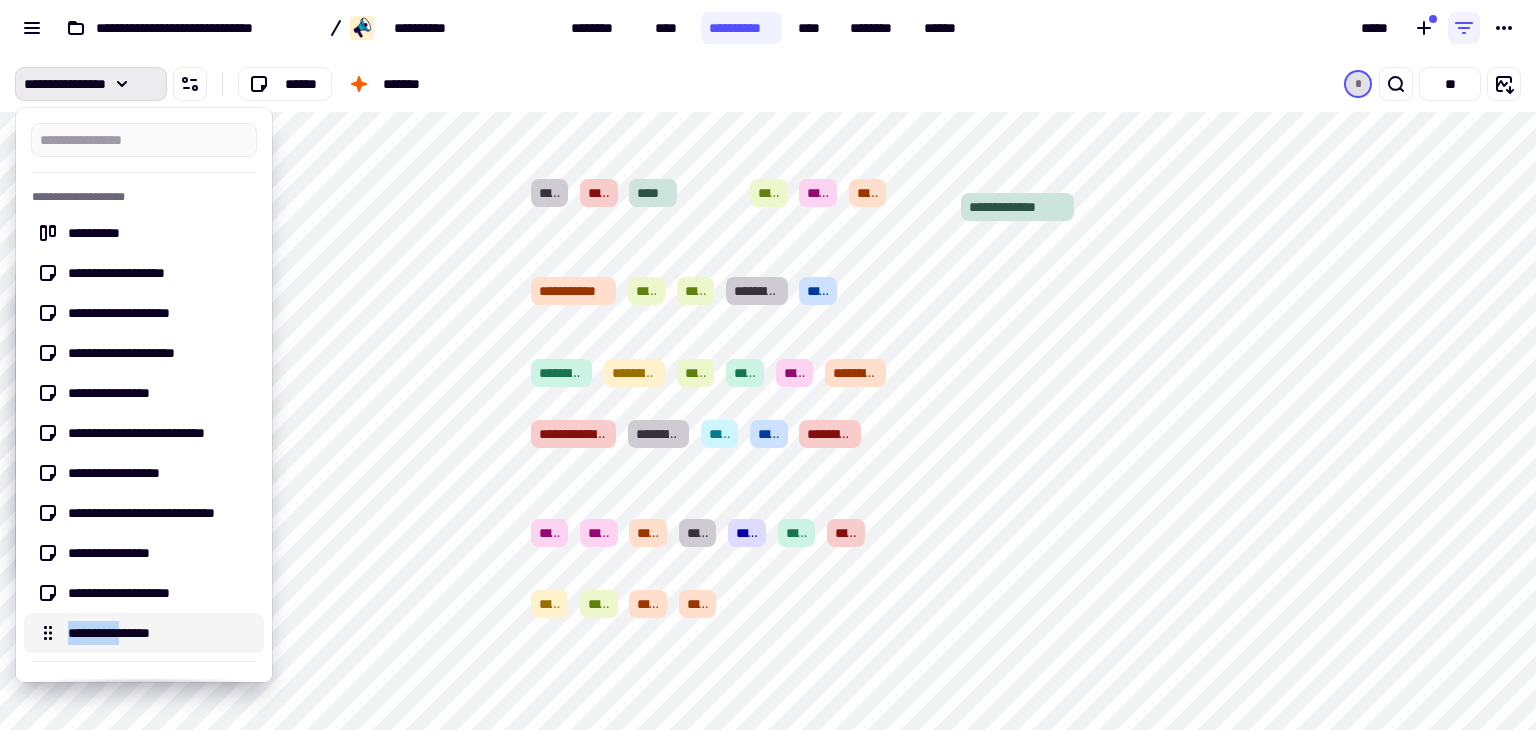 click on "**********" at bounding box center (160, 633) 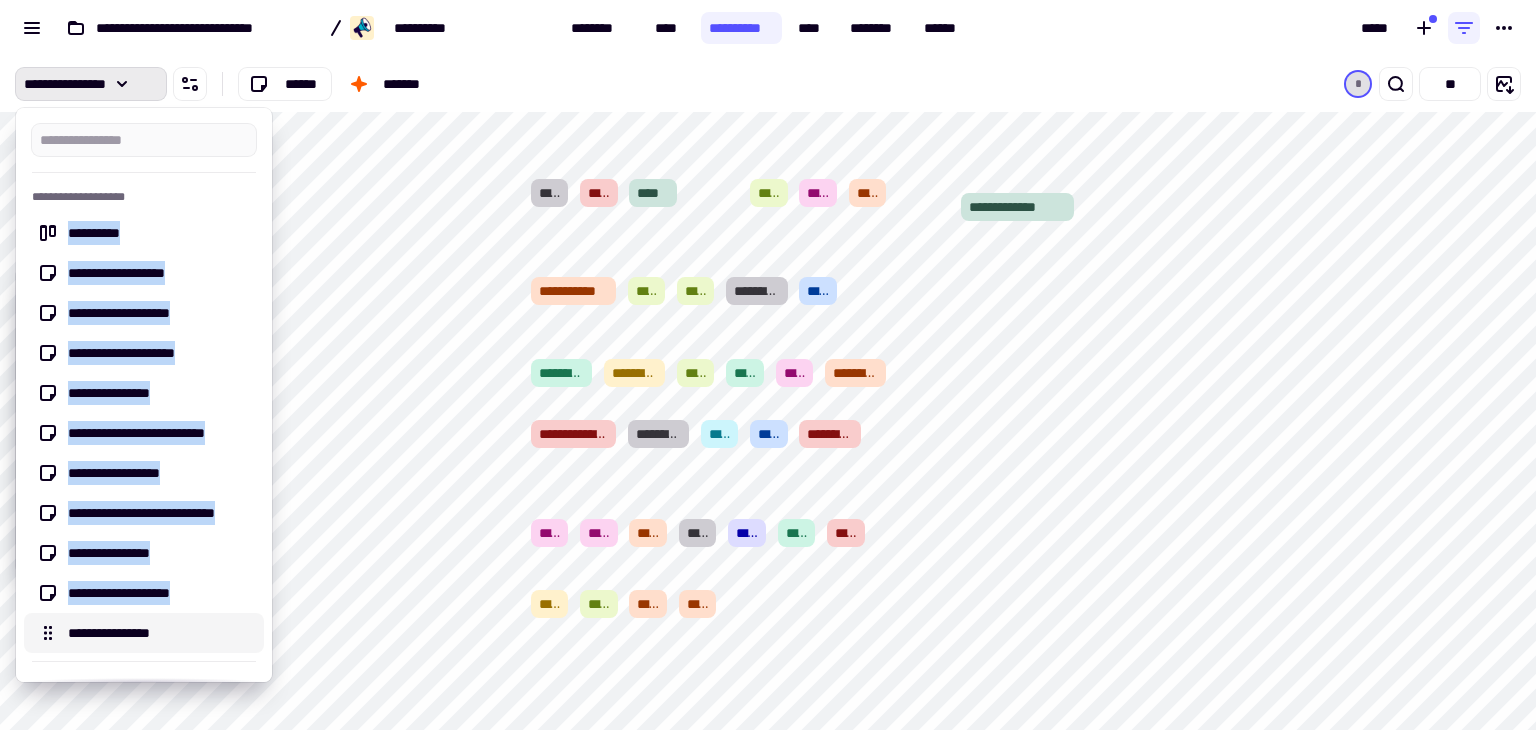 click on "**********" at bounding box center (160, 633) 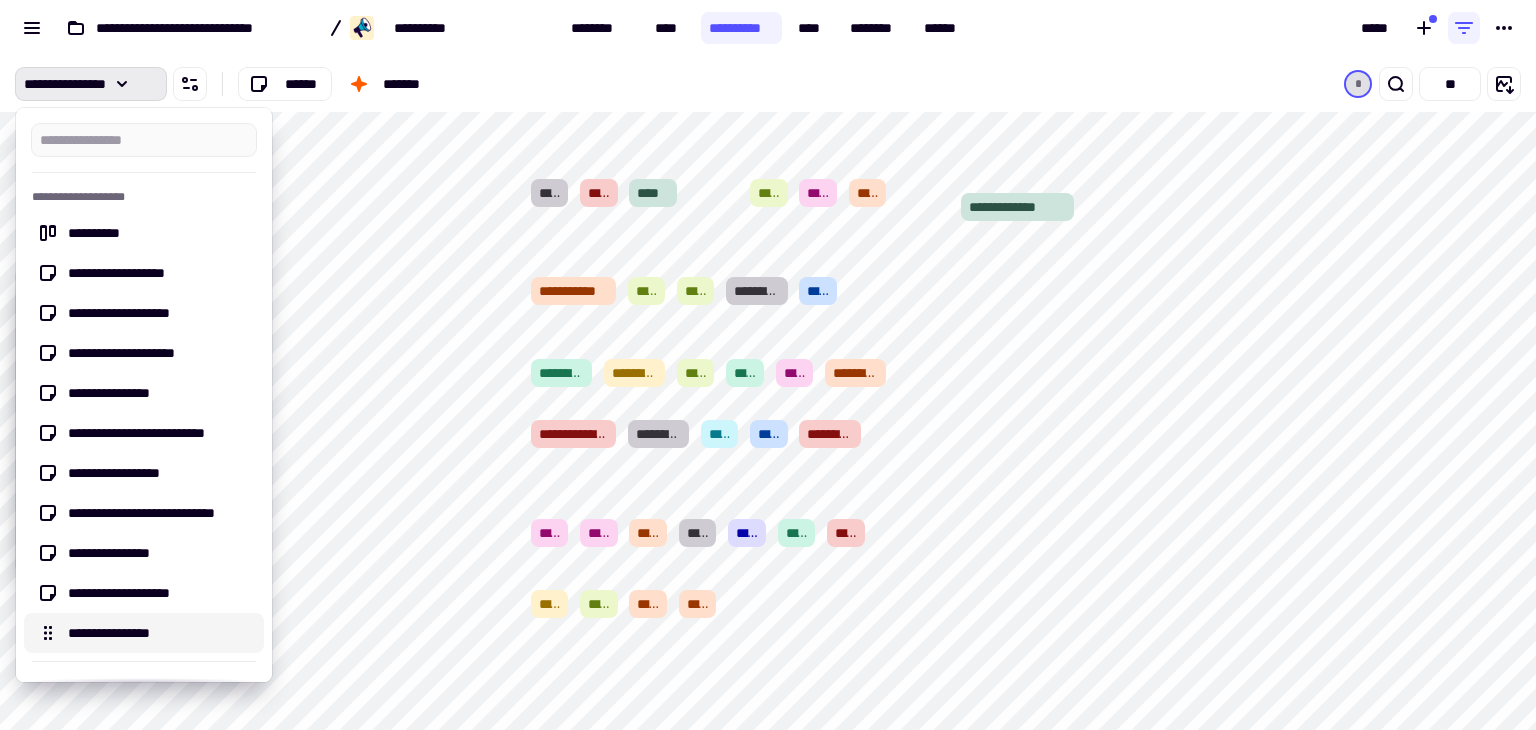 click on "**********" at bounding box center (160, 633) 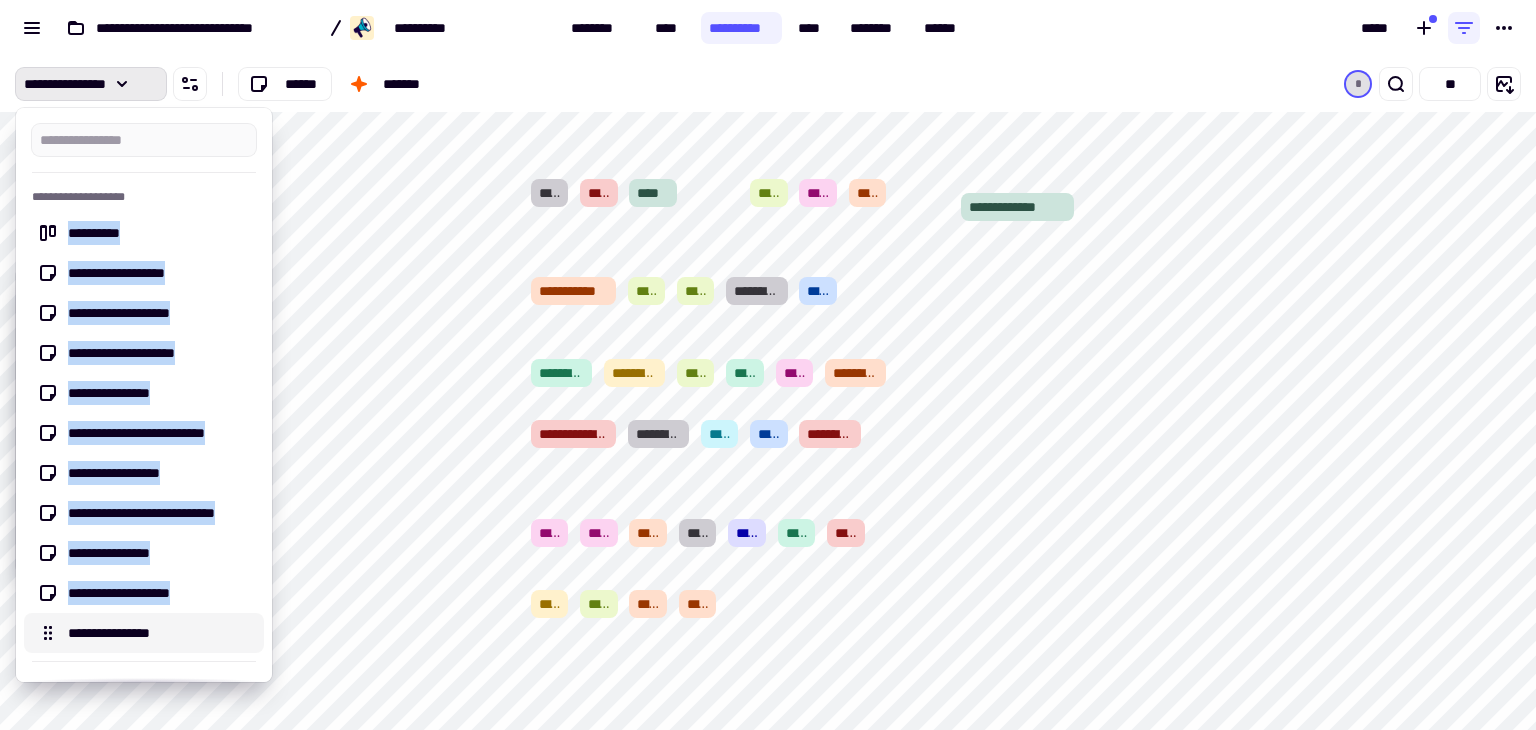 click on "**********" at bounding box center (160, 633) 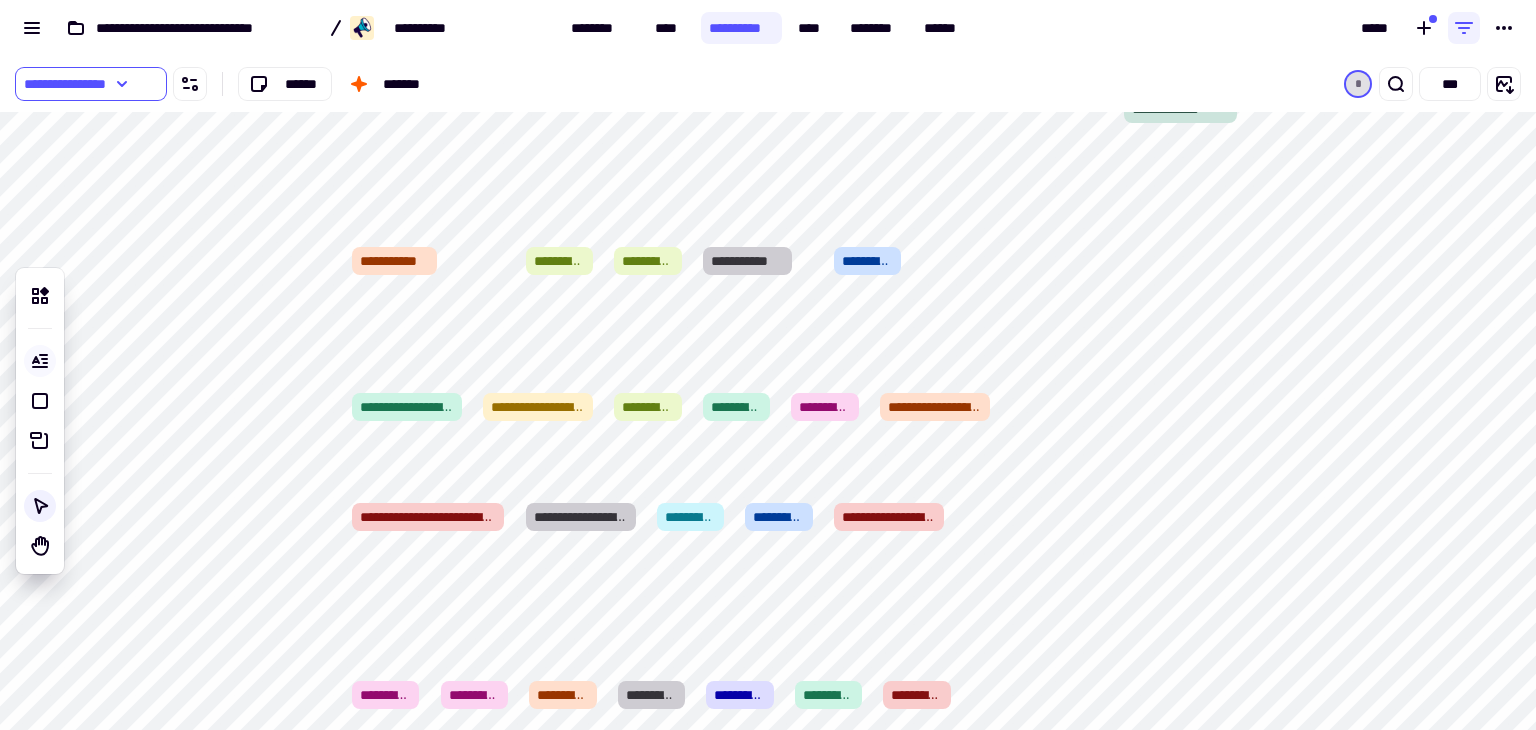 click 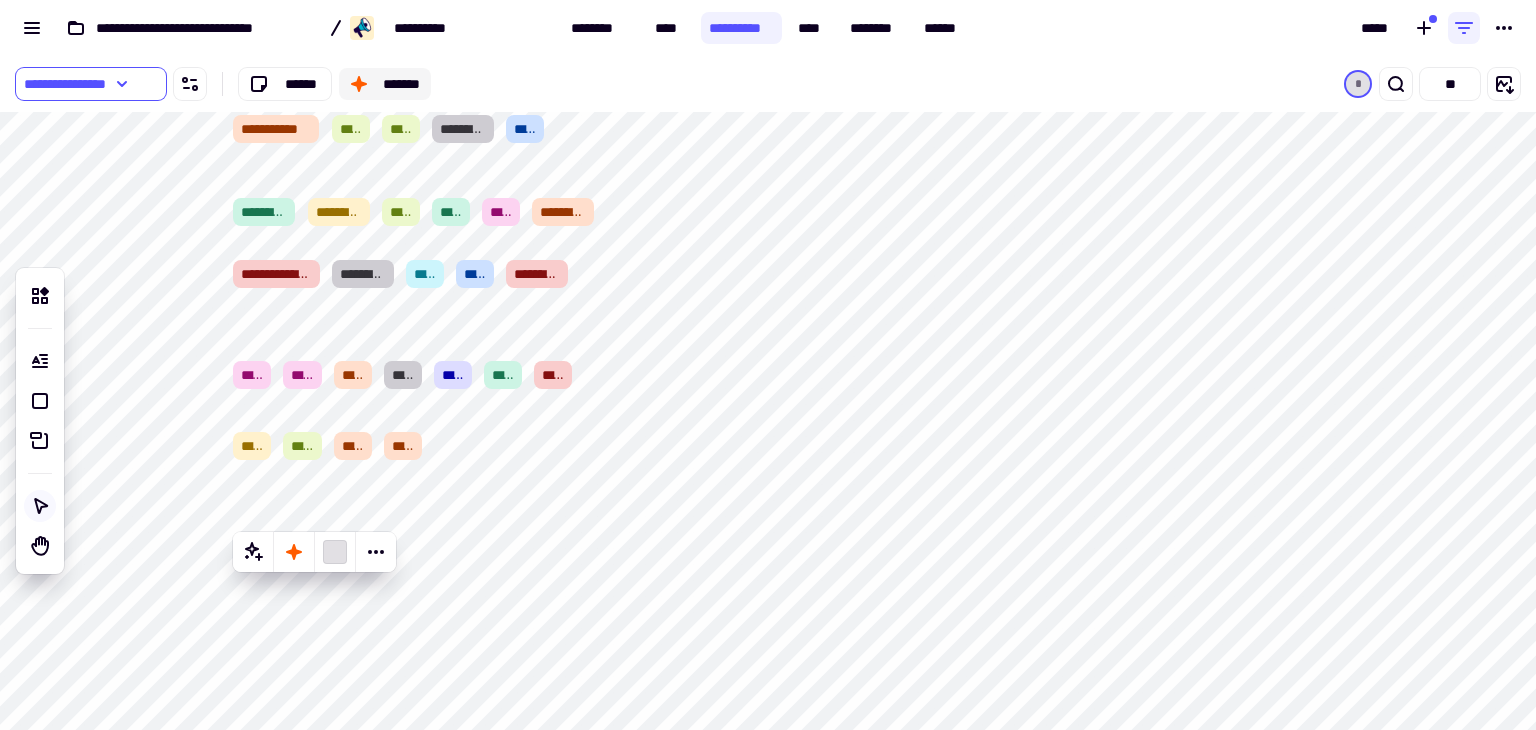 click on "*******" 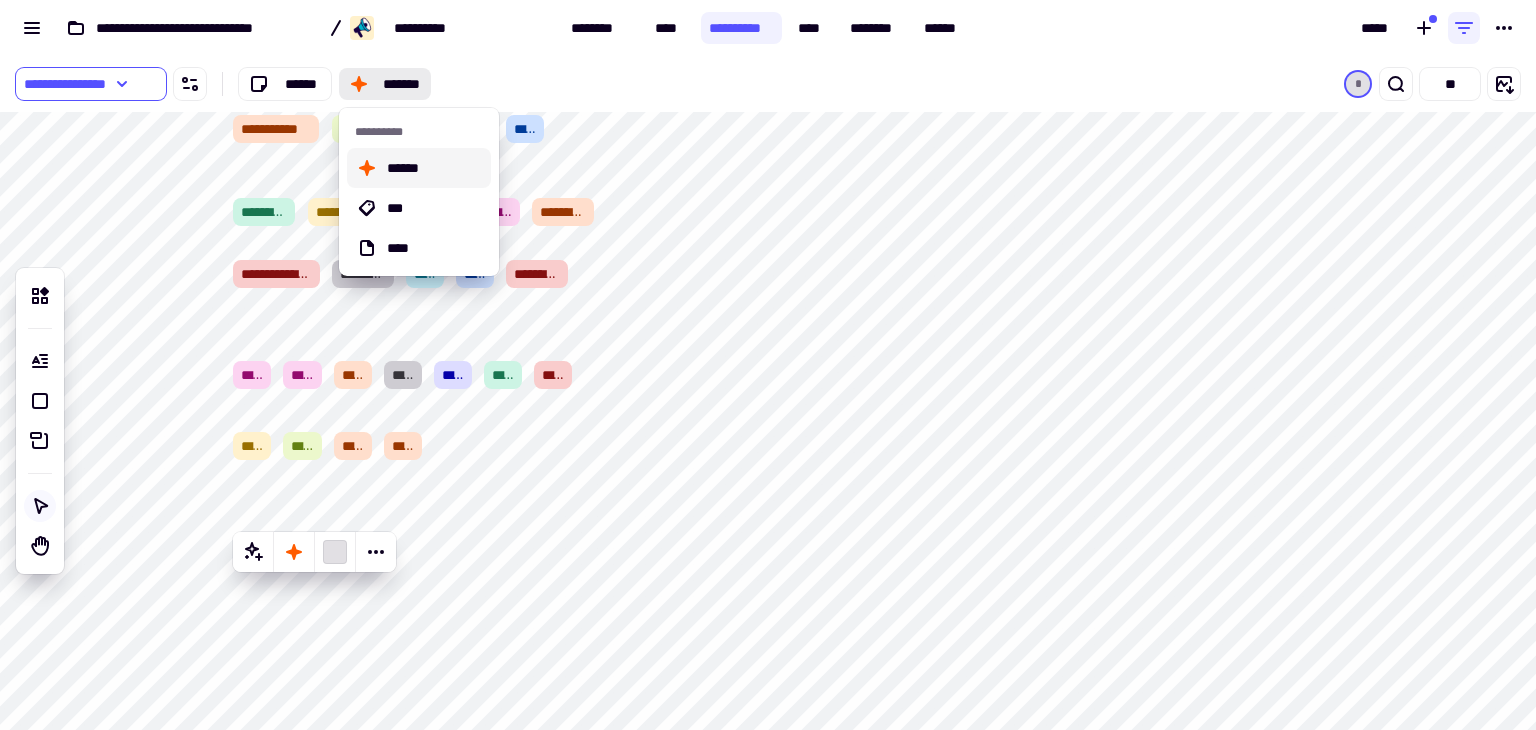 click on "******" at bounding box center [419, 168] 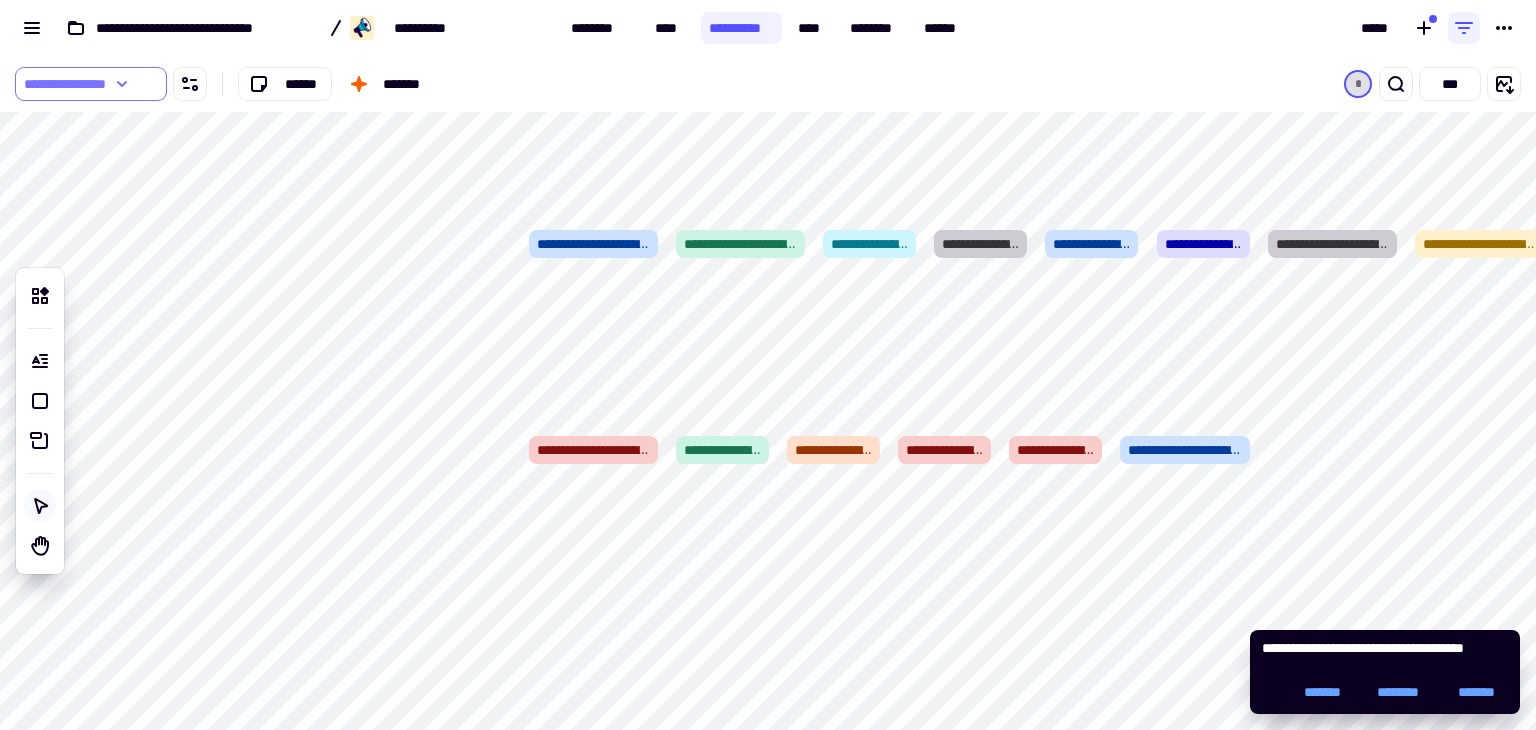 click 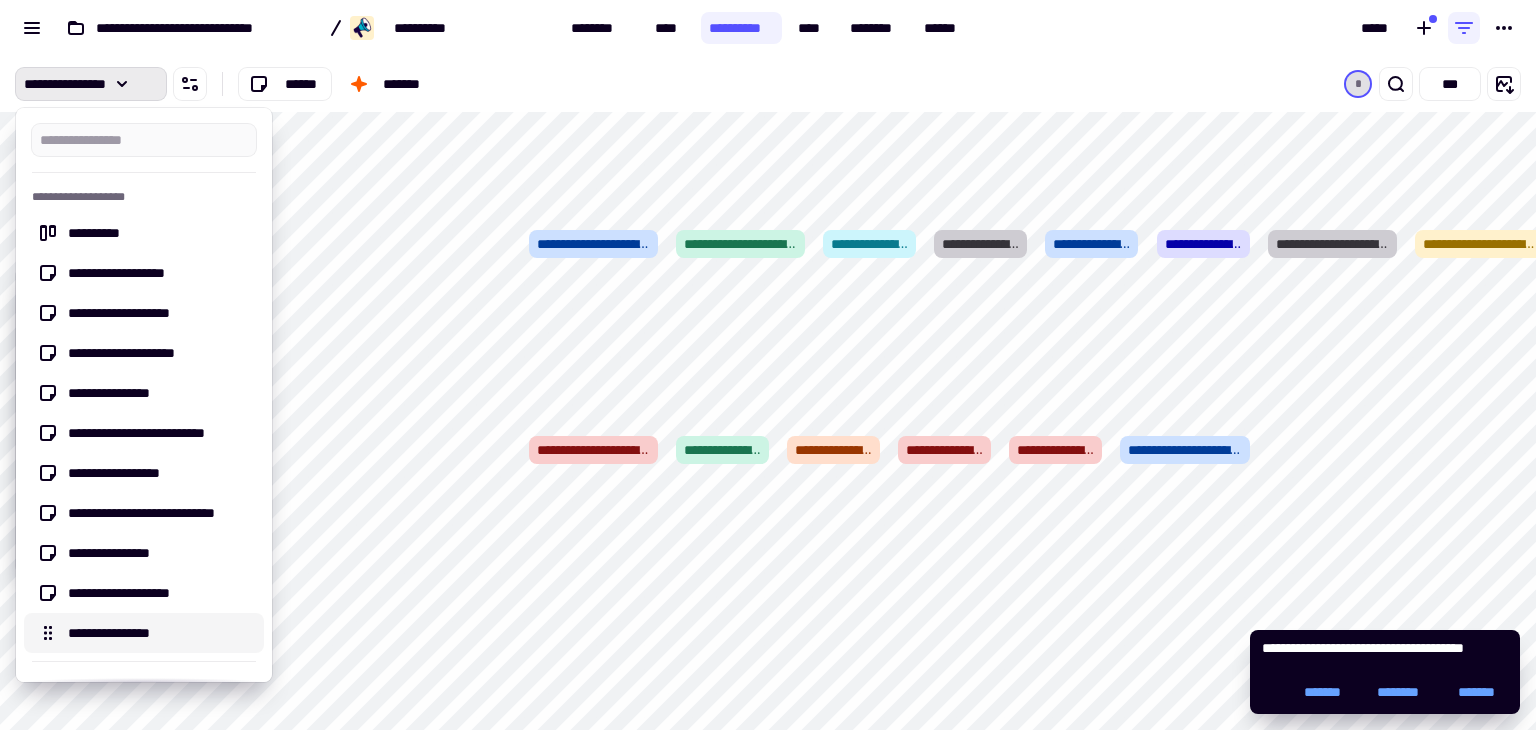 click 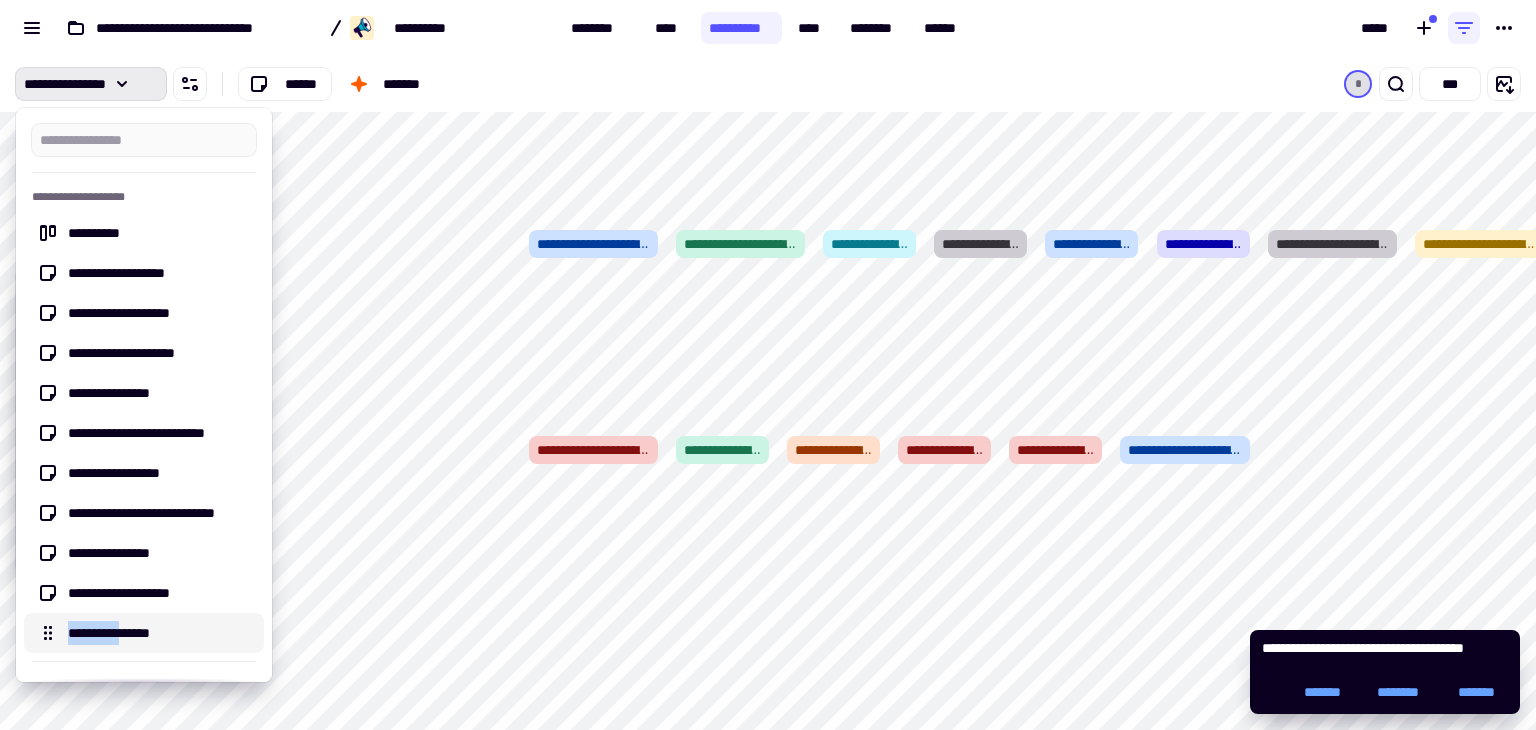 click 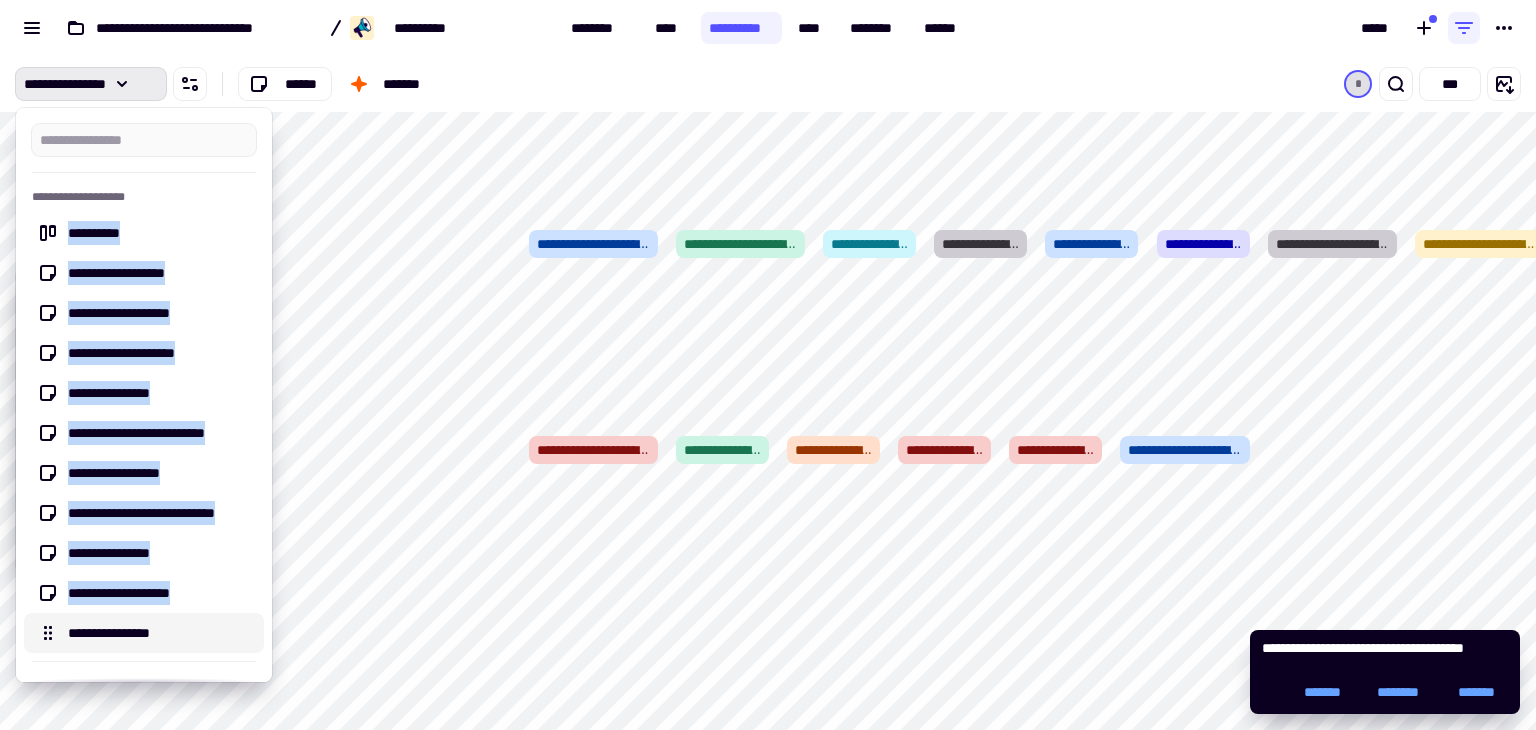 click 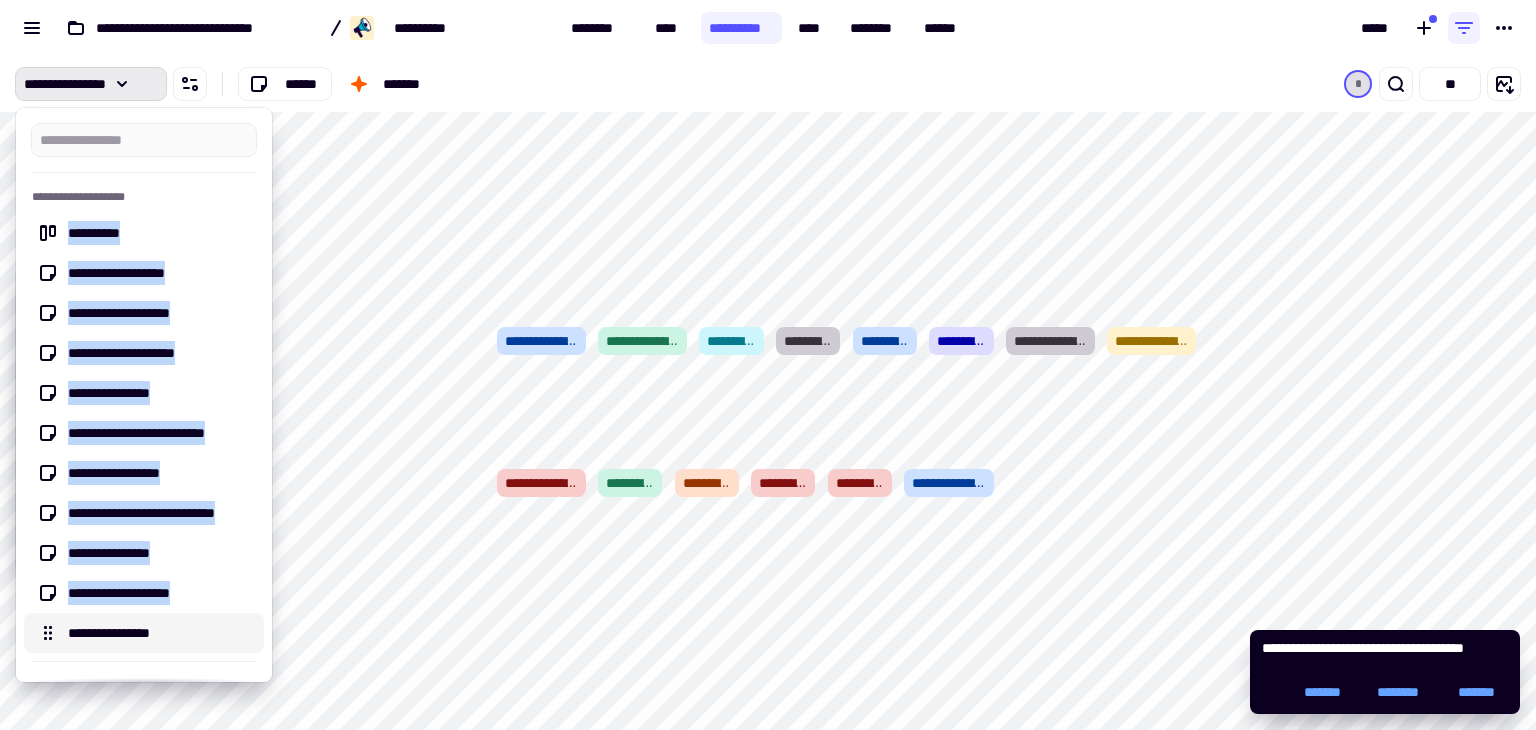click on "**********" at bounding box center (160, 633) 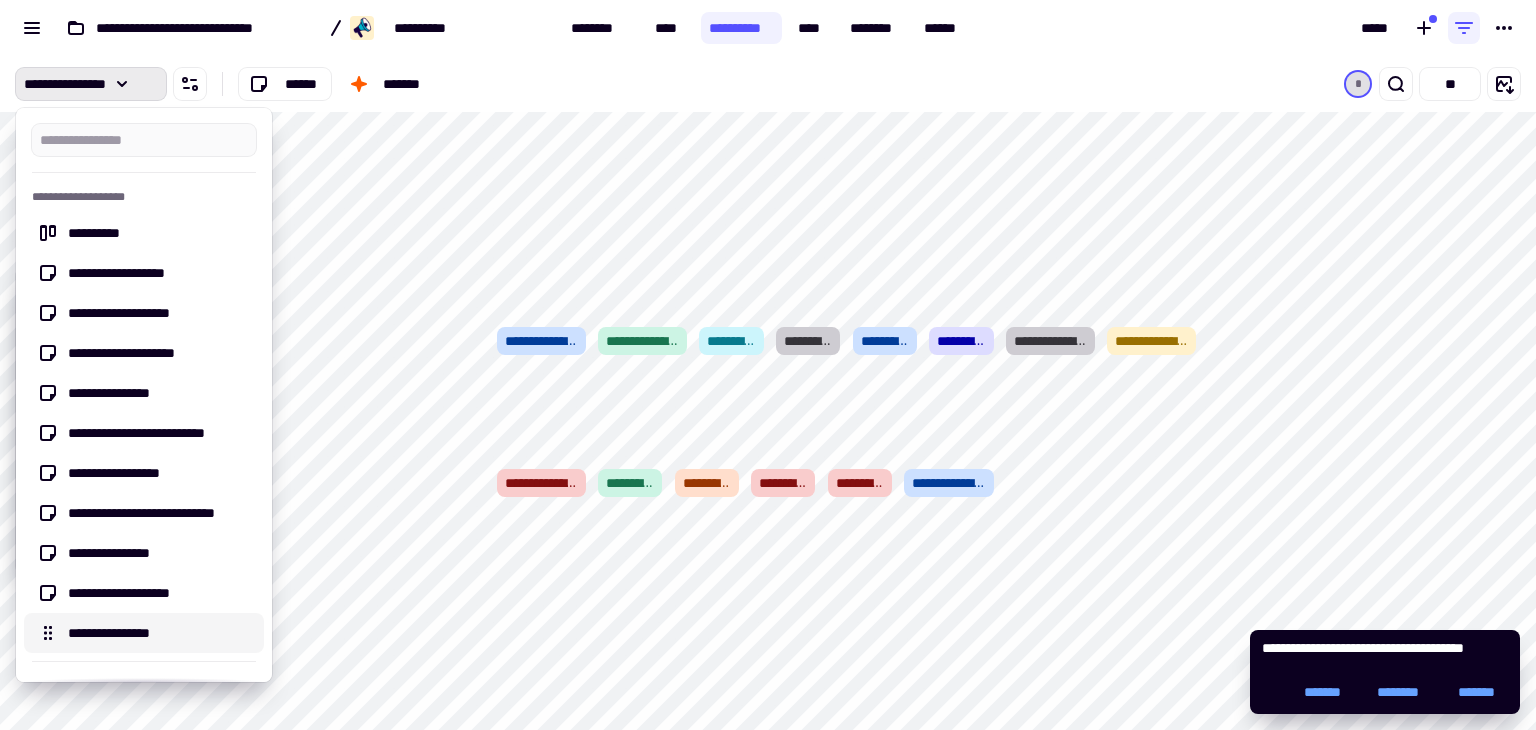 click on "**********" at bounding box center (160, 633) 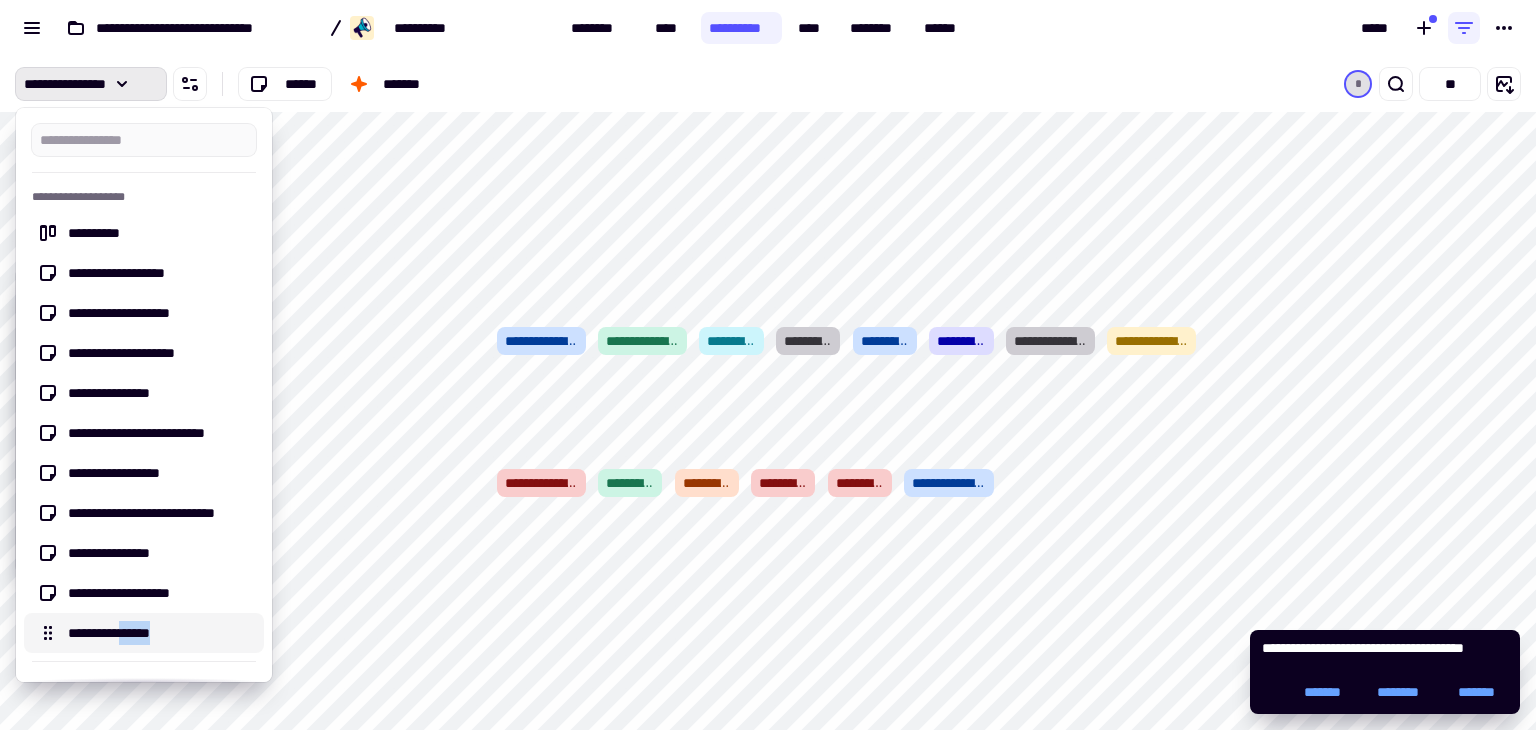 click on "**********" at bounding box center (160, 633) 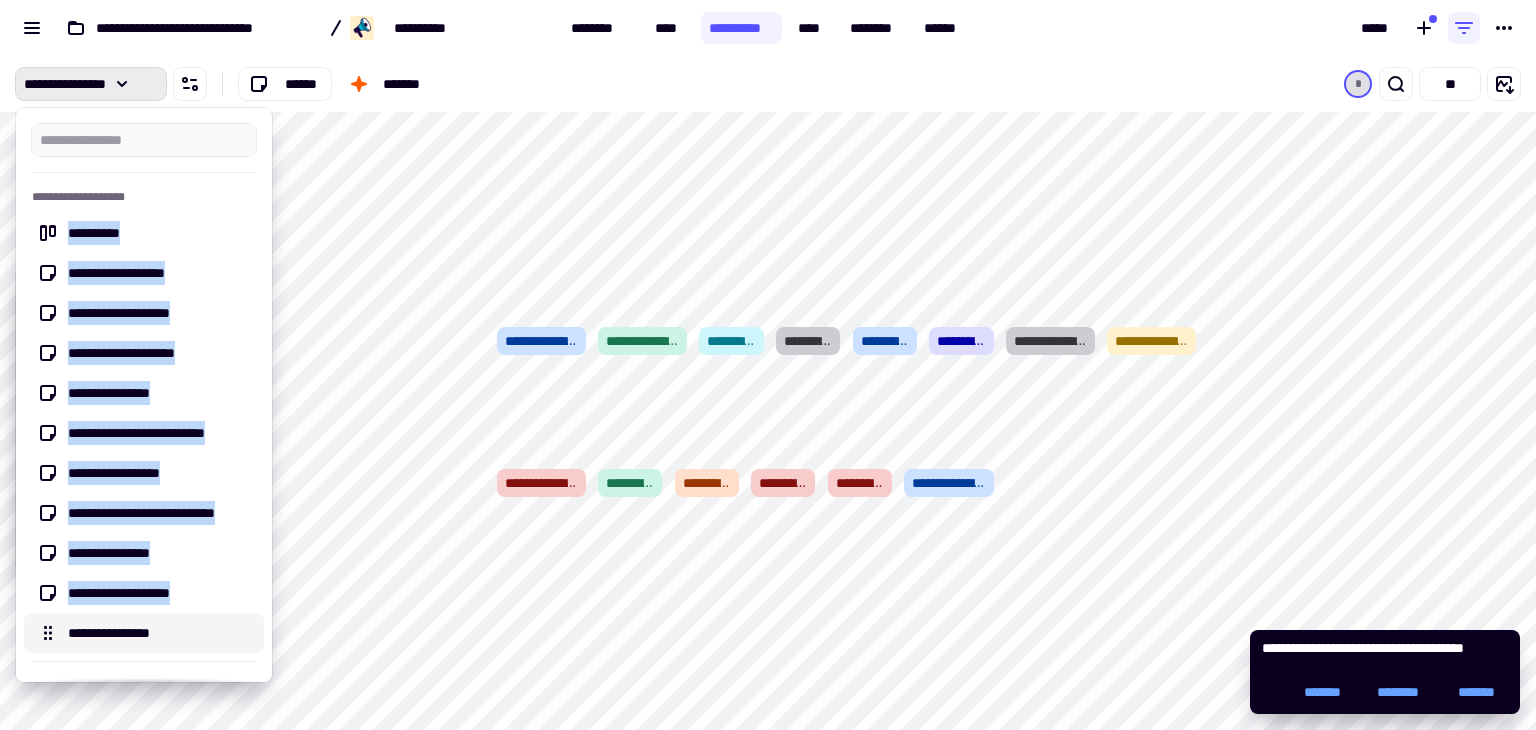 click on "**********" at bounding box center (160, 633) 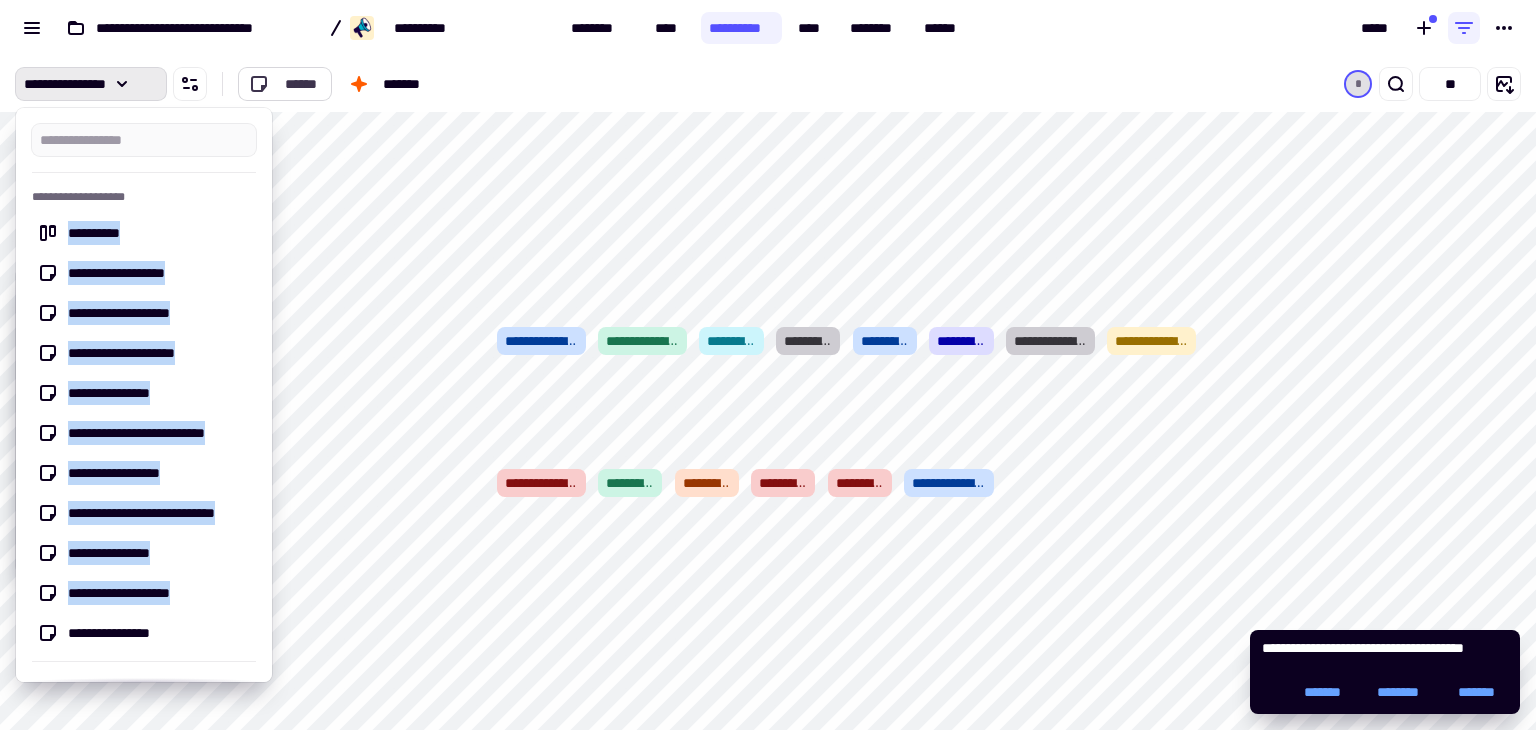 click 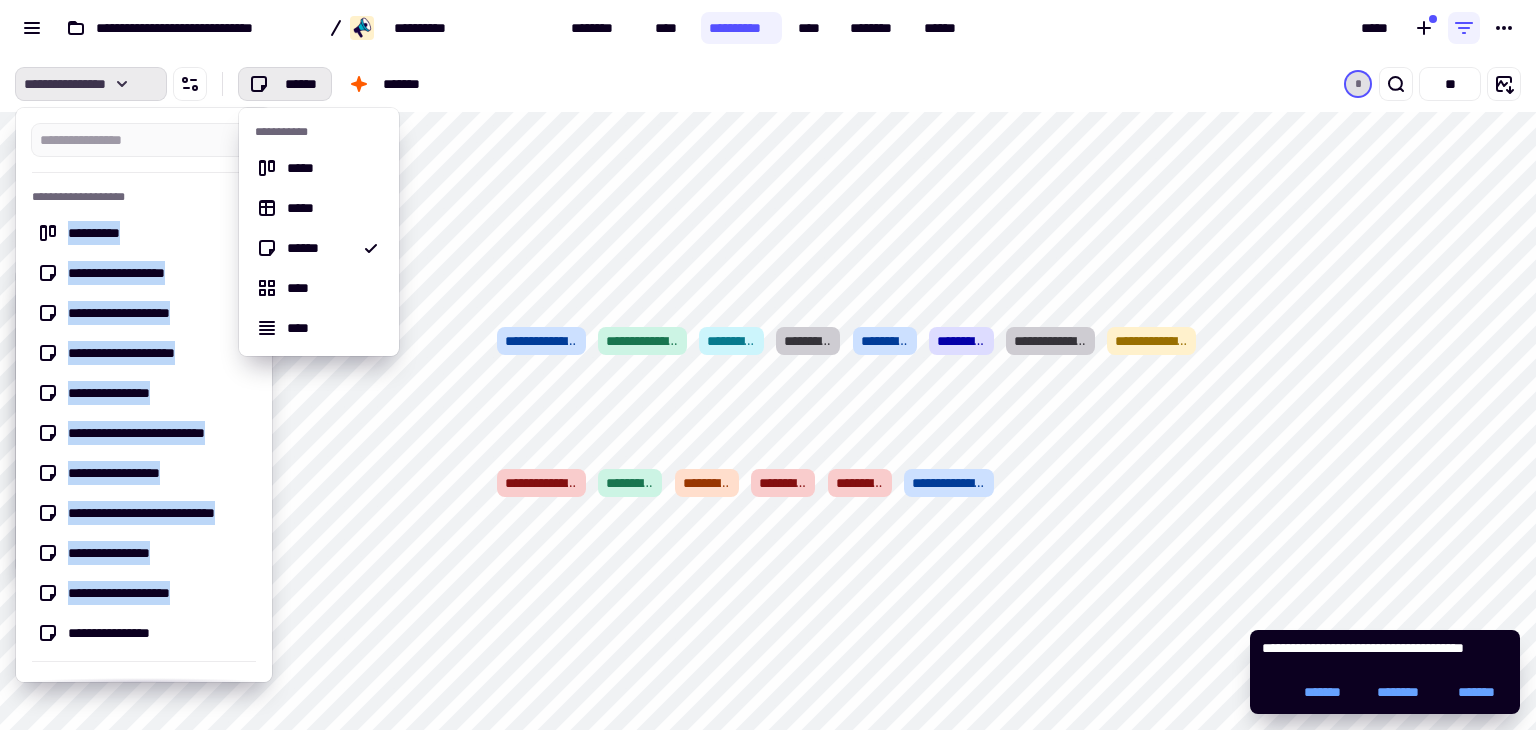 click 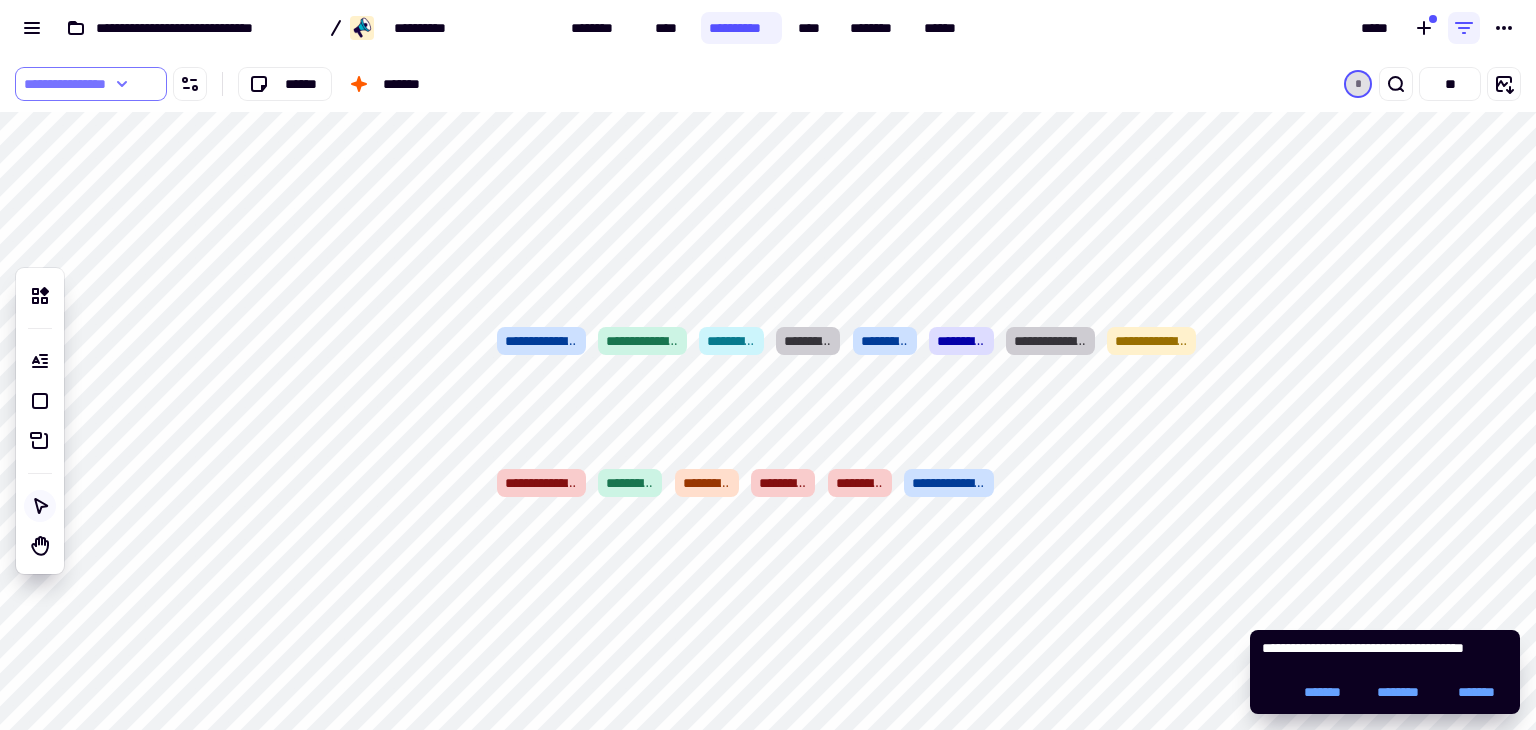 click 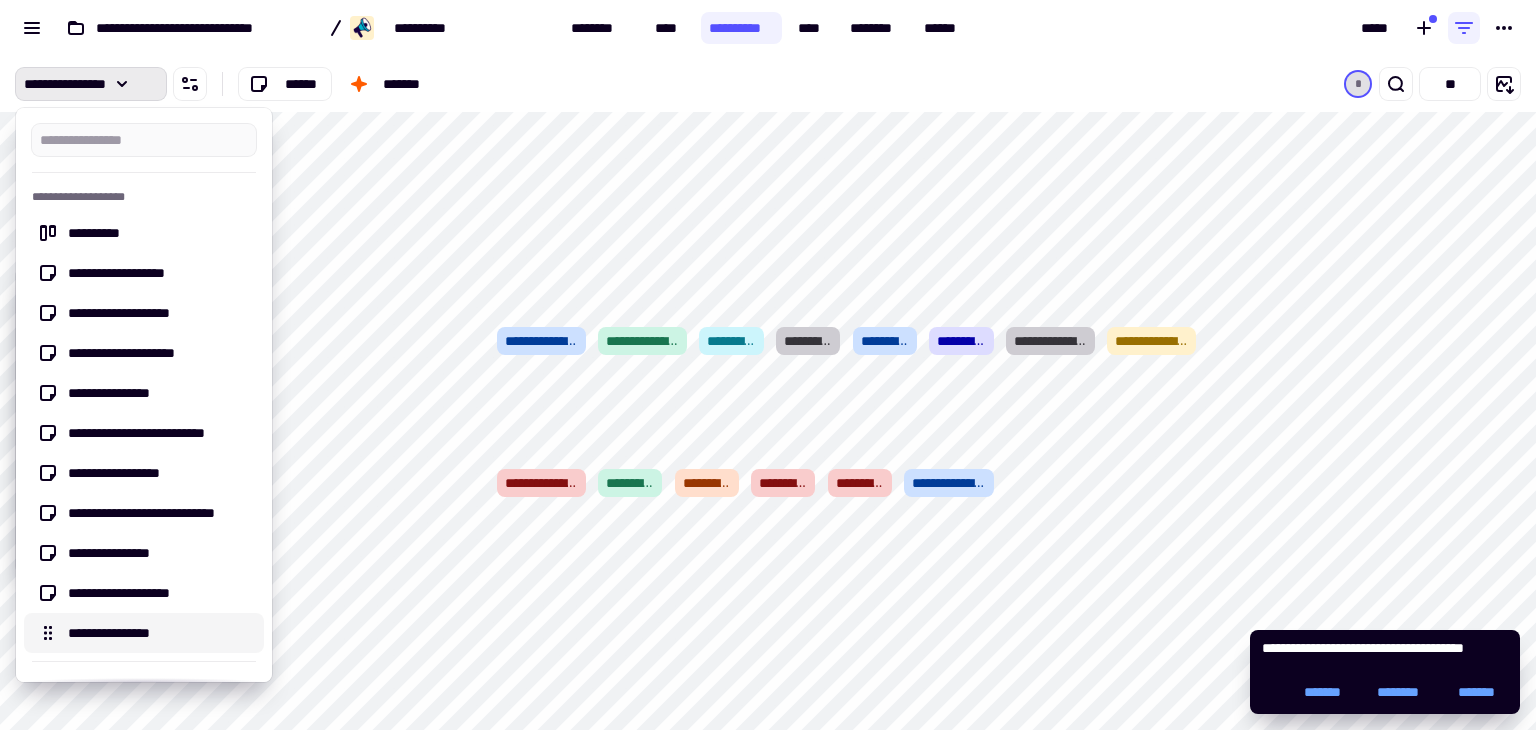 click on "**********" at bounding box center [160, 633] 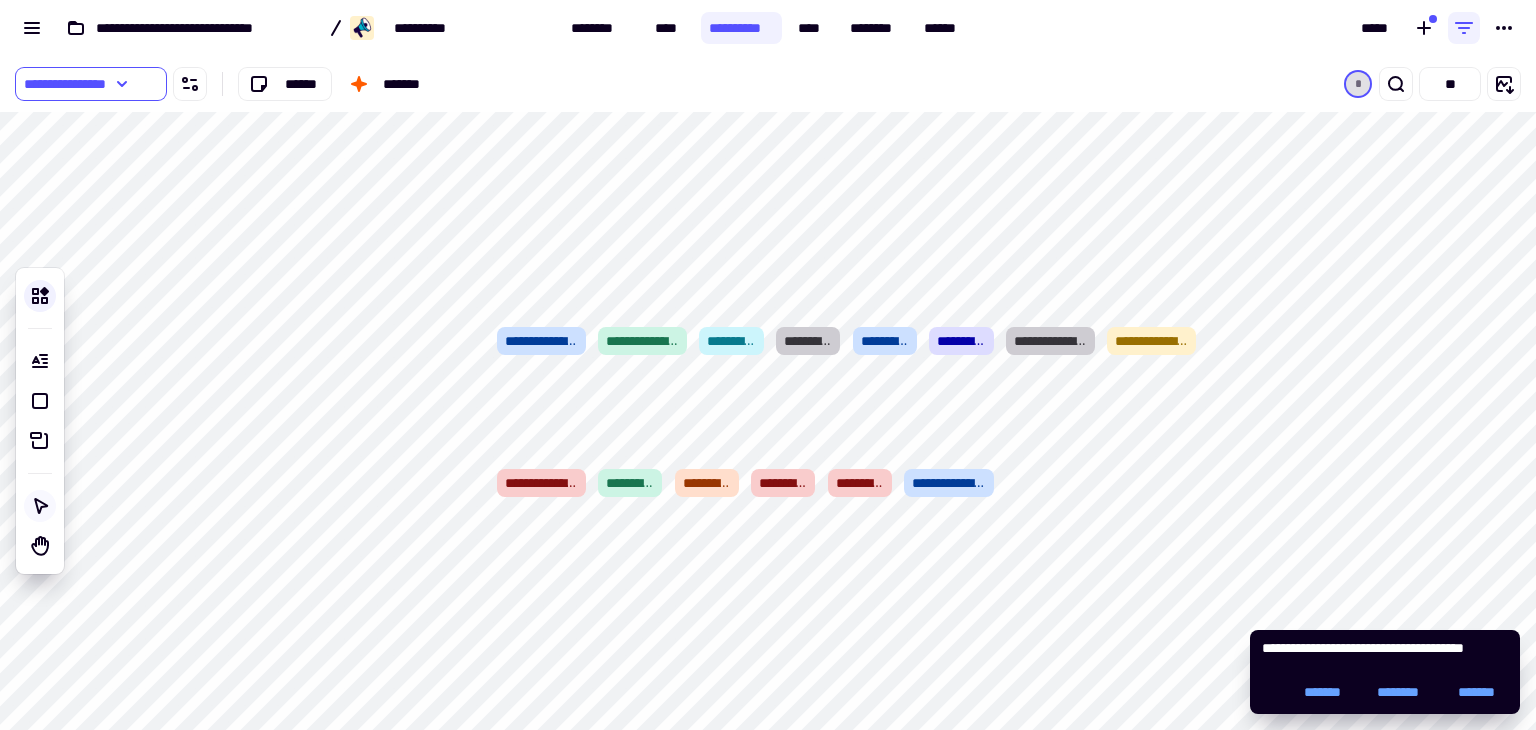 click 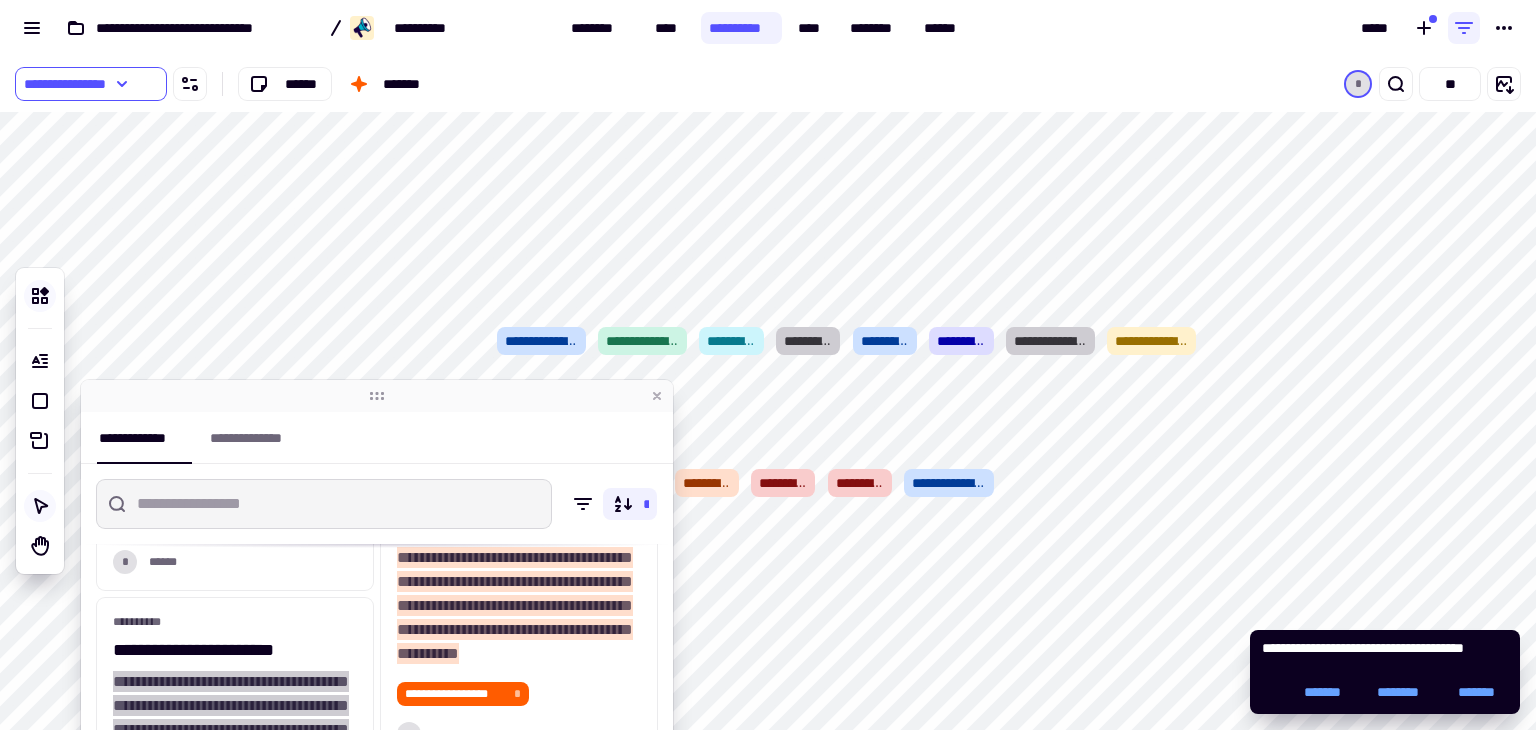 scroll, scrollTop: 0, scrollLeft: 0, axis: both 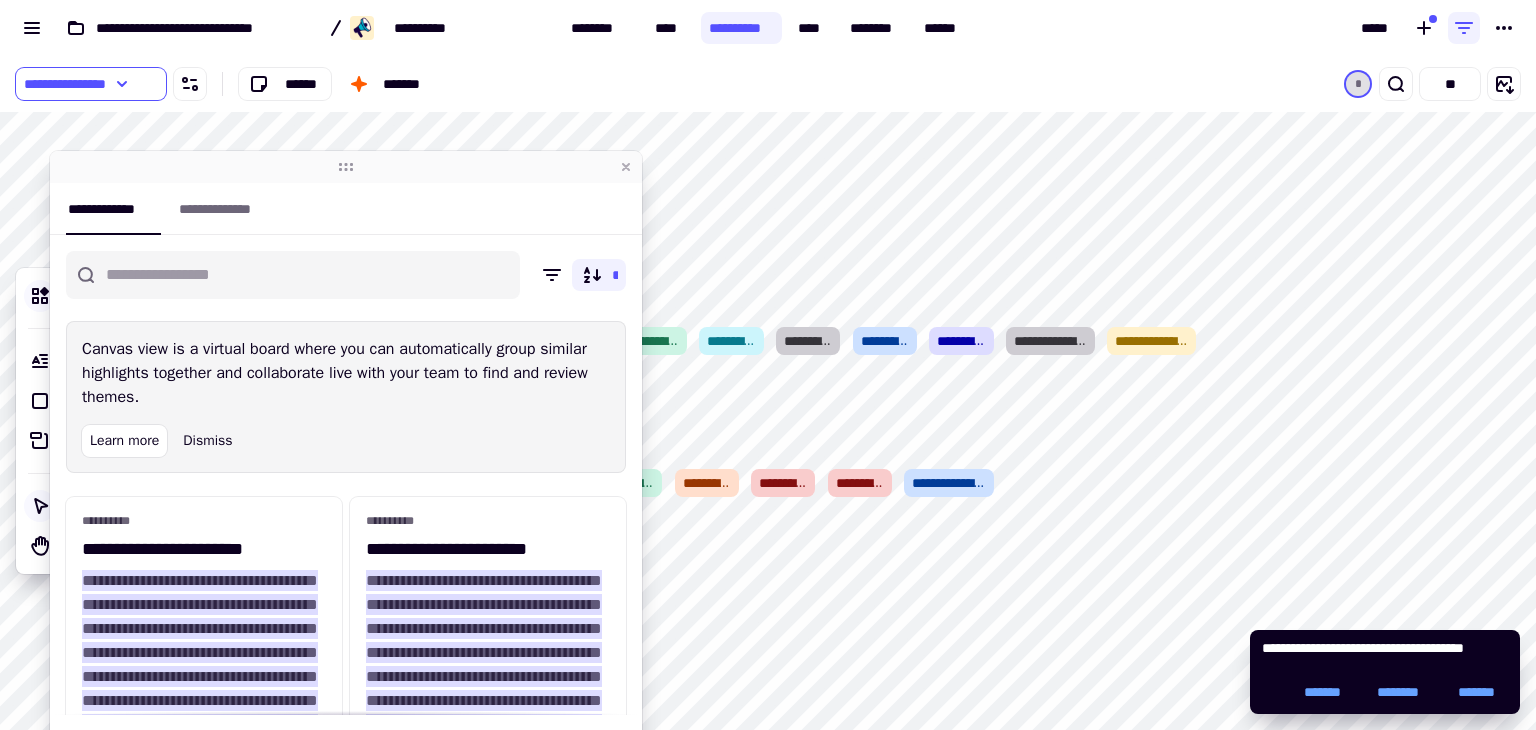 drag, startPoint x: 362, startPoint y: 143, endPoint x: 350, endPoint y: -75, distance: 218.33003 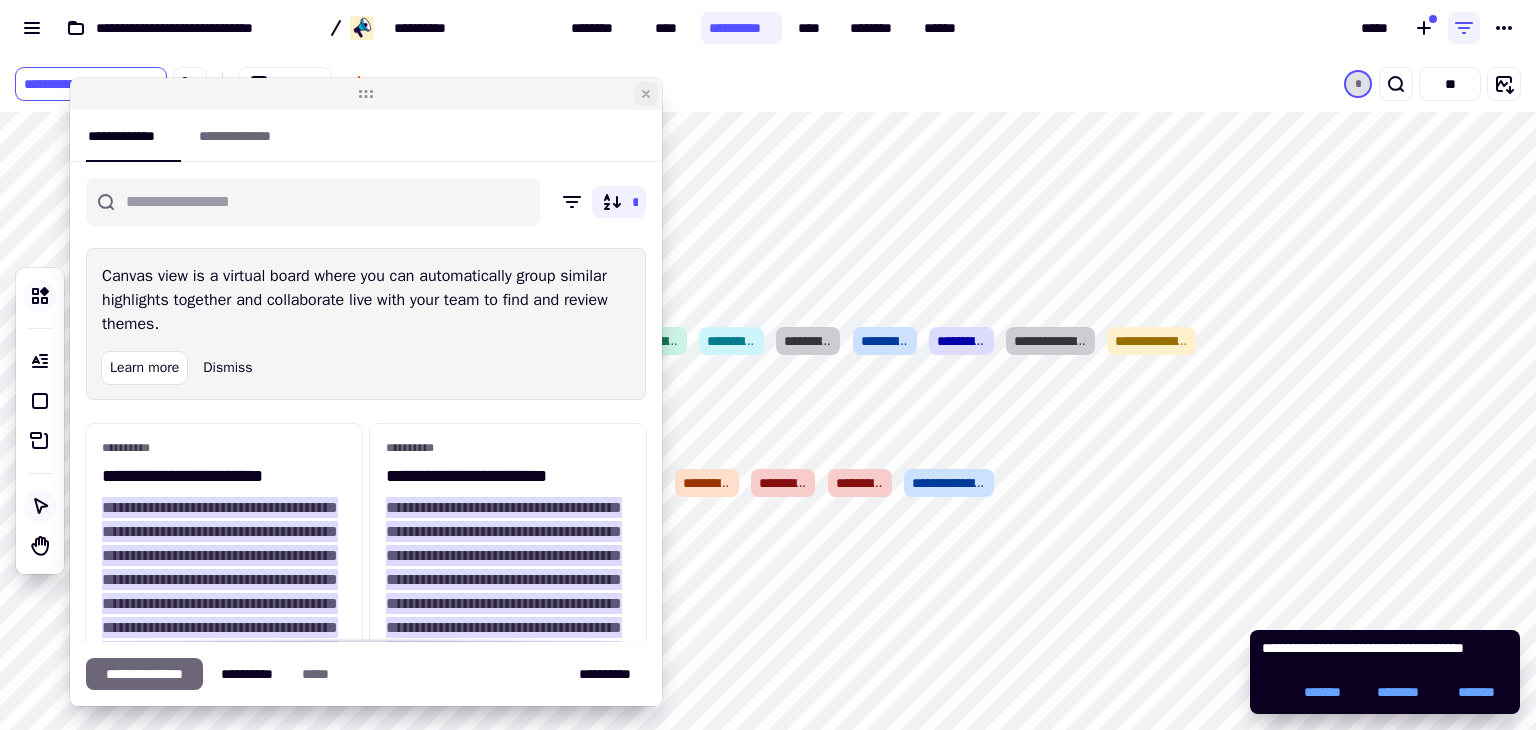 click 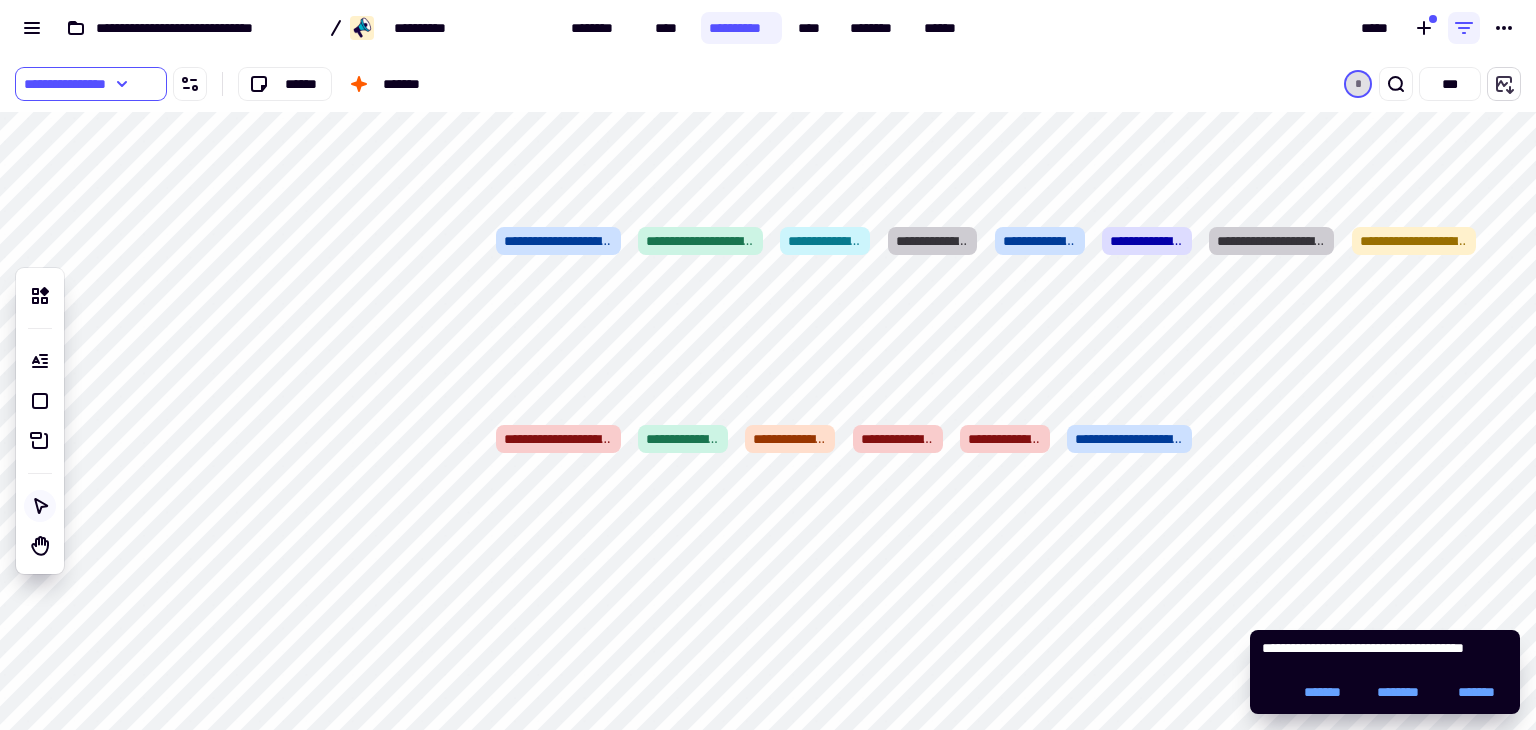 click 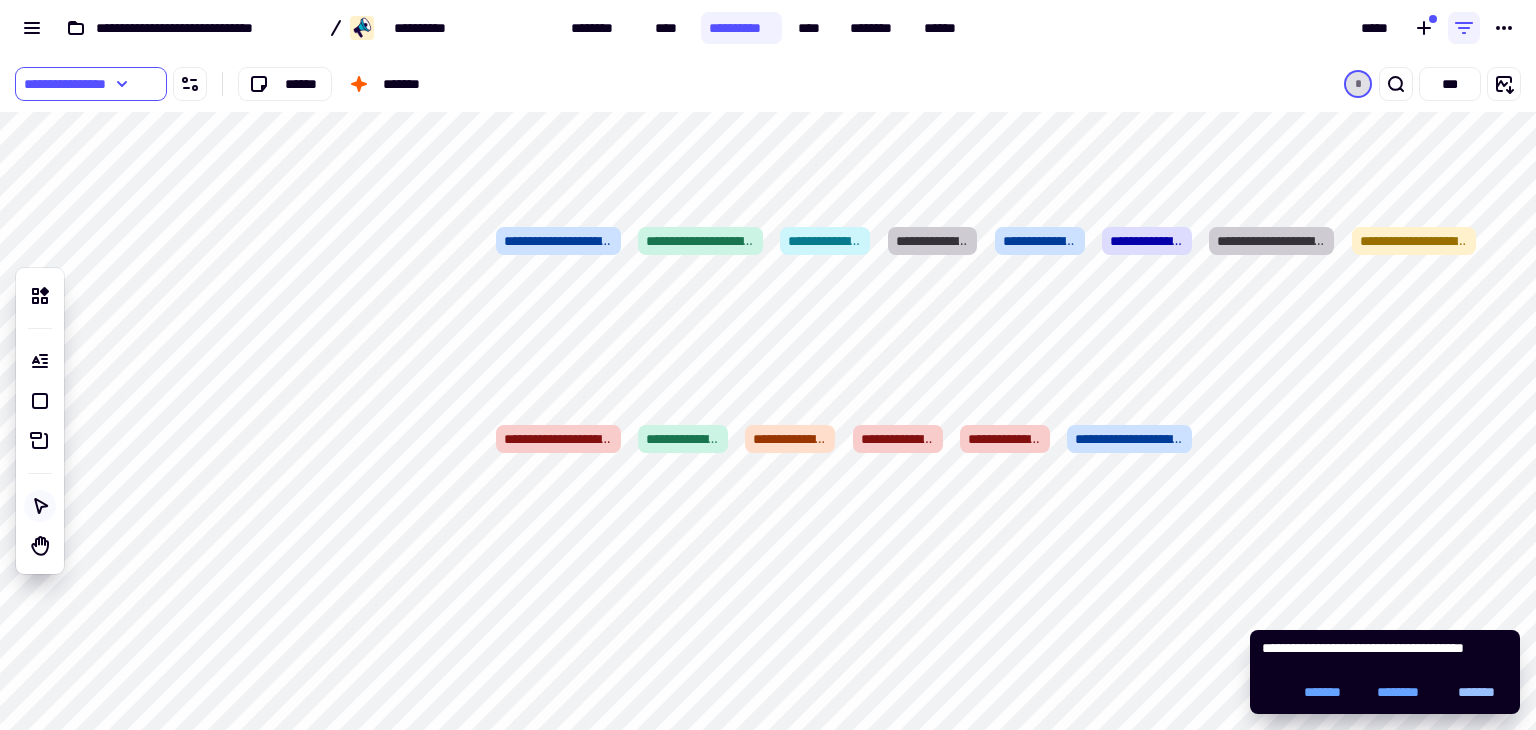 click on "*******" 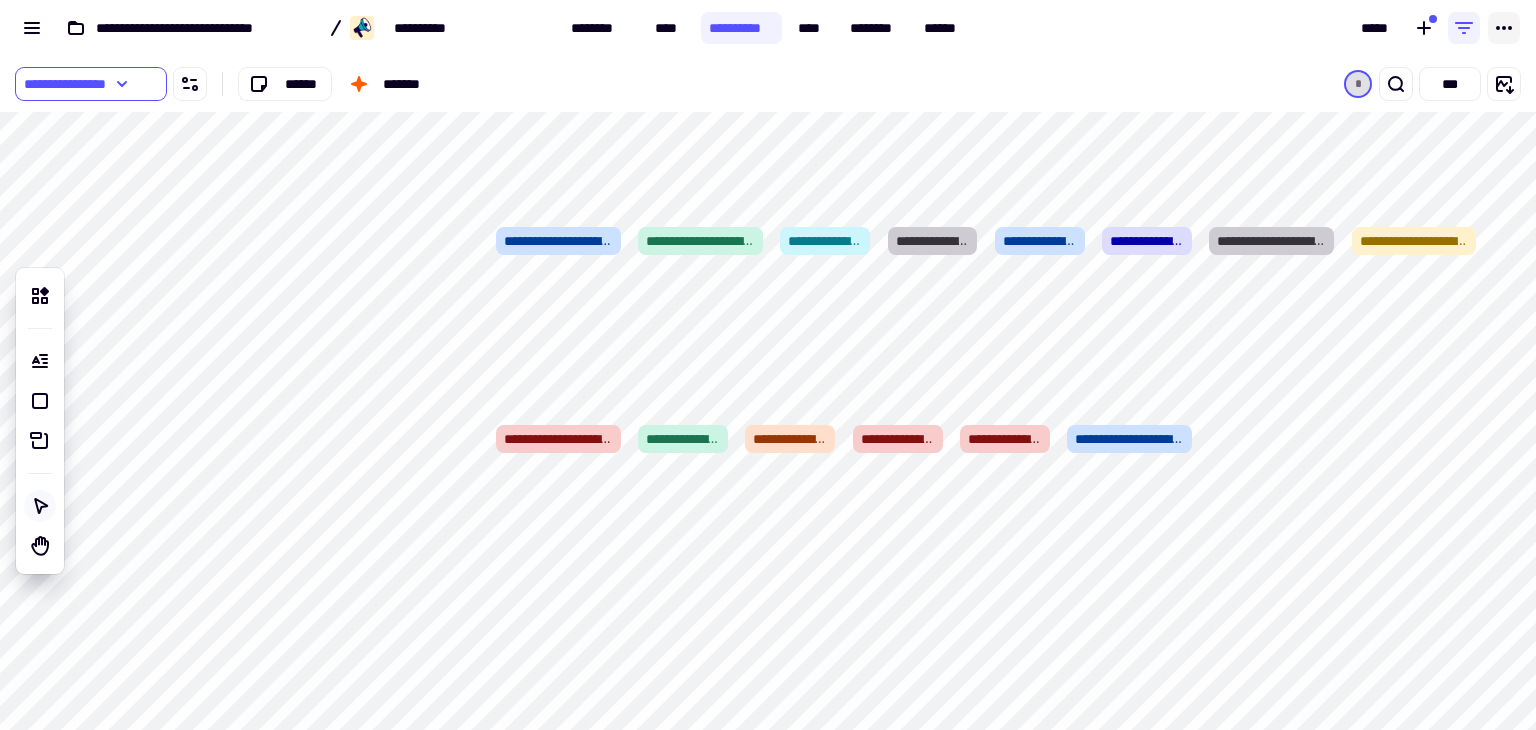 drag, startPoint x: 1503, startPoint y: 89, endPoint x: 1508, endPoint y: 29, distance: 60.207973 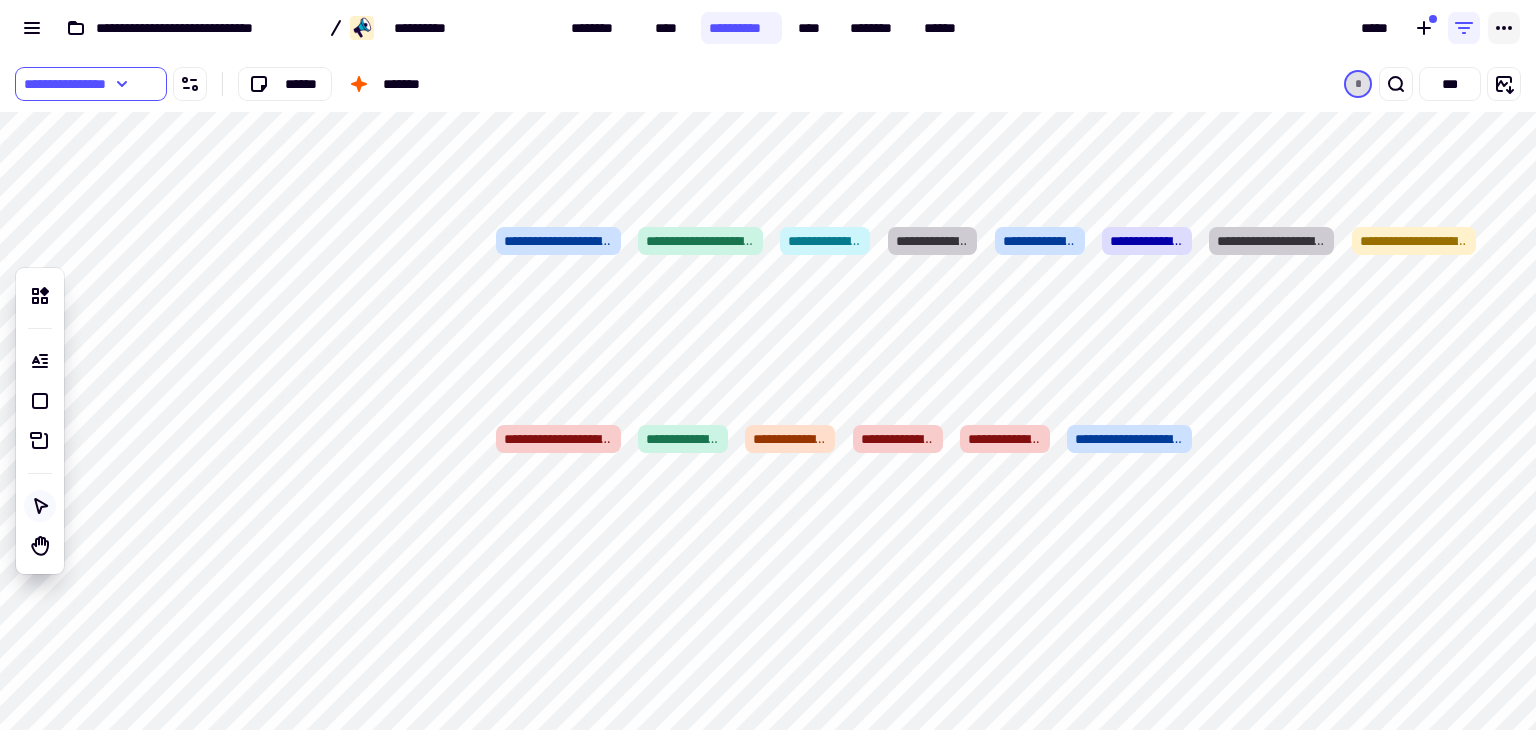 click 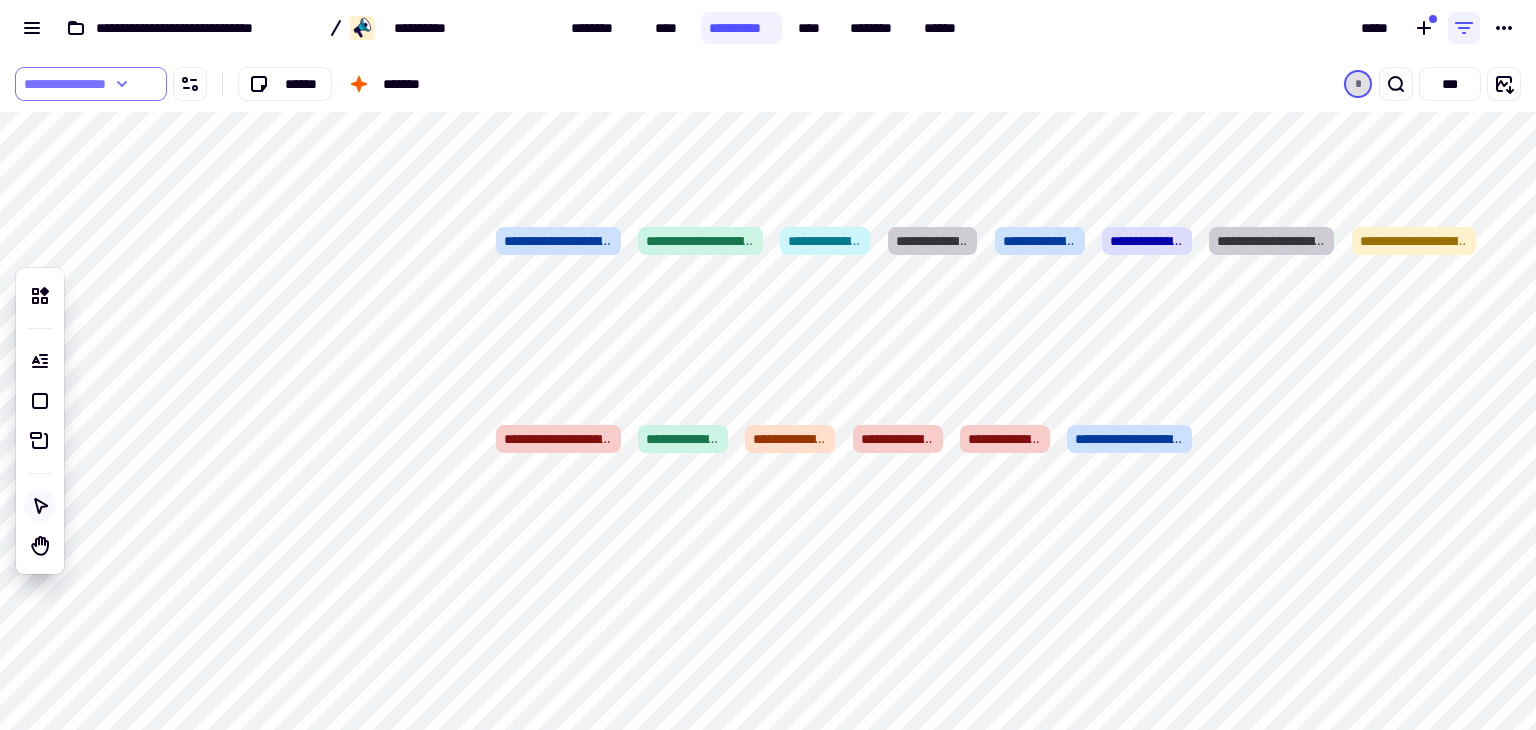 click 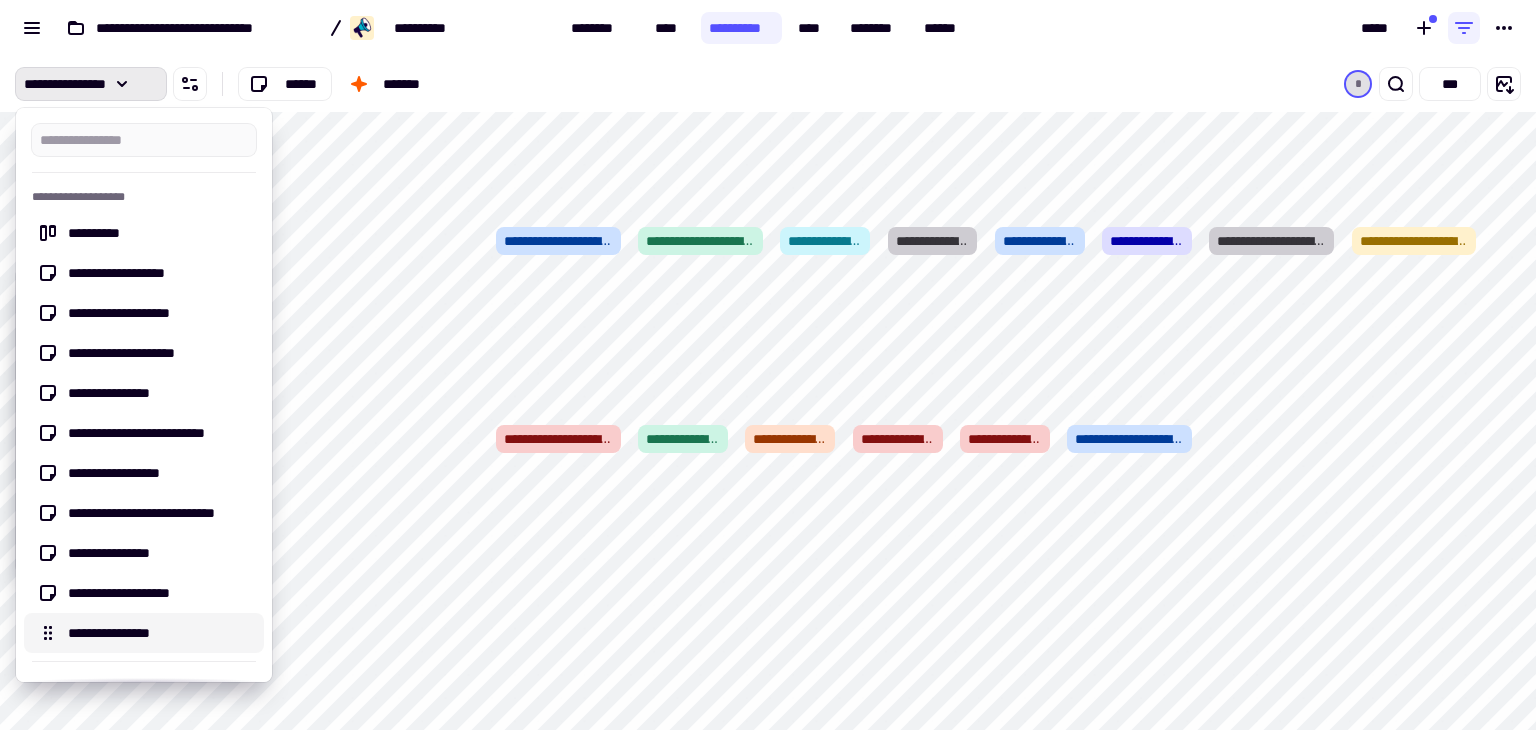 click on "**********" at bounding box center [160, 633] 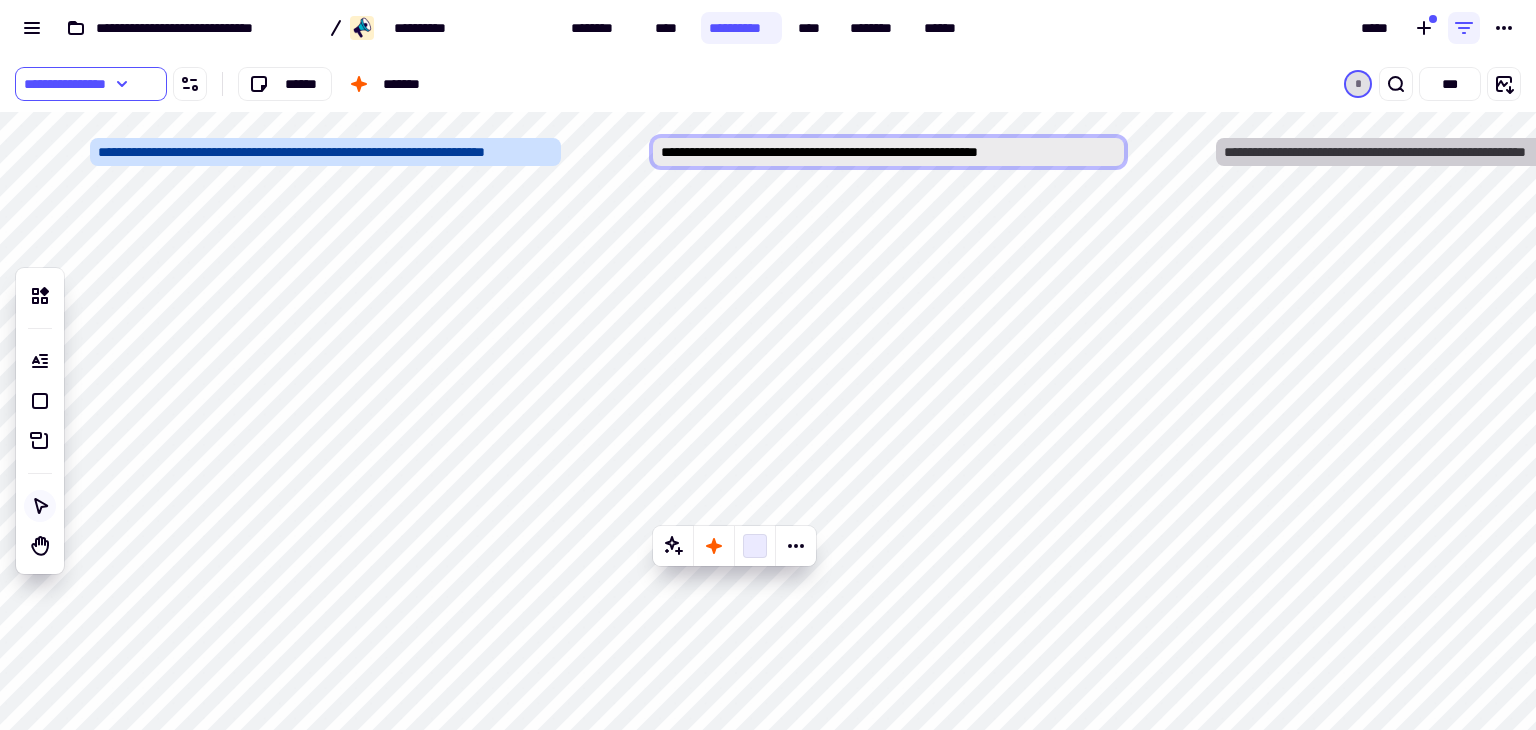 click on "**********" at bounding box center (889, 152) 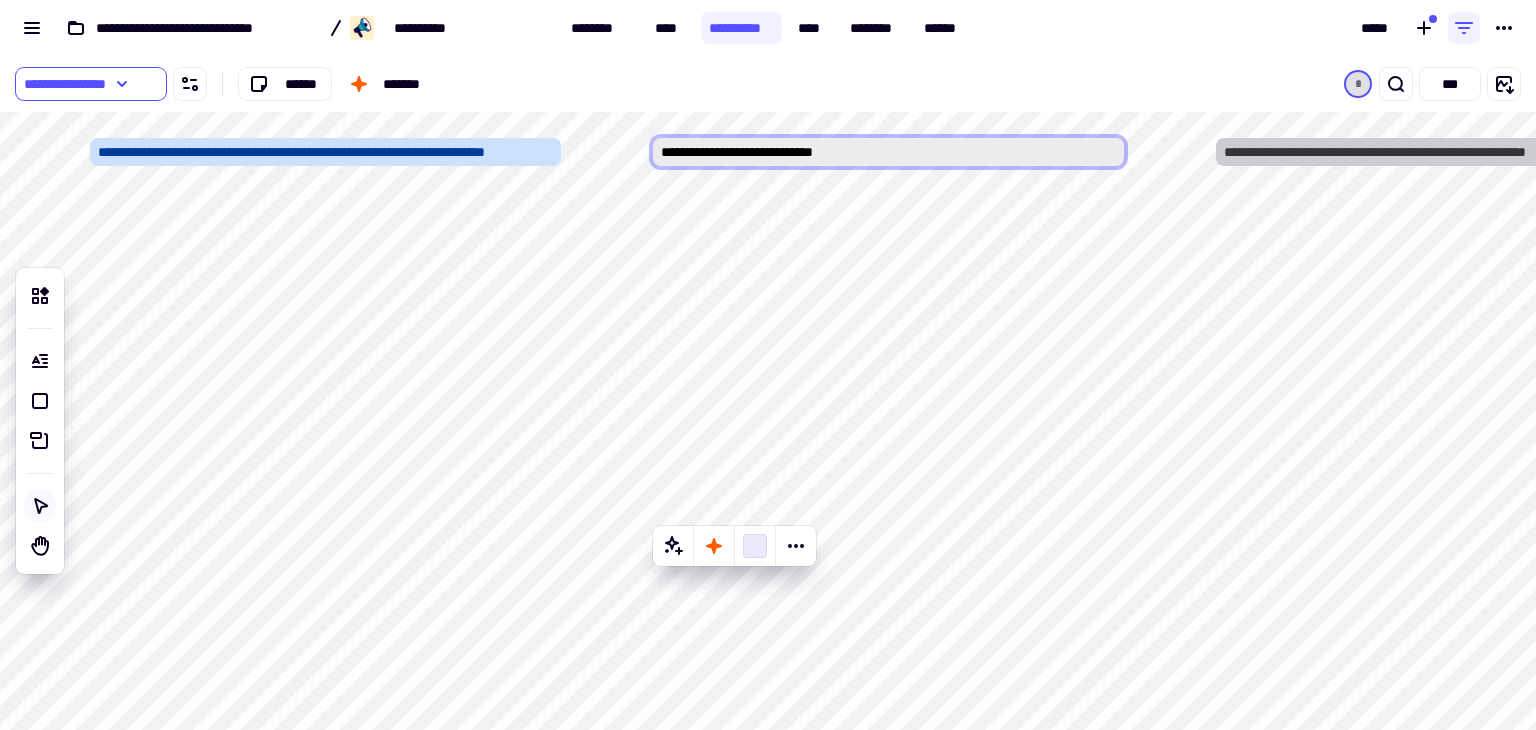 type on "**********" 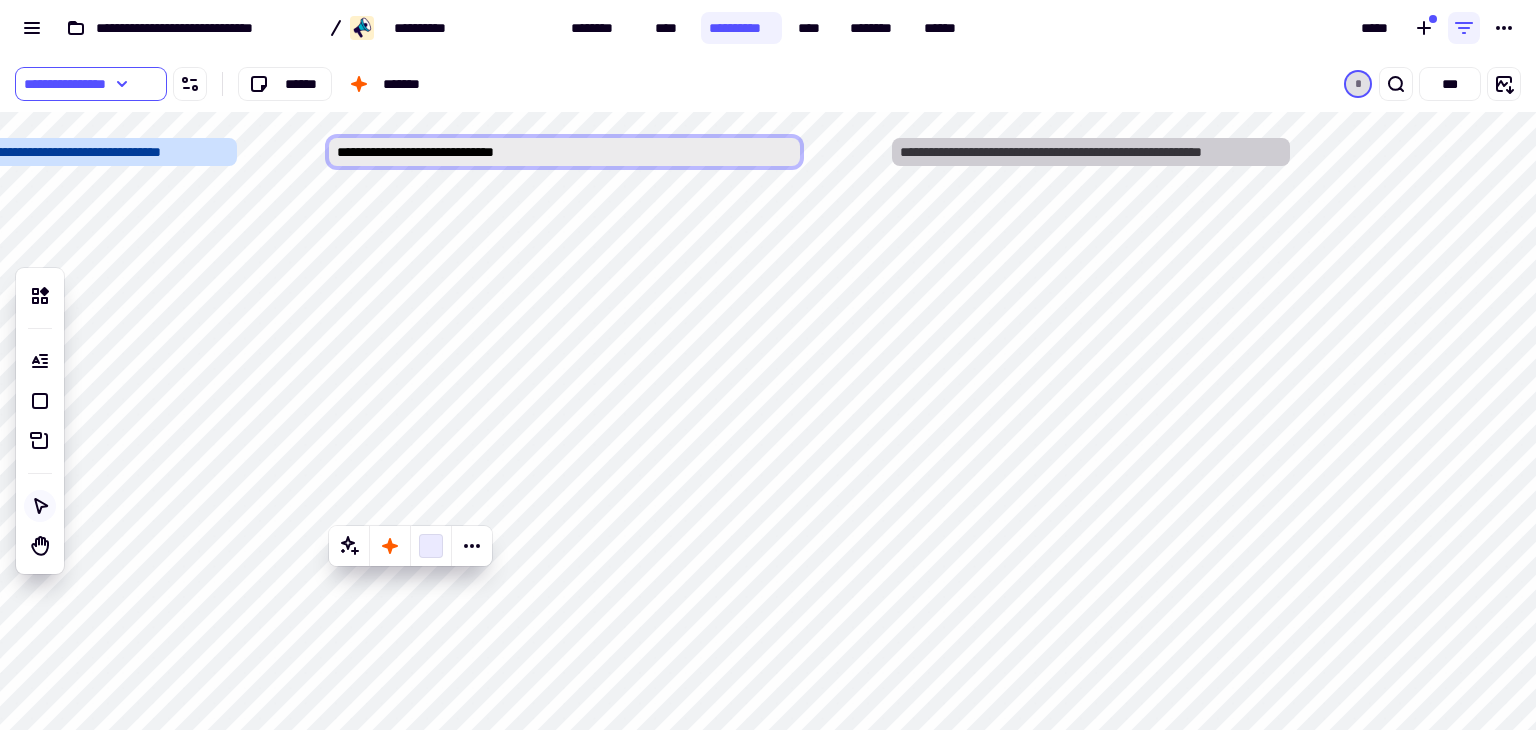 click on "**********" at bounding box center (565, 152) 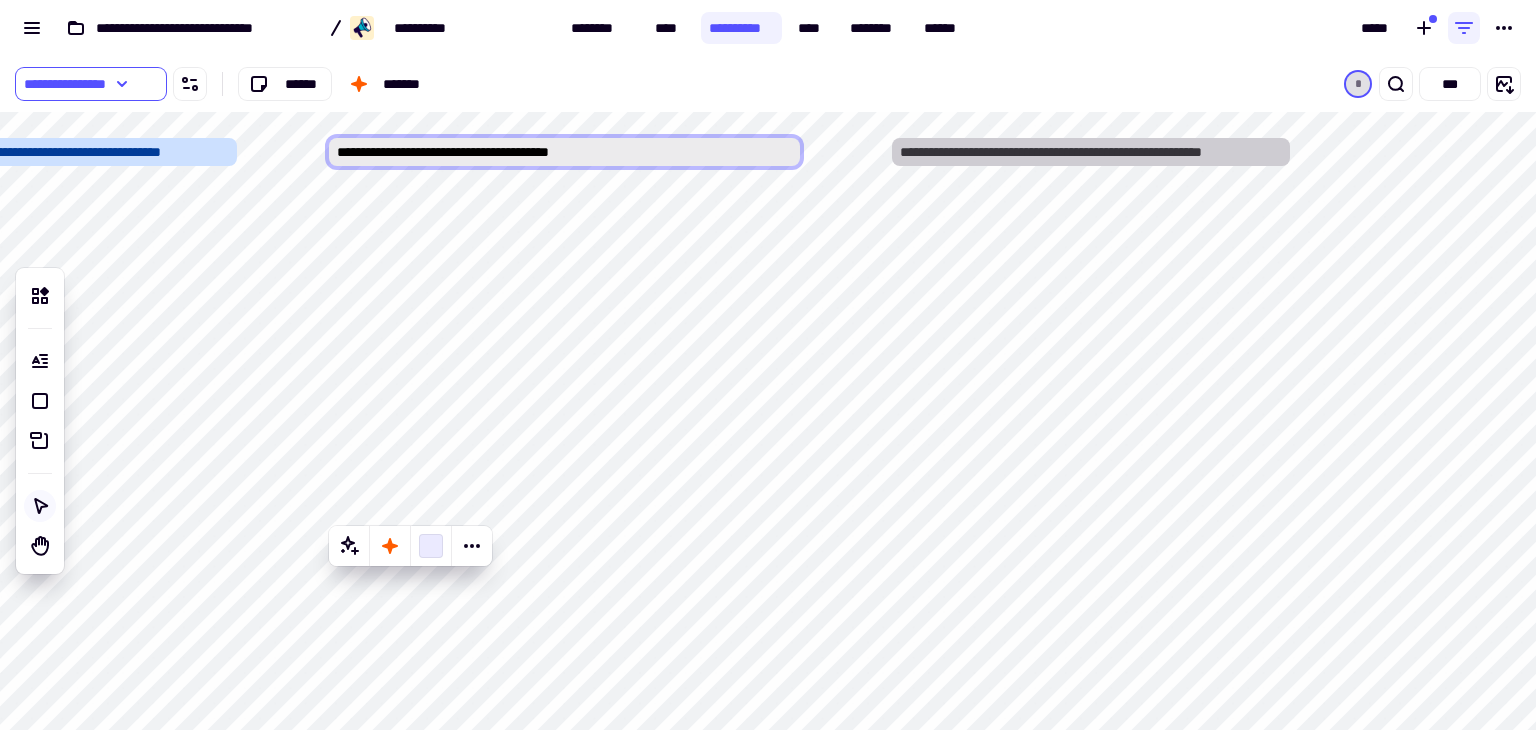type on "**********" 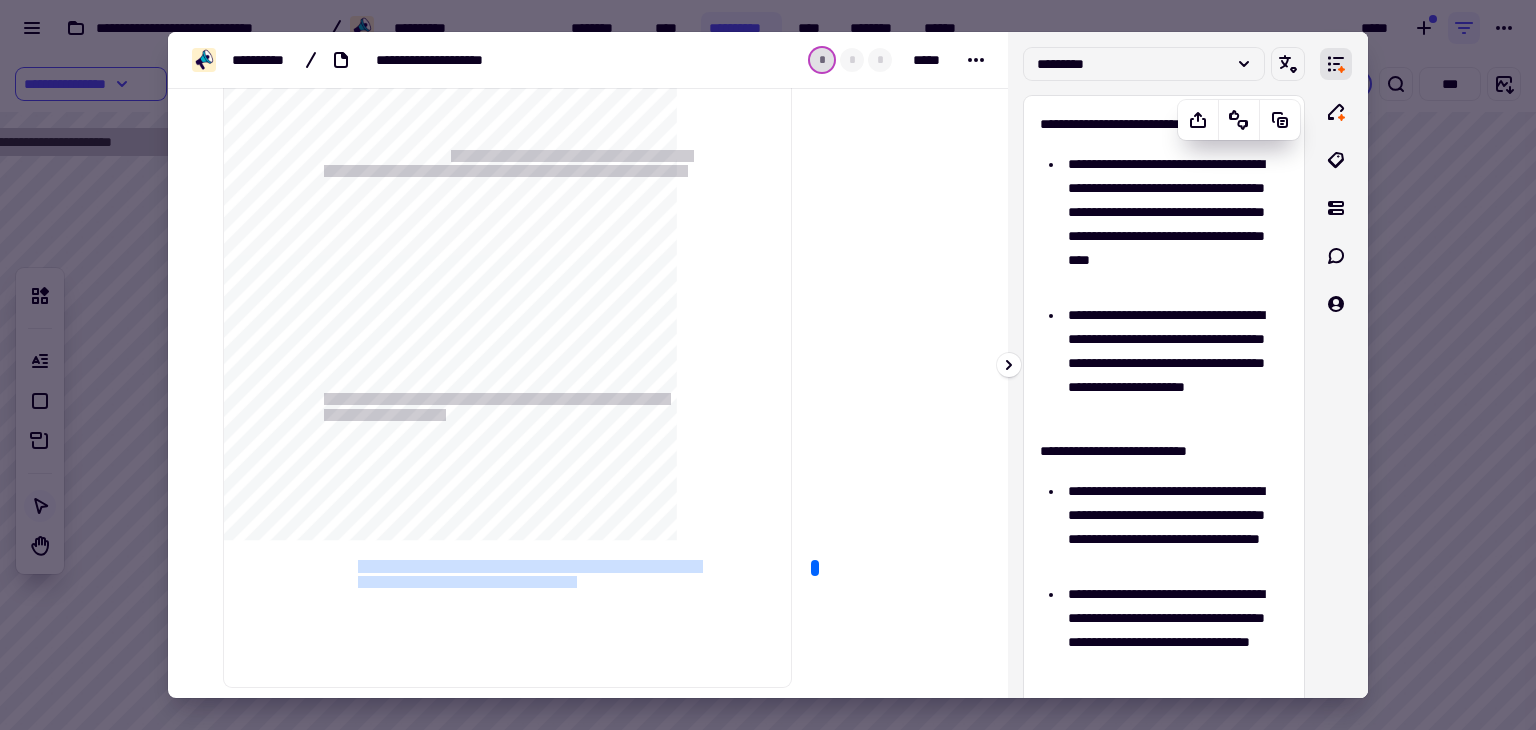 scroll, scrollTop: 4602, scrollLeft: 0, axis: vertical 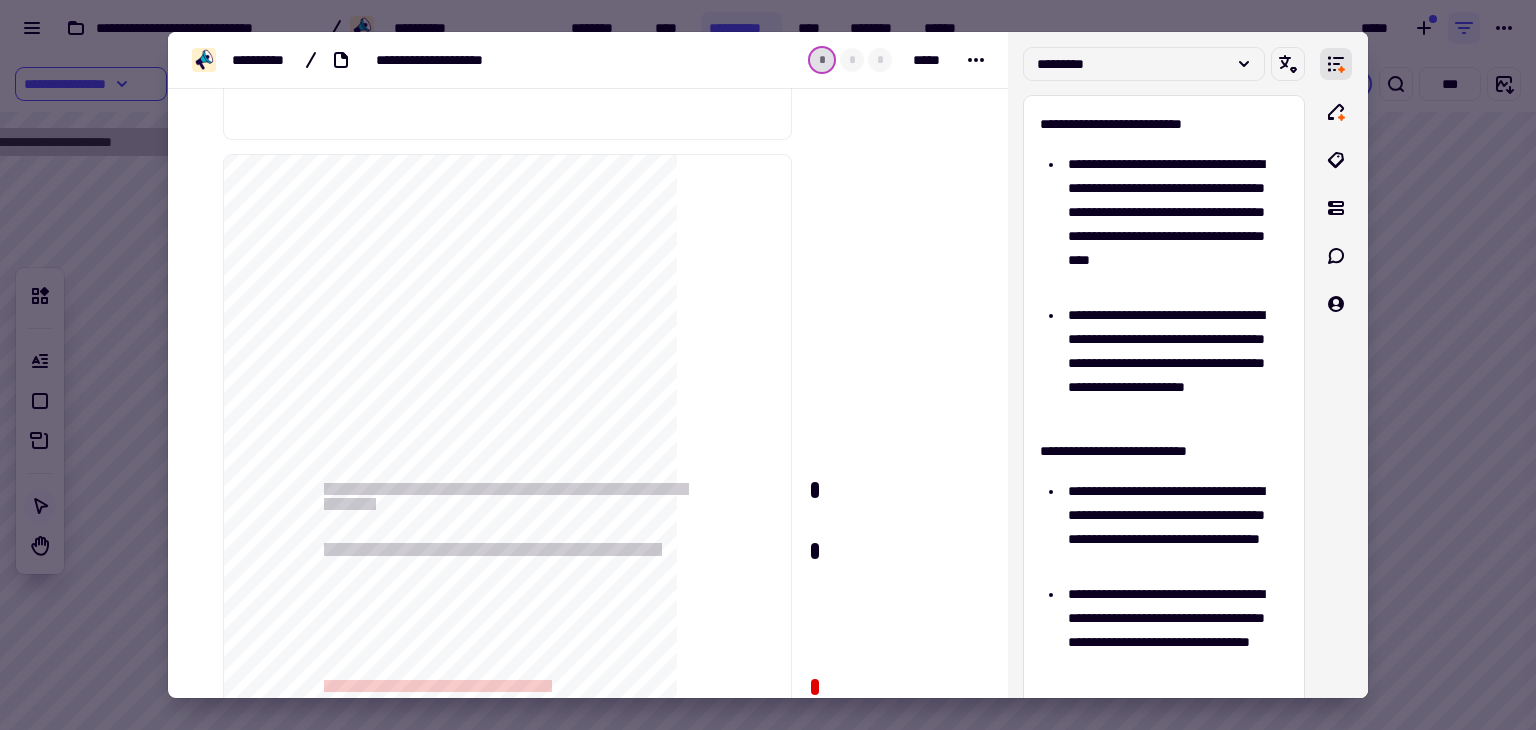 click at bounding box center [768, 365] 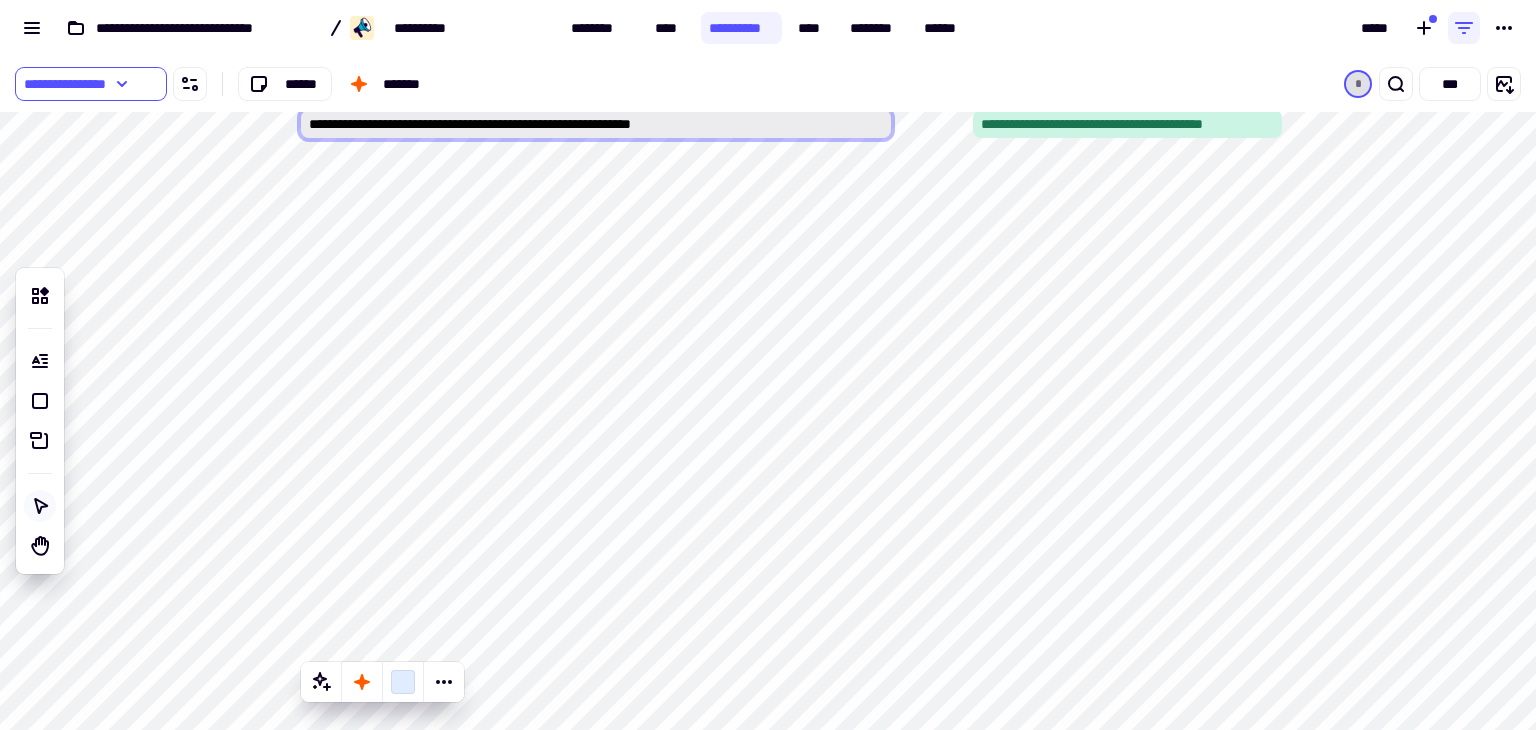 click on "**********" at bounding box center [596, 124] 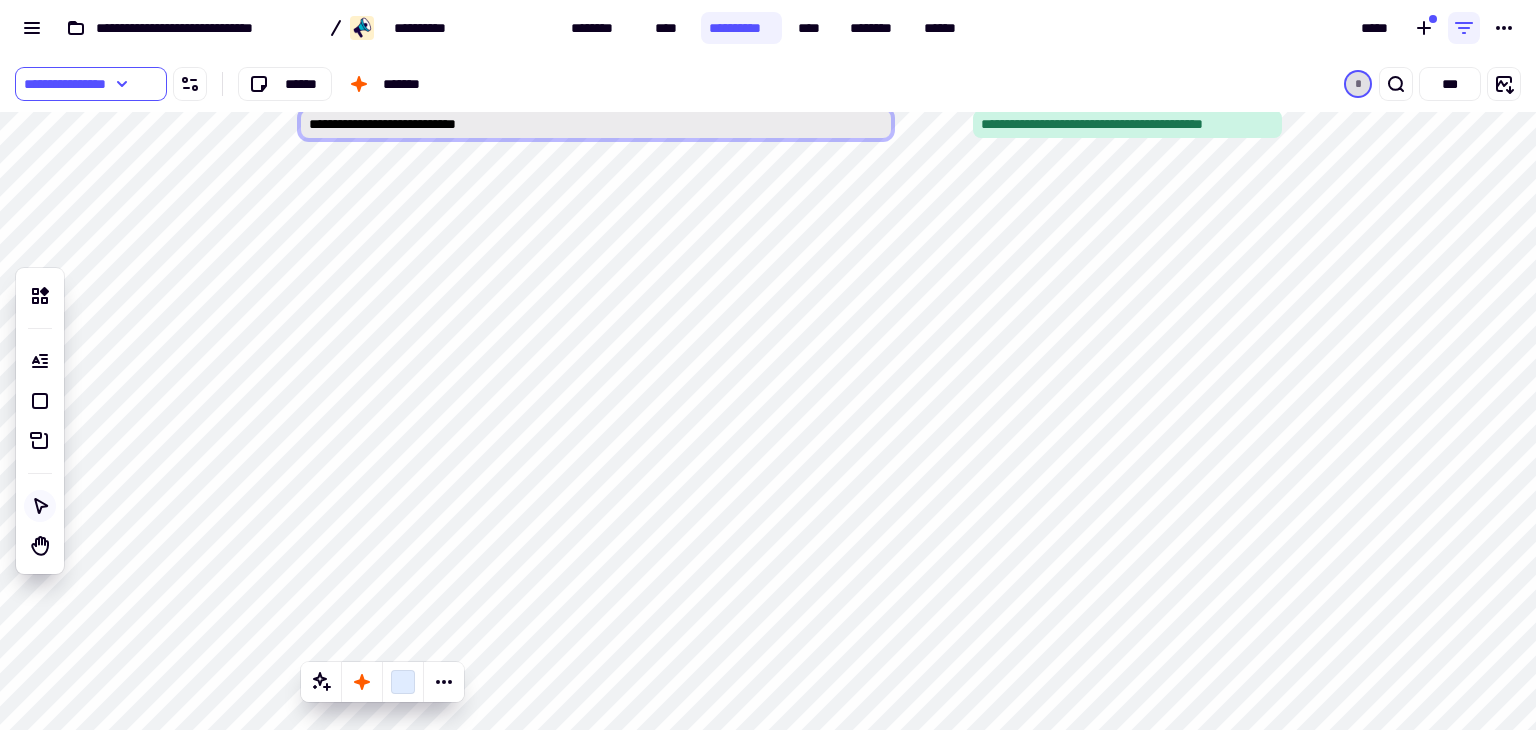type on "**********" 